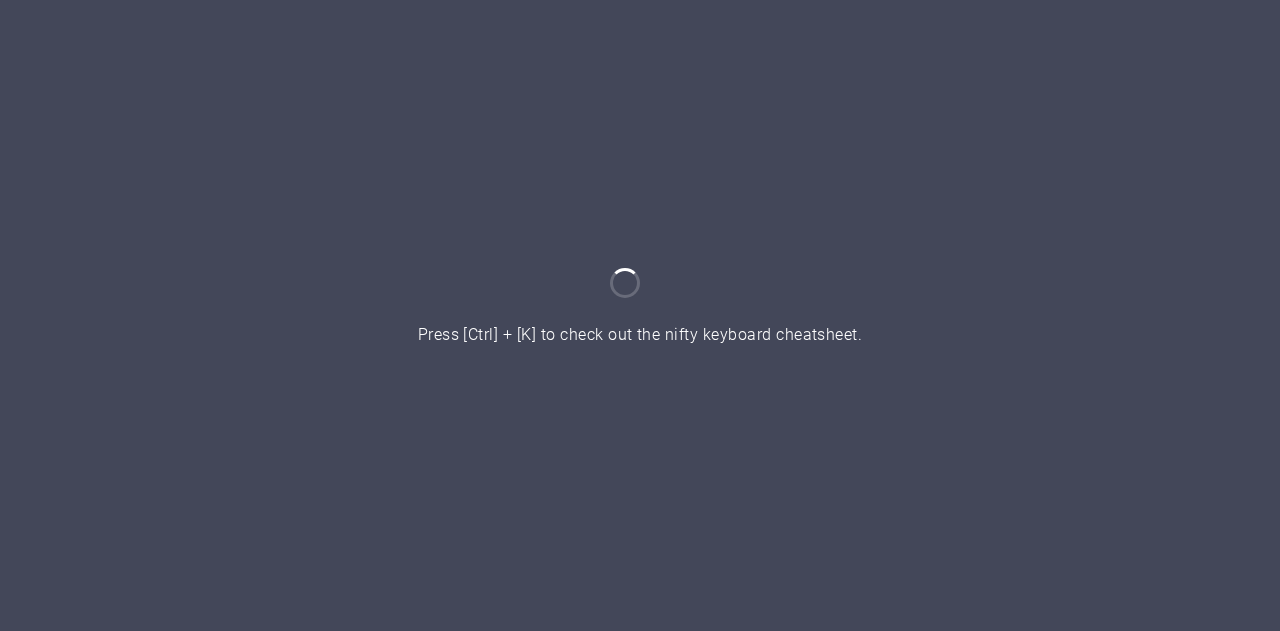 scroll, scrollTop: 0, scrollLeft: 0, axis: both 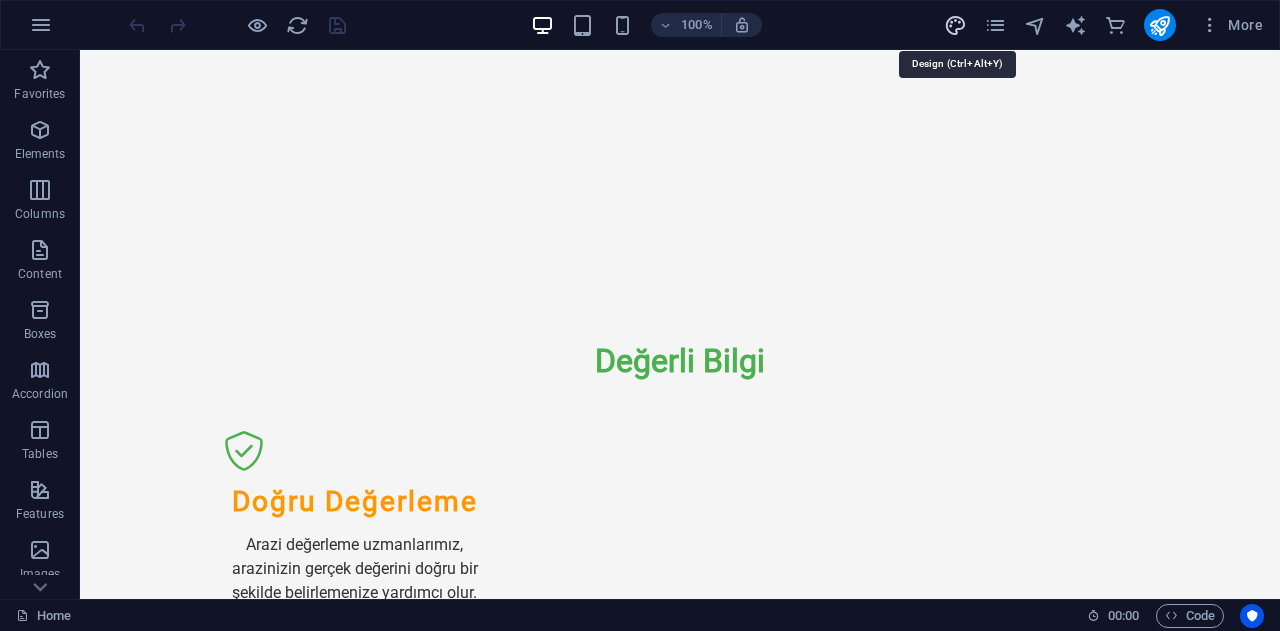 click at bounding box center [955, 25] 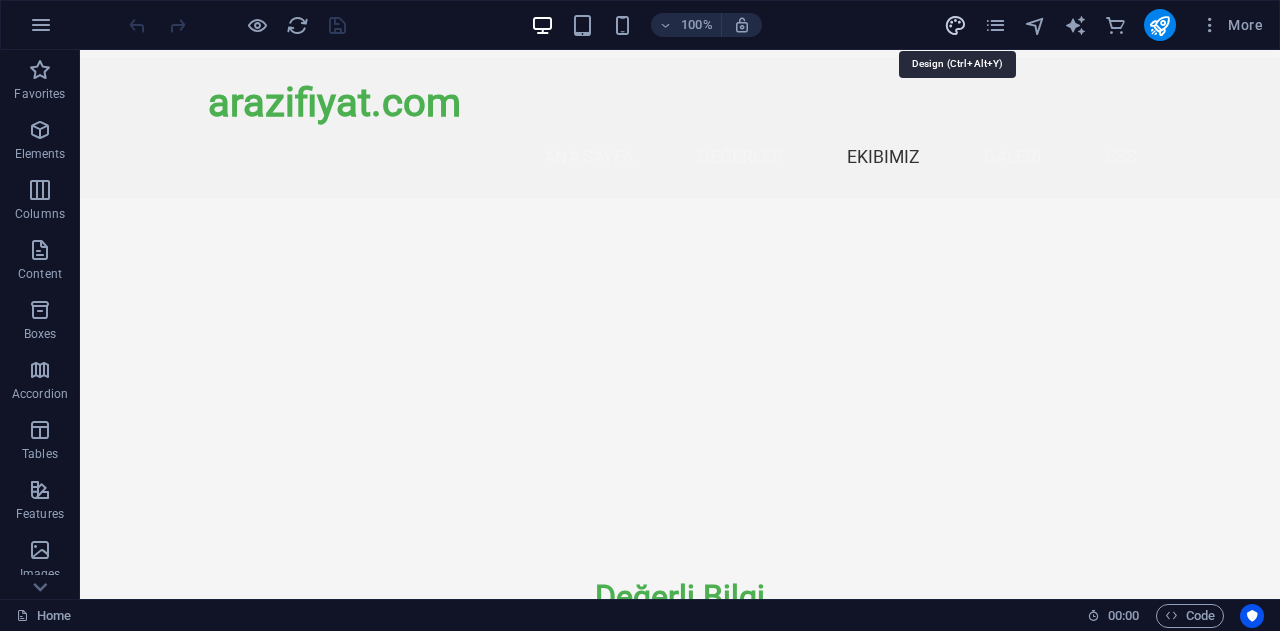 select on "px" 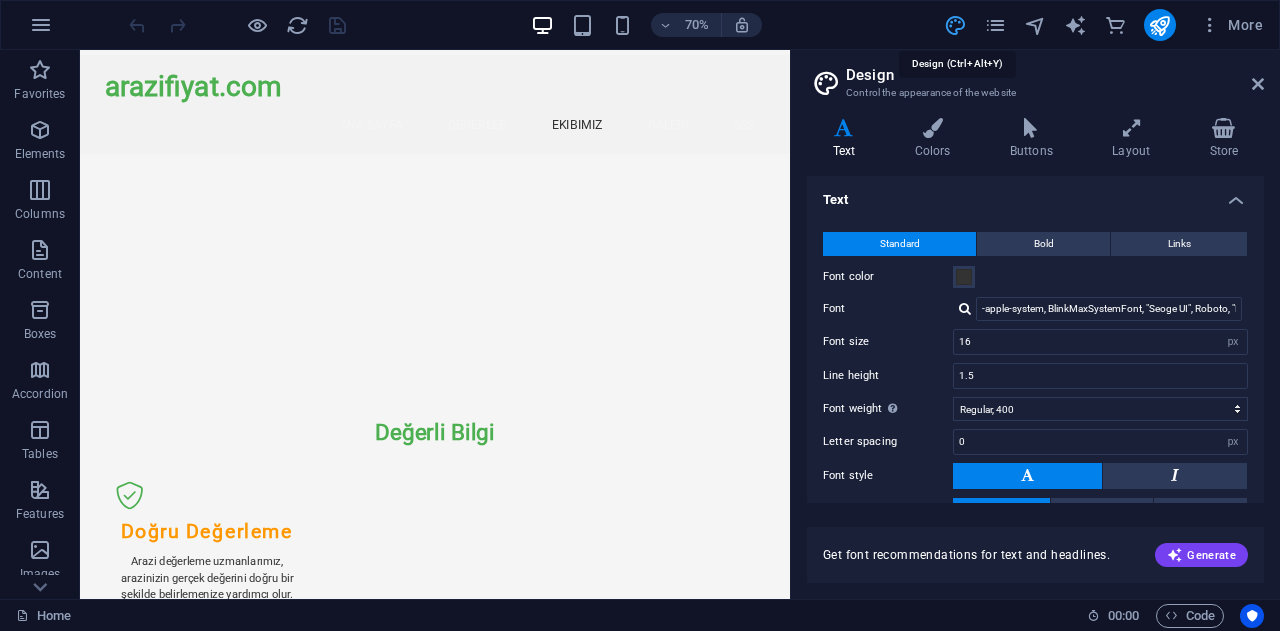 scroll, scrollTop: 1013, scrollLeft: 0, axis: vertical 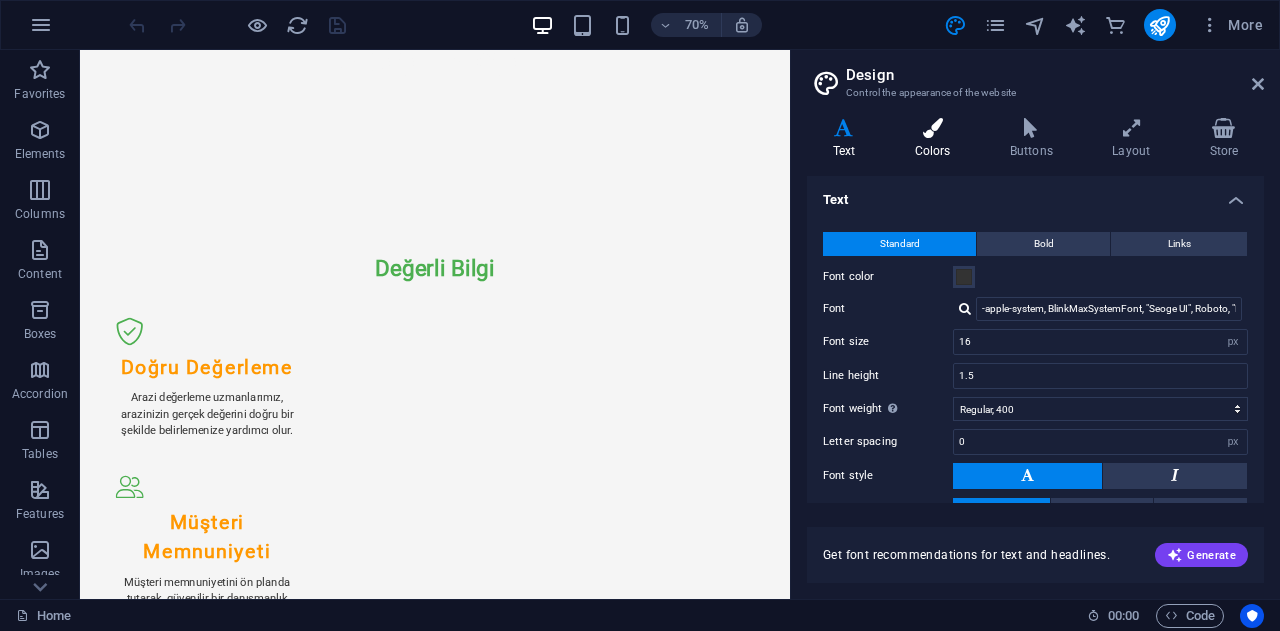 click on "Colors" at bounding box center (936, 139) 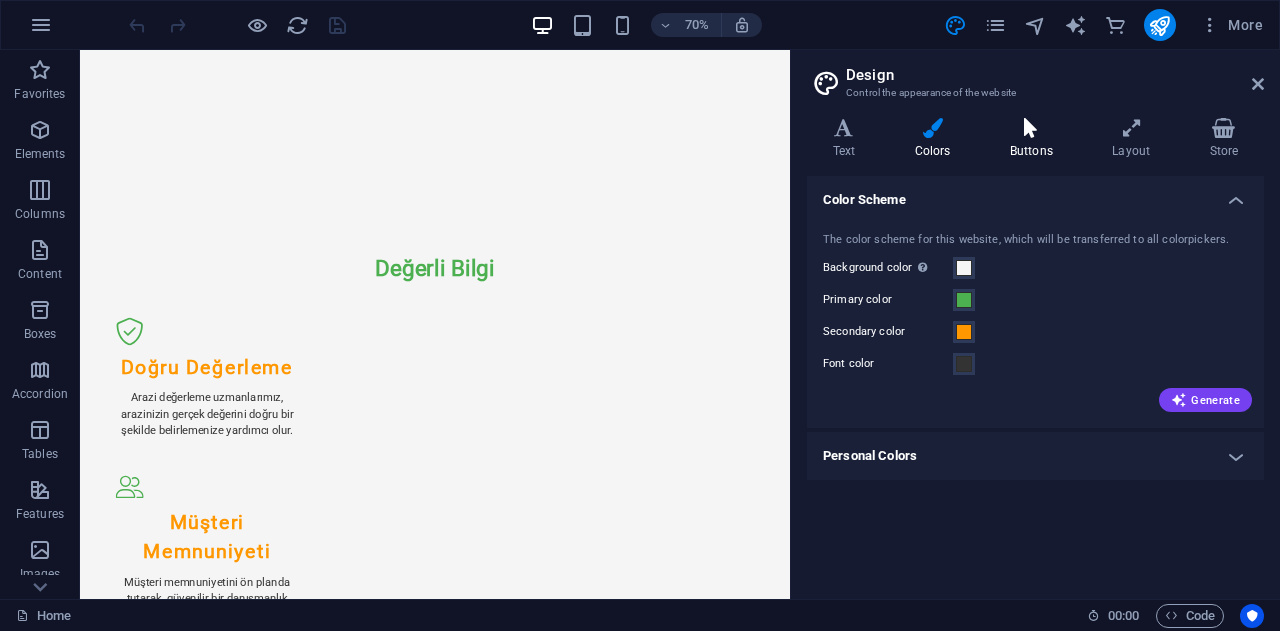 click on "Buttons" at bounding box center (1035, 139) 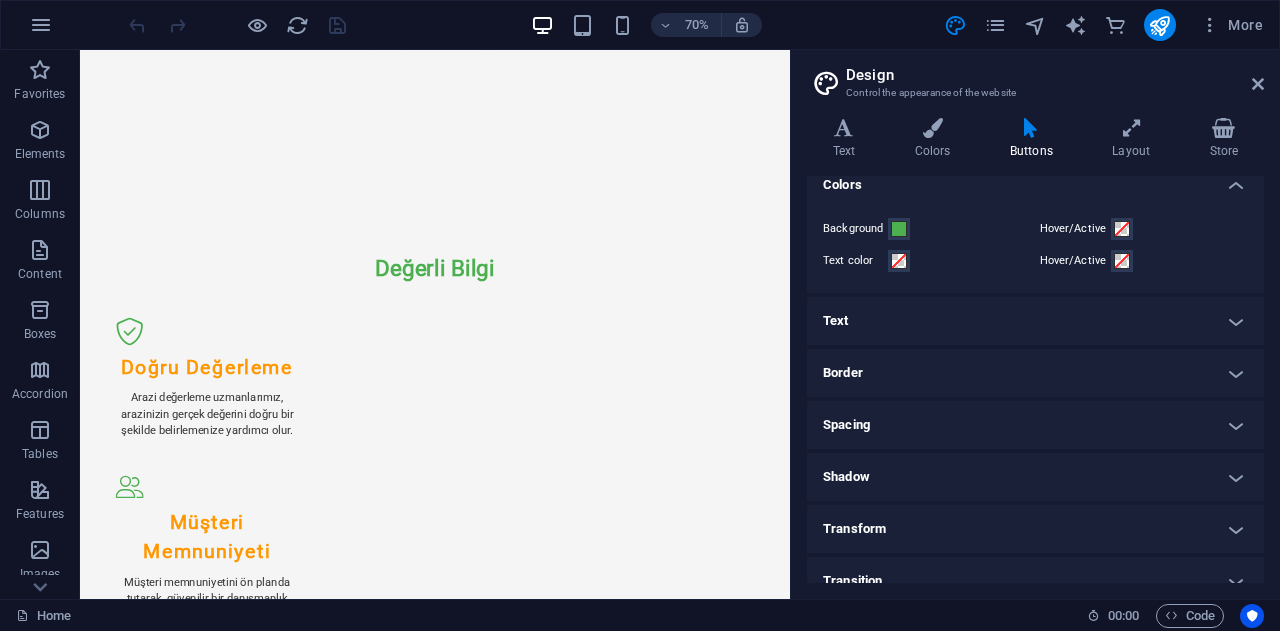 scroll, scrollTop: 0, scrollLeft: 0, axis: both 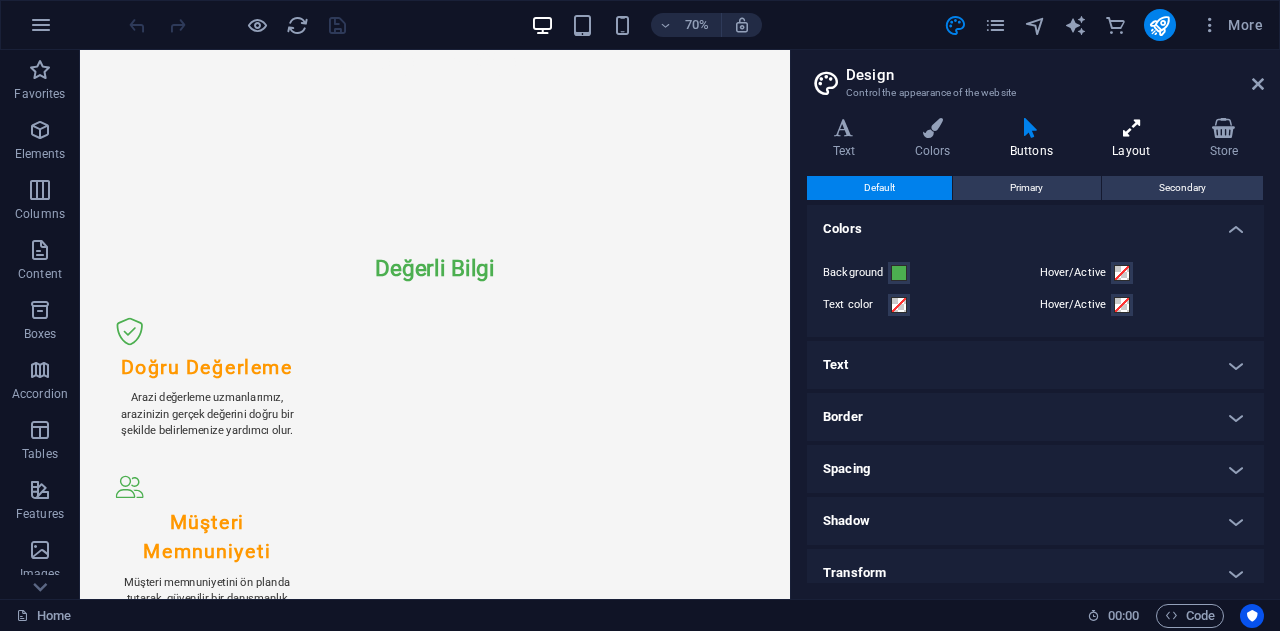 click at bounding box center [1131, 128] 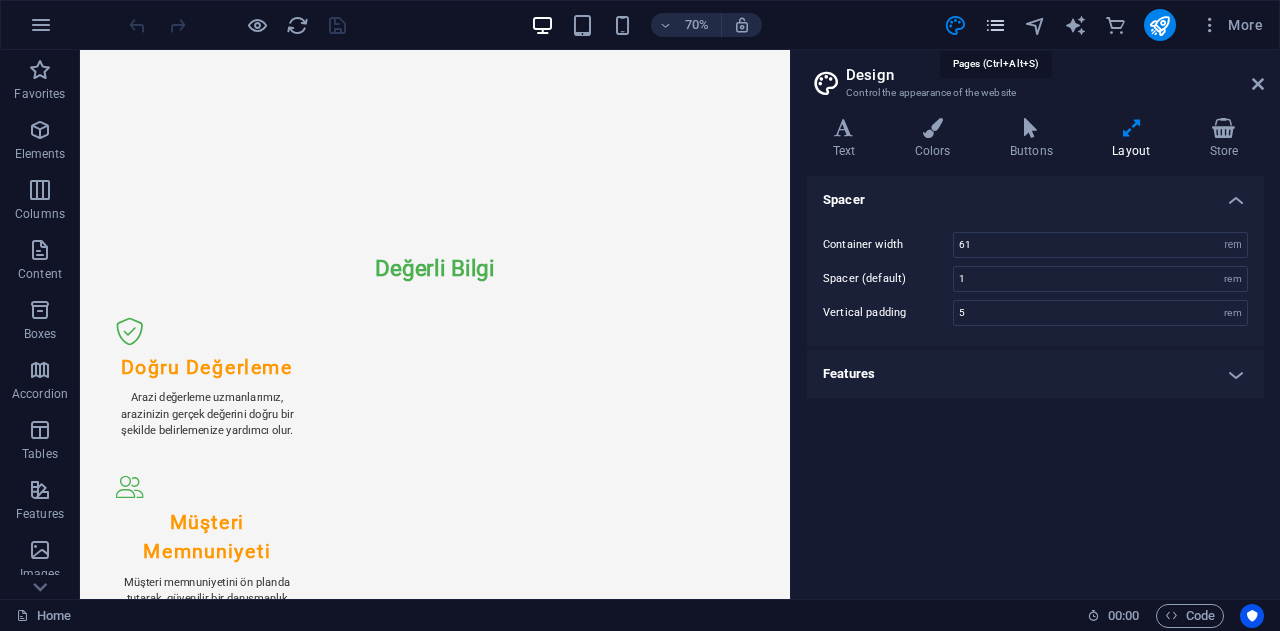click at bounding box center [995, 25] 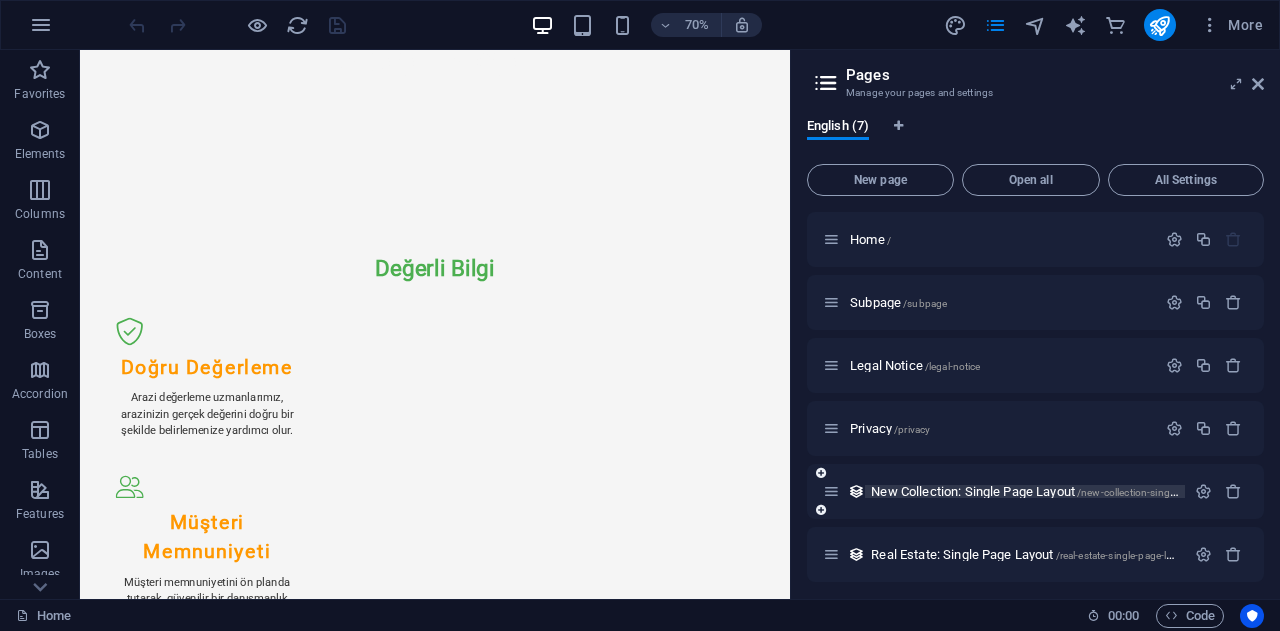 scroll, scrollTop: 70, scrollLeft: 0, axis: vertical 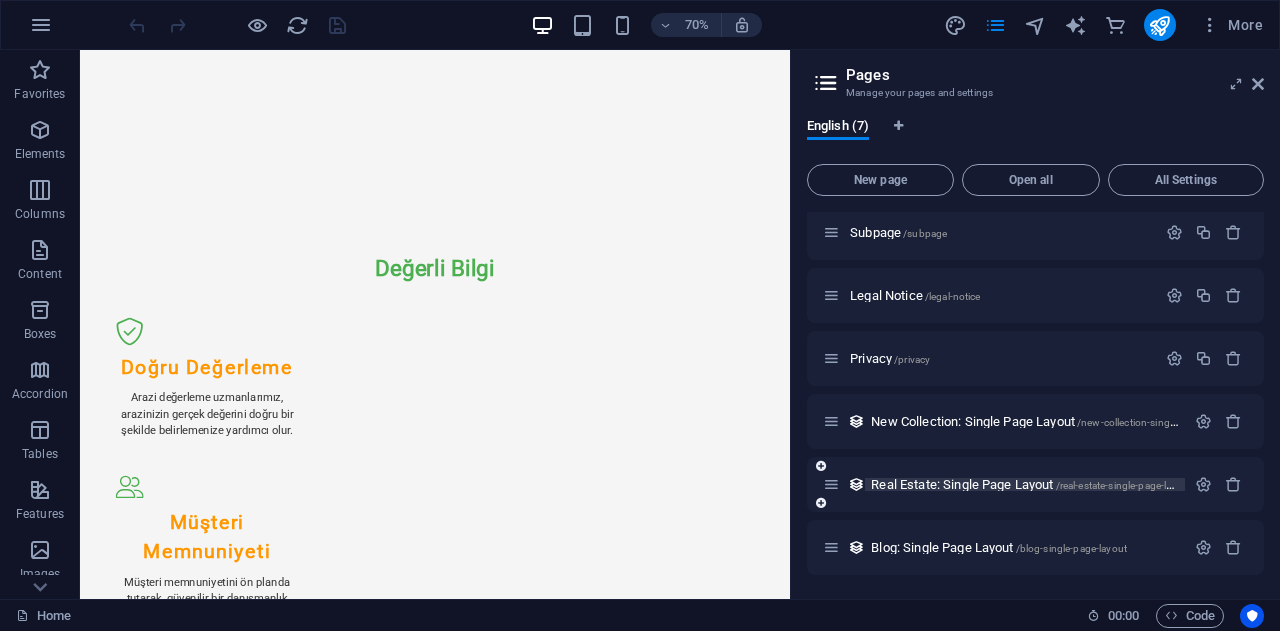 click on "Real Estate: Single Page Layout /real-estate-single-page-layout" at bounding box center [1031, 484] 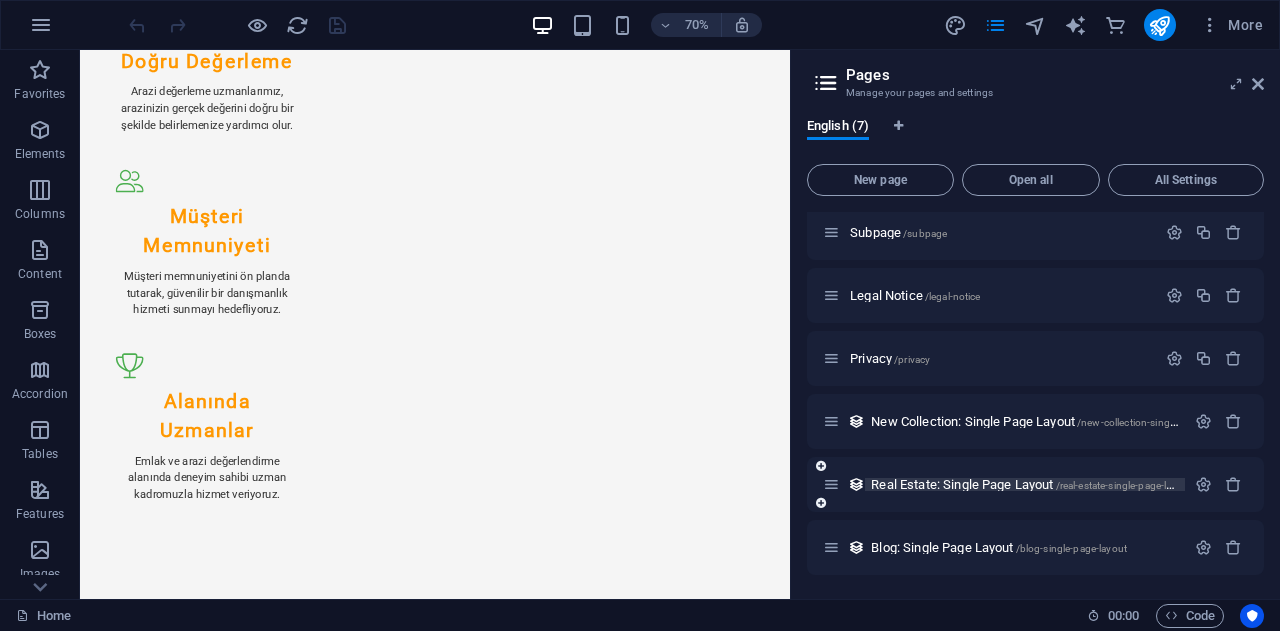scroll, scrollTop: 0, scrollLeft: 0, axis: both 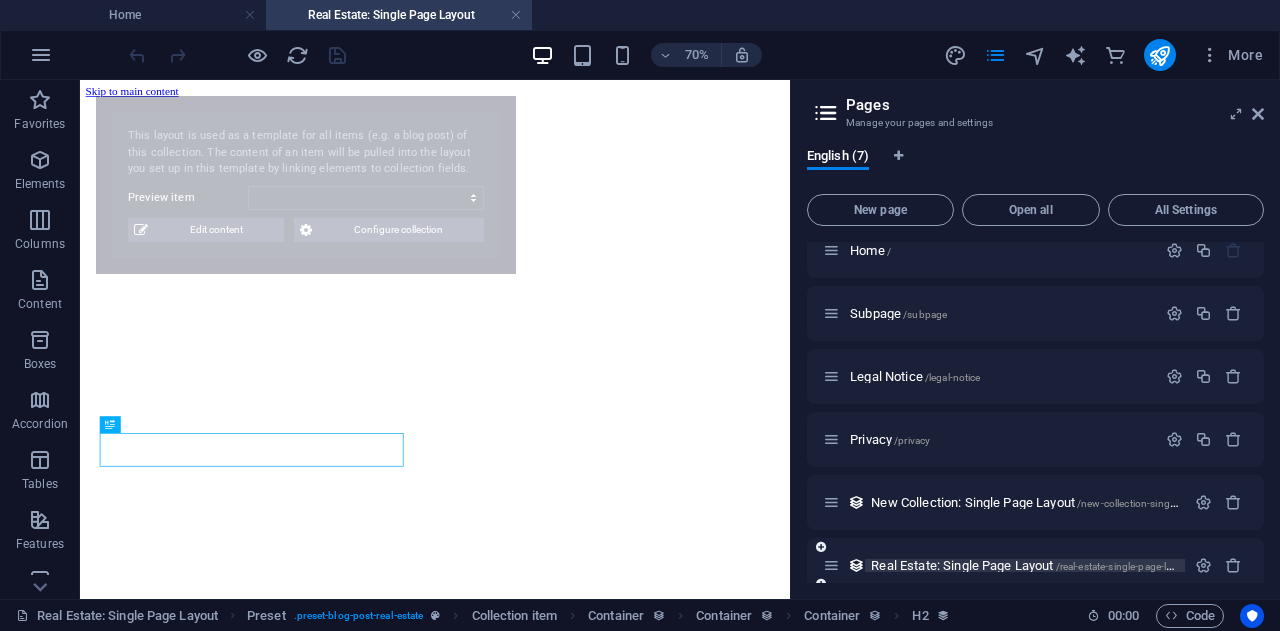 select on "688e8b38499d00a7d70c7187" 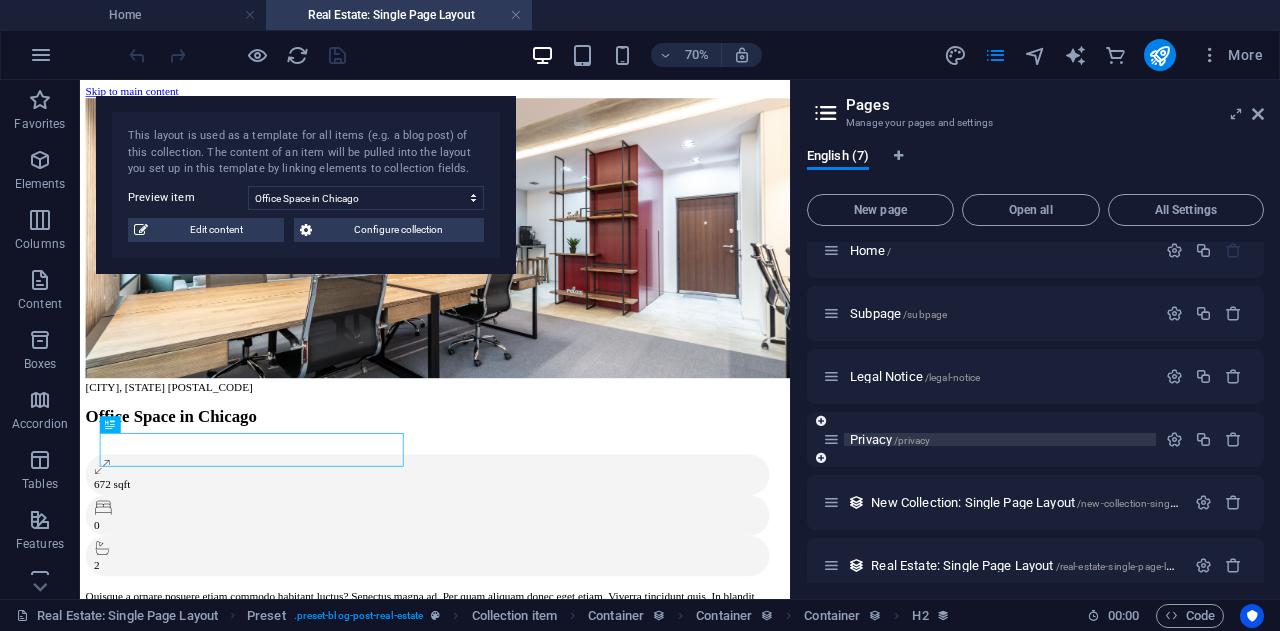 click on "/privacy" at bounding box center (912, 440) 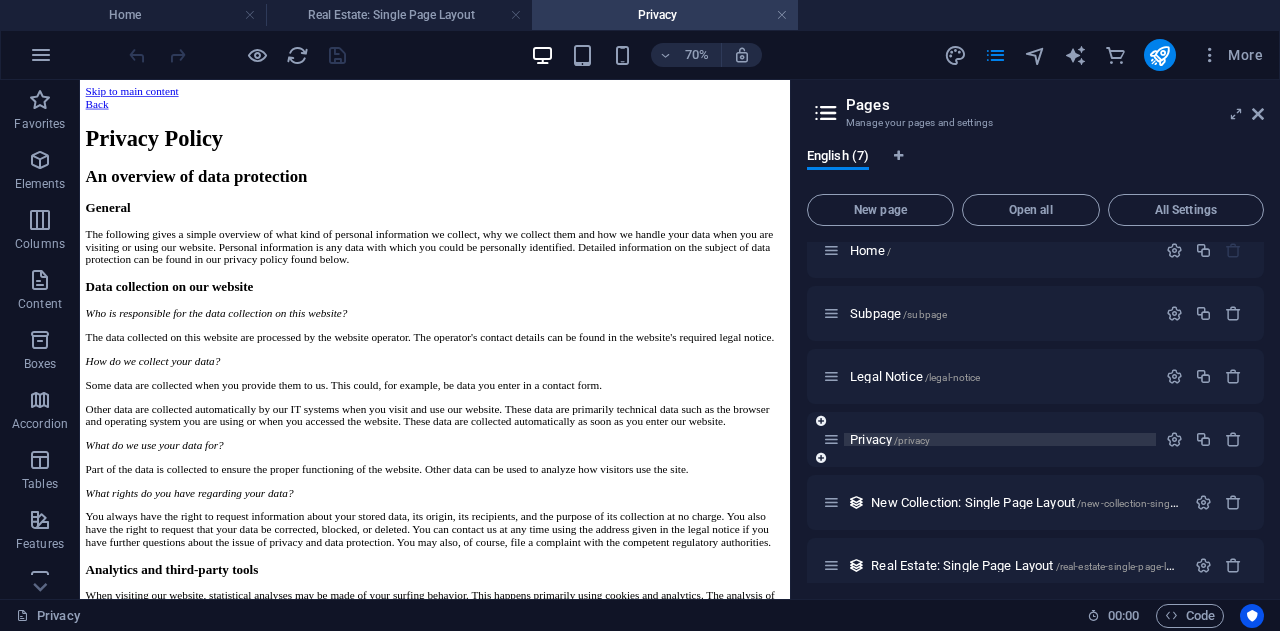 scroll, scrollTop: 0, scrollLeft: 0, axis: both 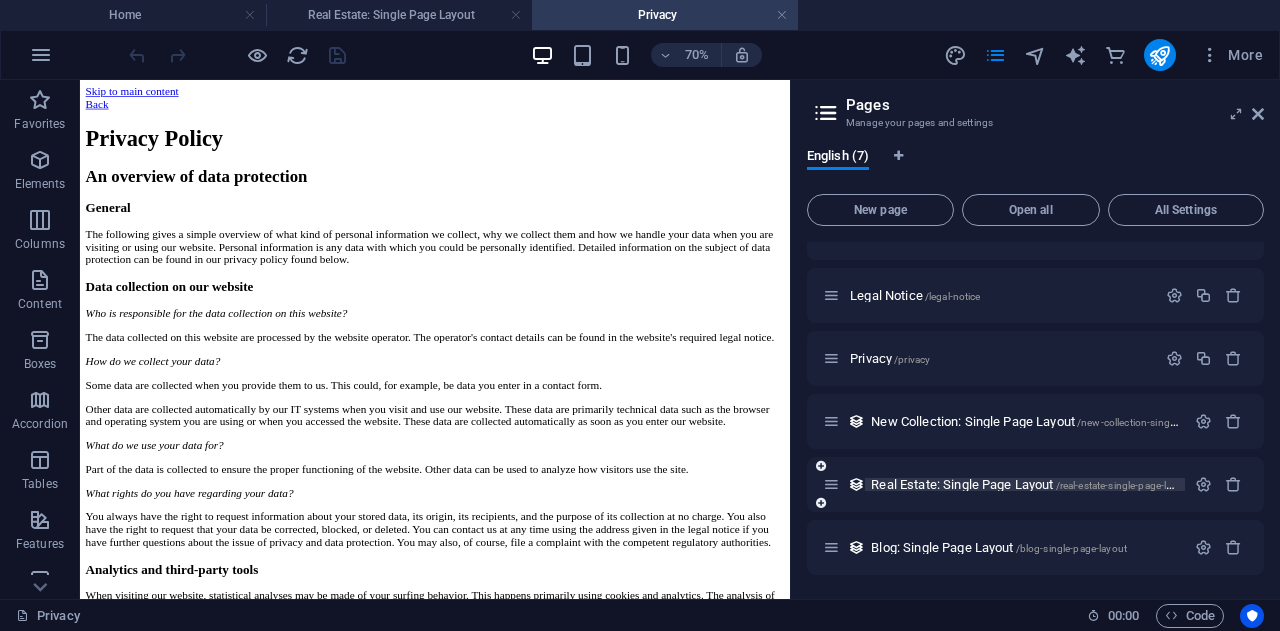 click on "Real Estate: Single Page Layout /real-estate-single-page-layout" at bounding box center (1031, 484) 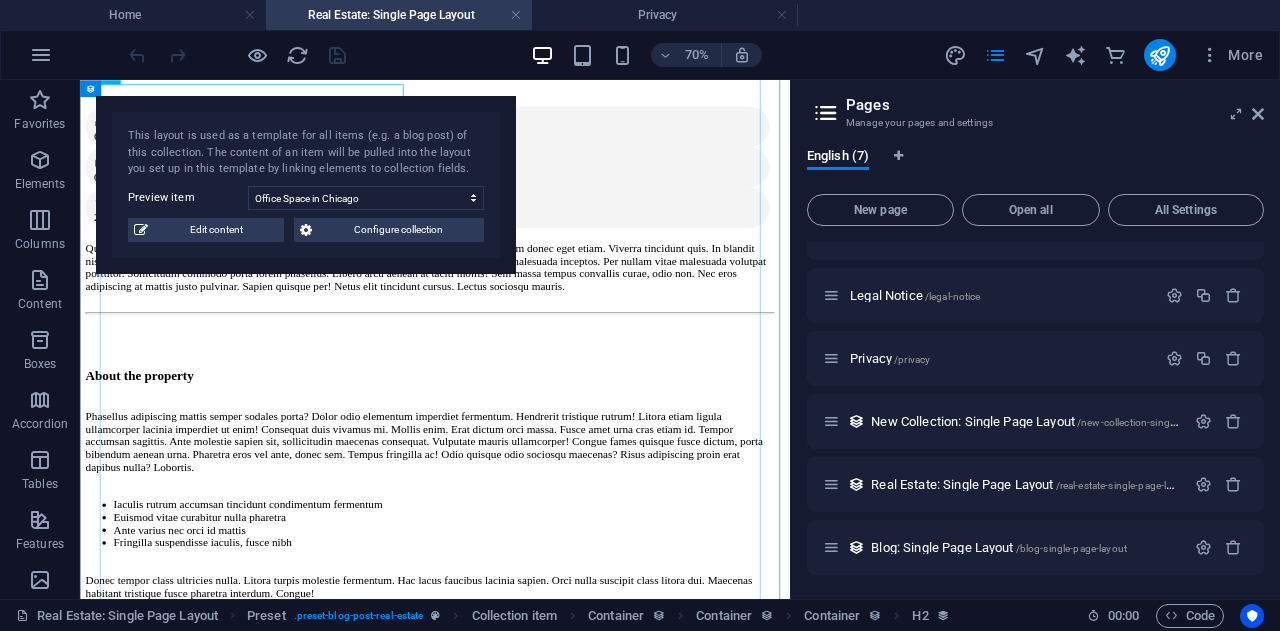 scroll, scrollTop: 536, scrollLeft: 0, axis: vertical 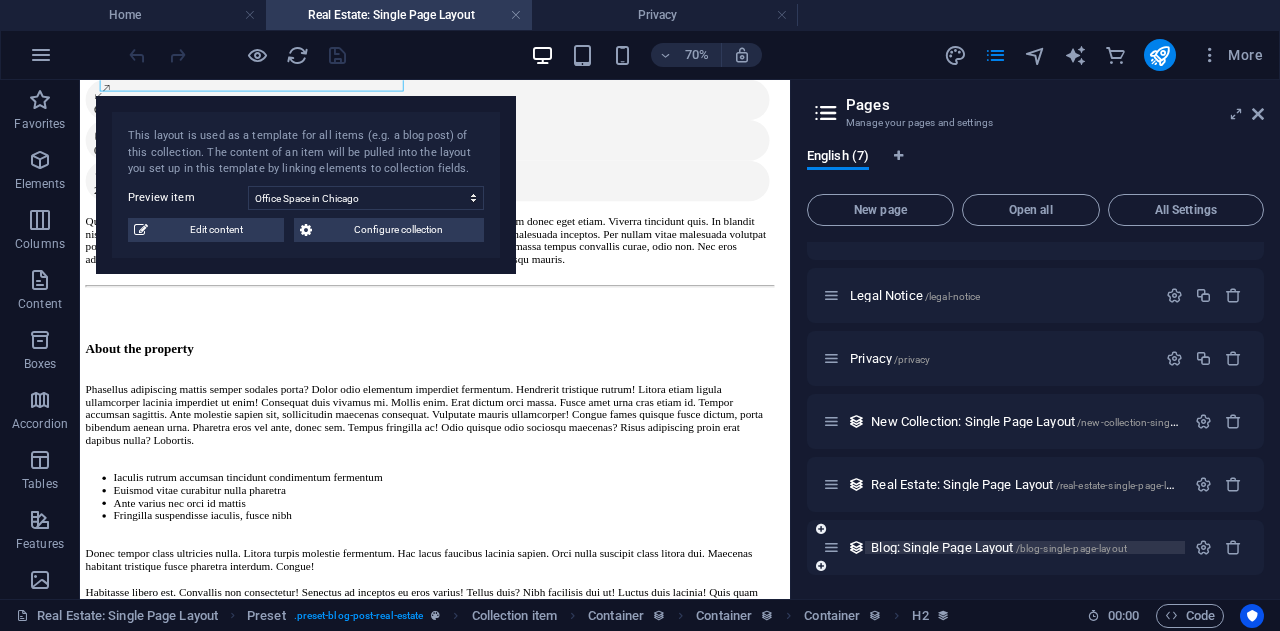 click on "Blog: Single Page Layout /blog-single-page-layout" at bounding box center (999, 547) 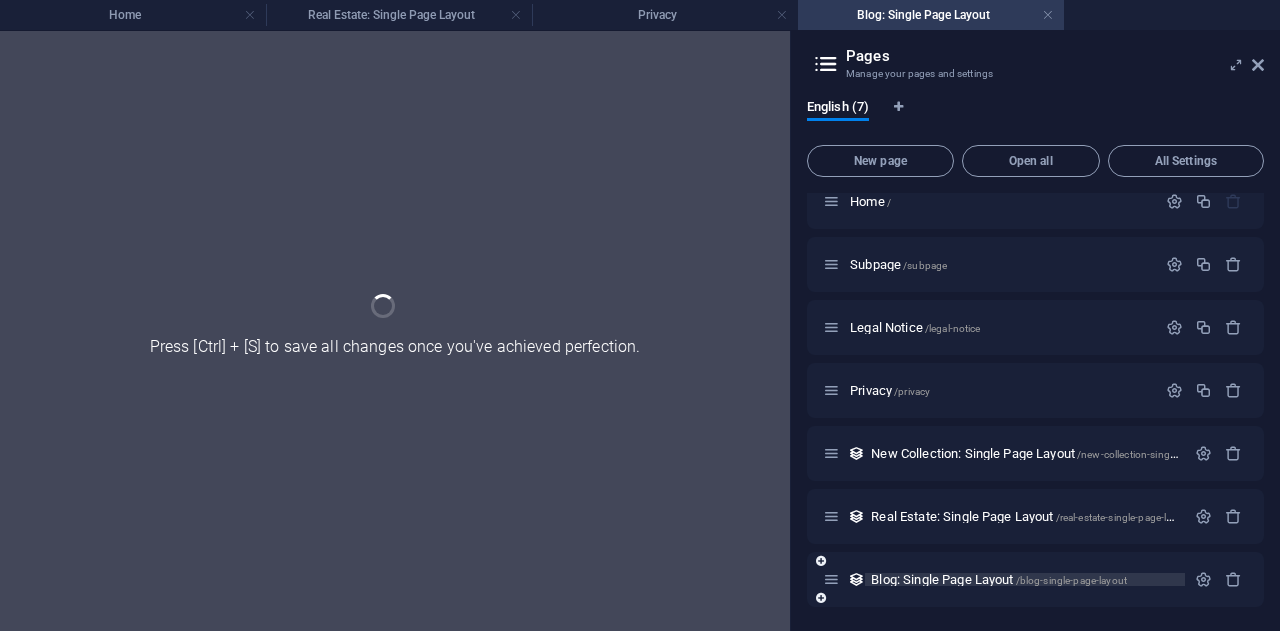 scroll, scrollTop: 19, scrollLeft: 0, axis: vertical 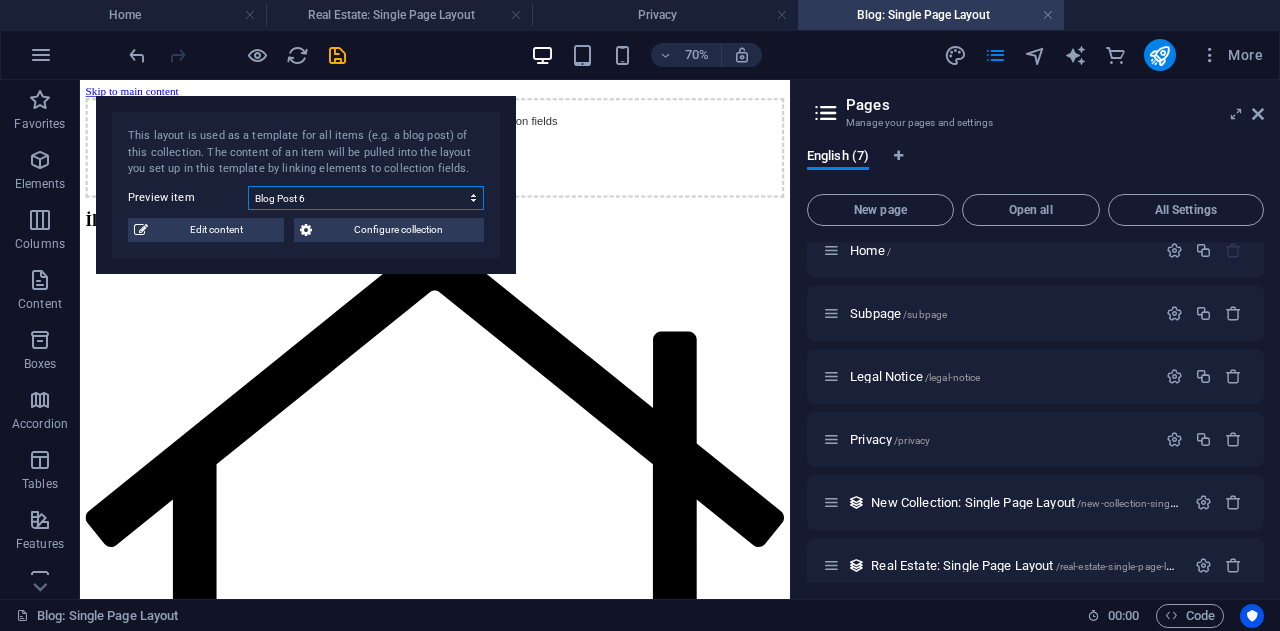click on "Blog Post 6 Blog Post 5 Blog Post 4 Blog Post 3 Blog Post 2 Blog Post 1" at bounding box center [366, 198] 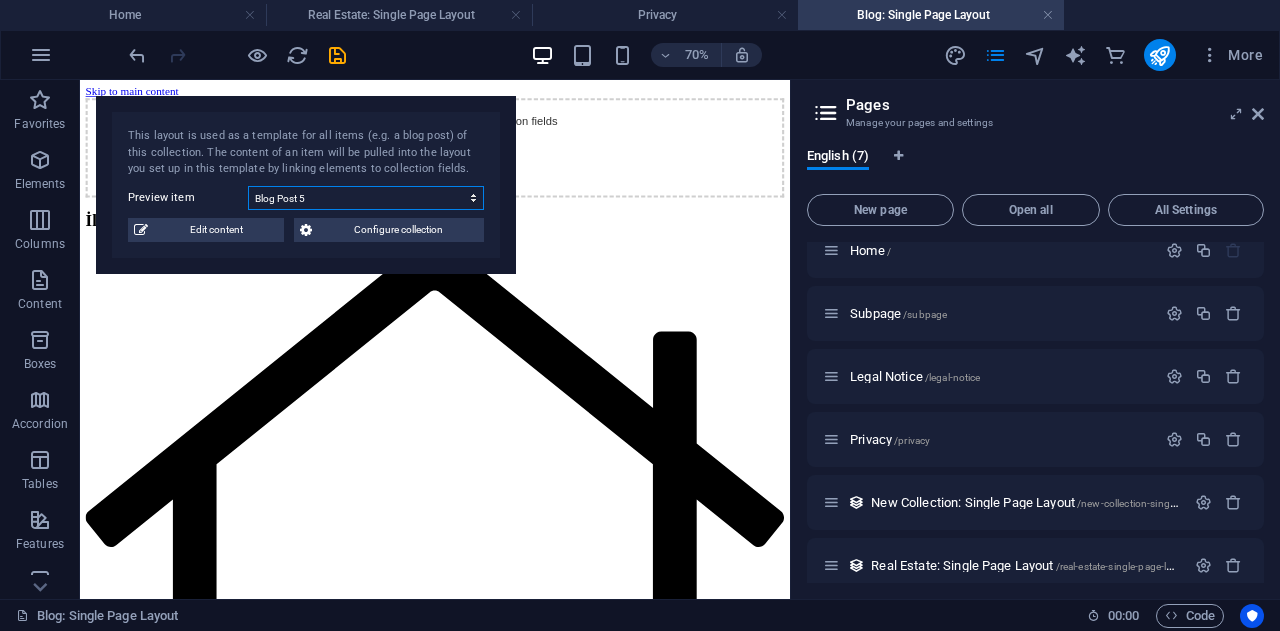 click on "Blog Post 6 Blog Post 5 Blog Post 4 Blog Post 3 Blog Post 2 Blog Post 1" at bounding box center (366, 198) 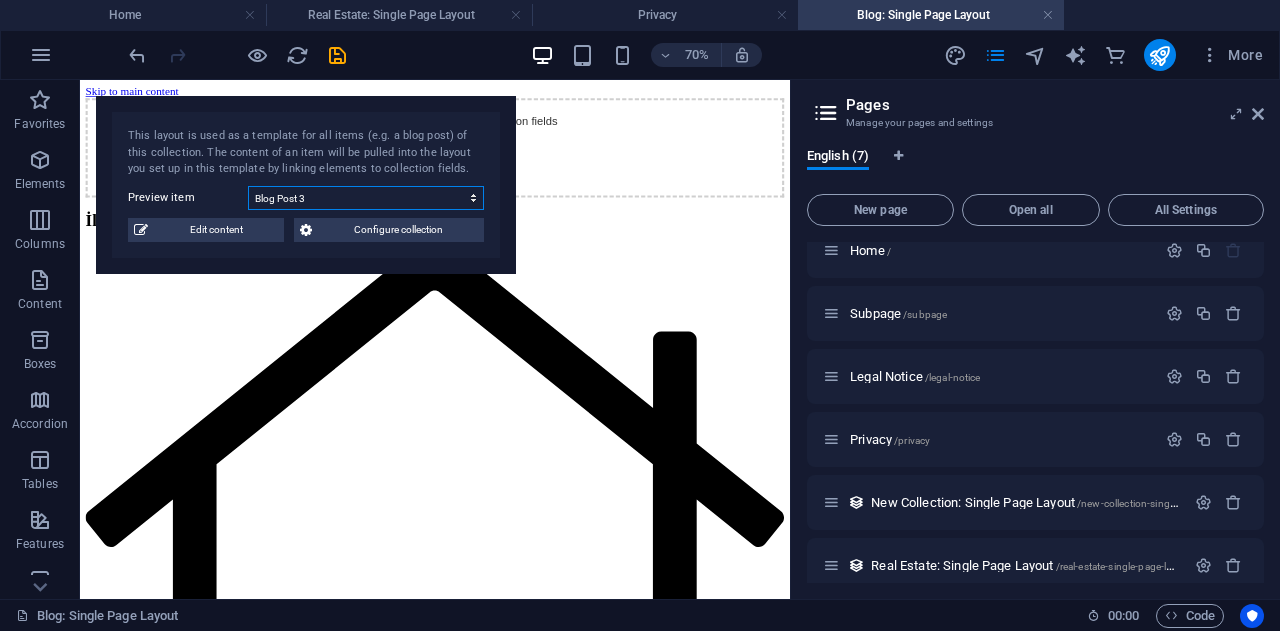 click on "Blog Post 6 Blog Post 5 Blog Post 4 Blog Post 3 Blog Post 2 Blog Post 1" at bounding box center [366, 198] 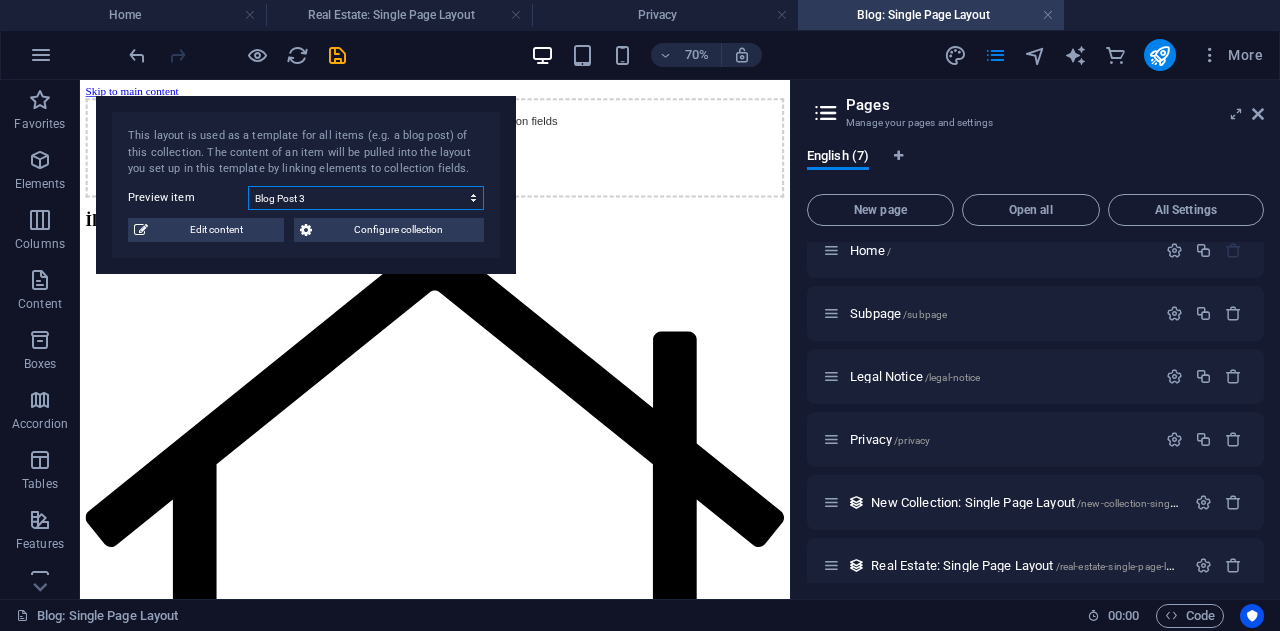 click on "Blog Post 6 Blog Post 5 Blog Post 4 Blog Post 3 Blog Post 2 Blog Post 1" at bounding box center (366, 198) 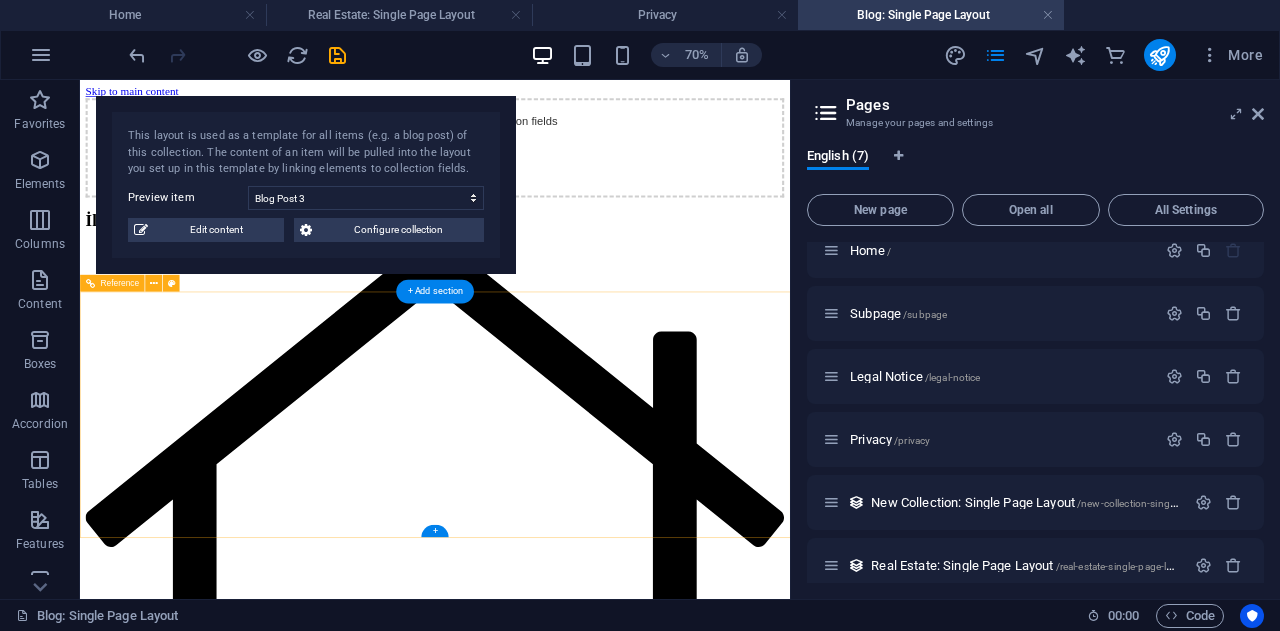 click on "İletişim Bilgileri" at bounding box center (587, 281) 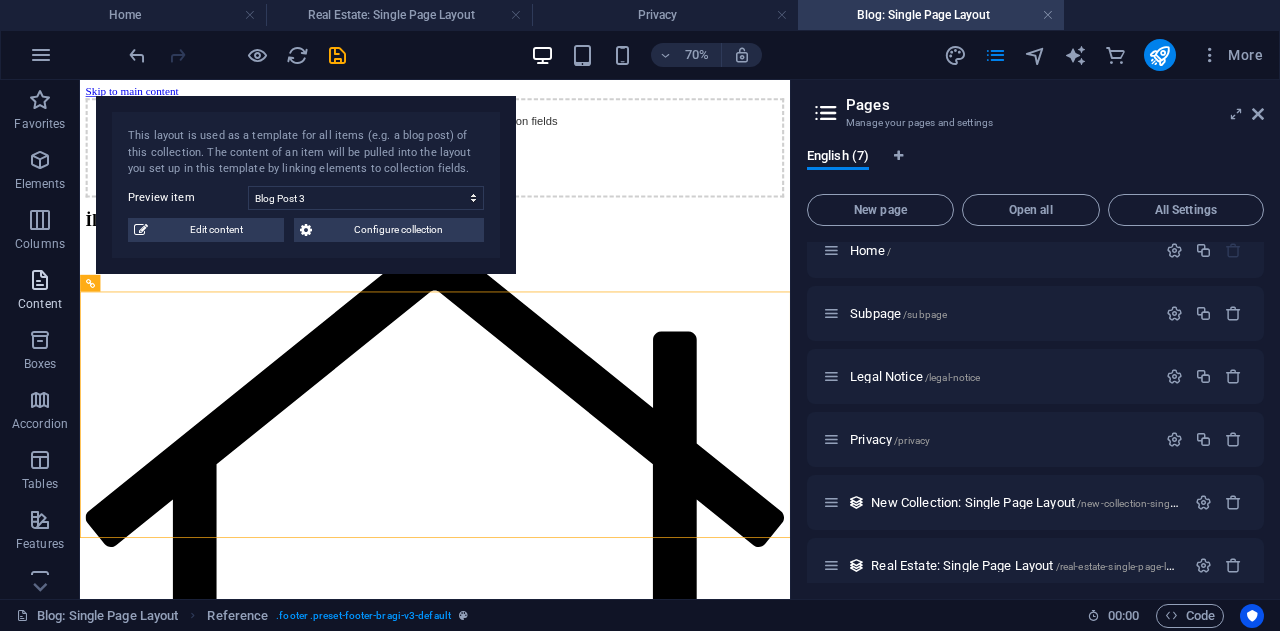 click on "Content" at bounding box center [40, 292] 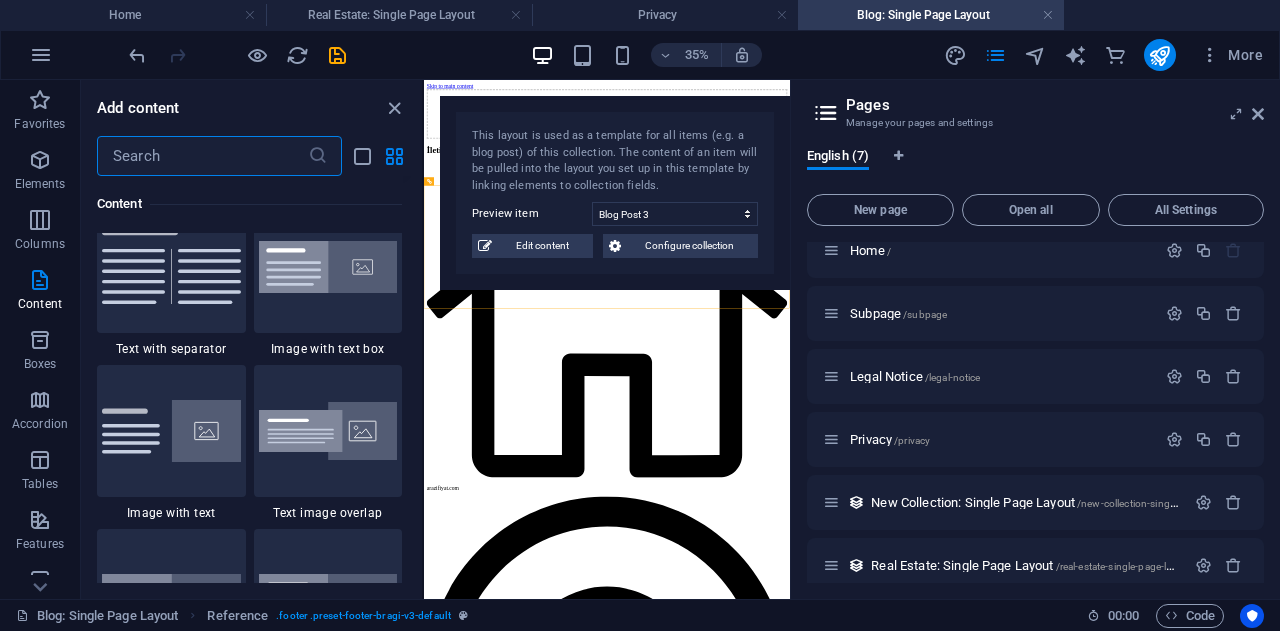 scroll, scrollTop: 3698, scrollLeft: 0, axis: vertical 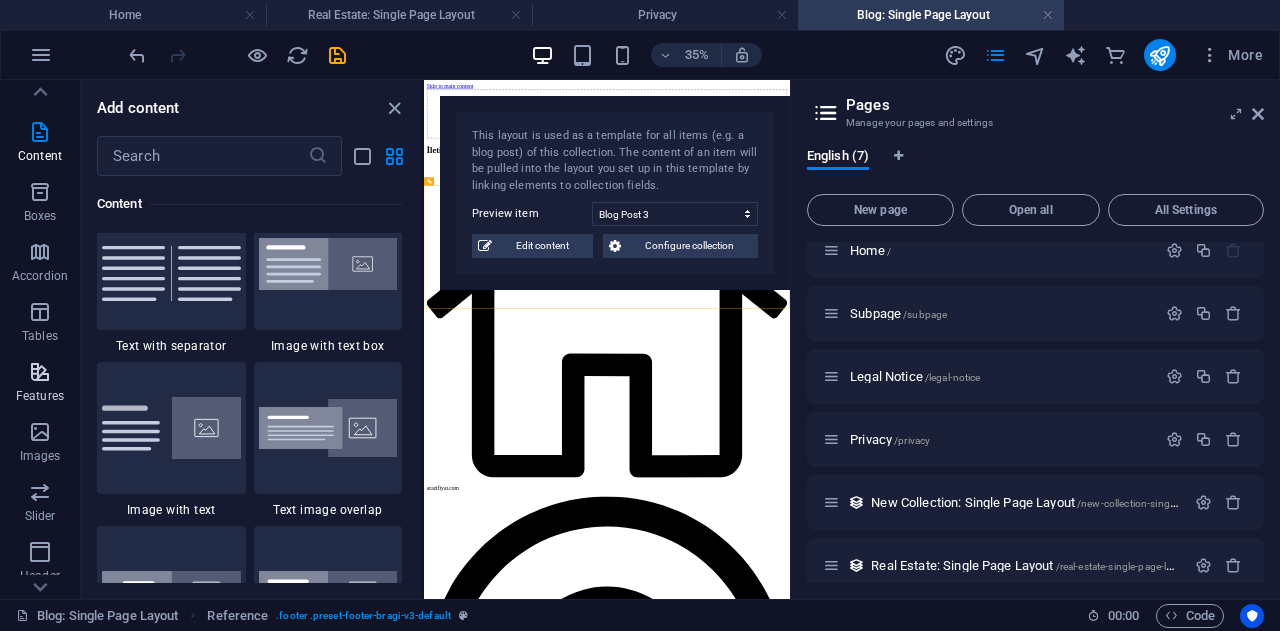 click at bounding box center [40, 372] 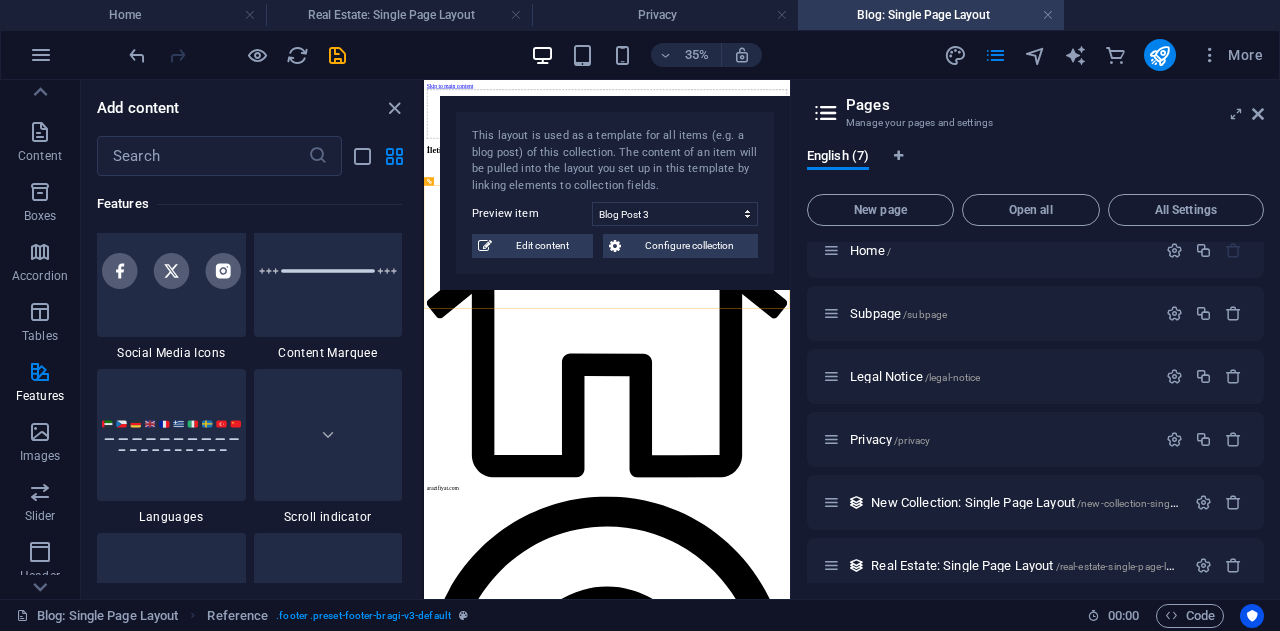 scroll, scrollTop: 9127, scrollLeft: 0, axis: vertical 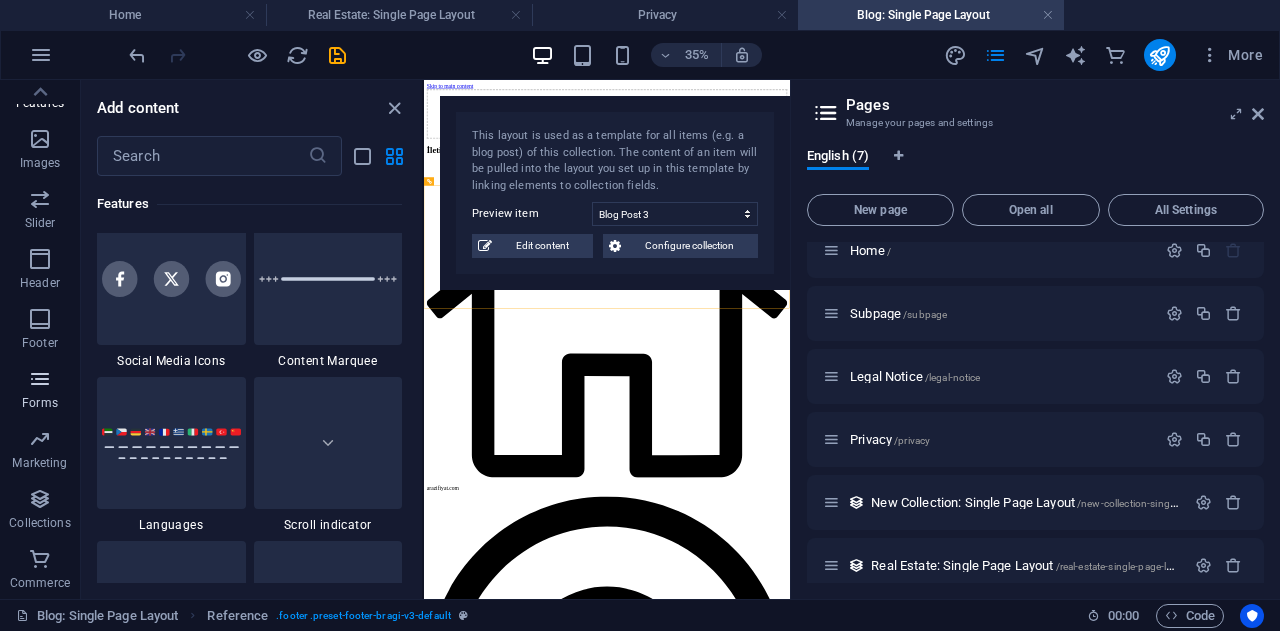 click on "Forms" at bounding box center (40, 391) 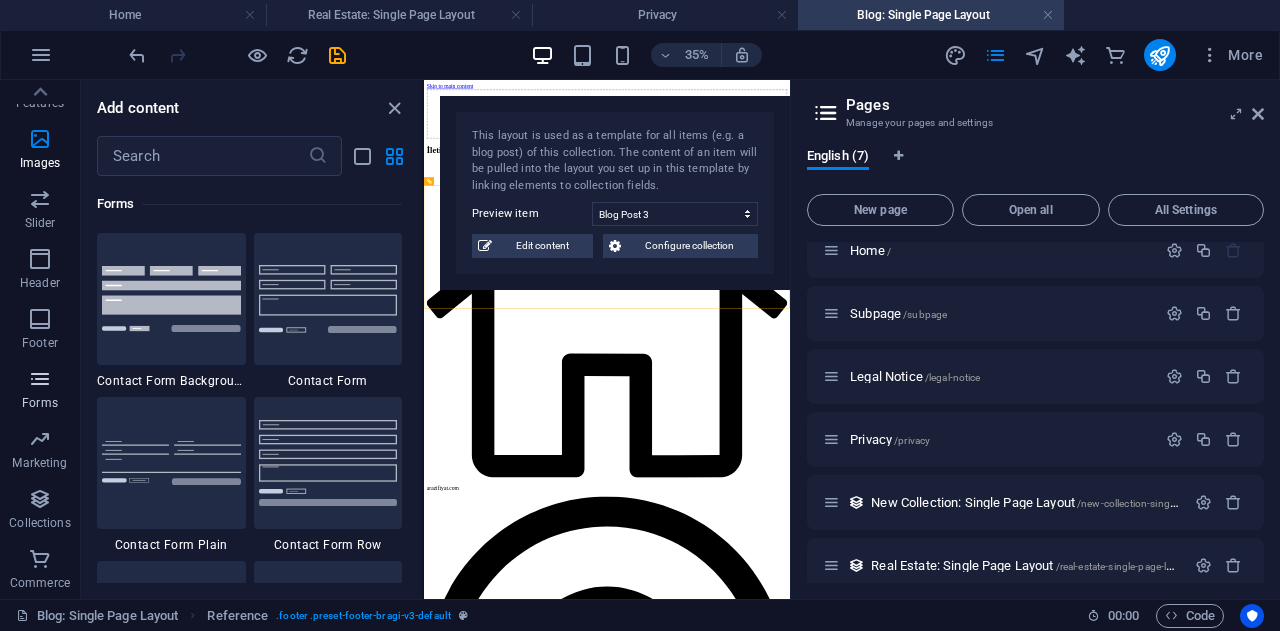 scroll, scrollTop: 14600, scrollLeft: 0, axis: vertical 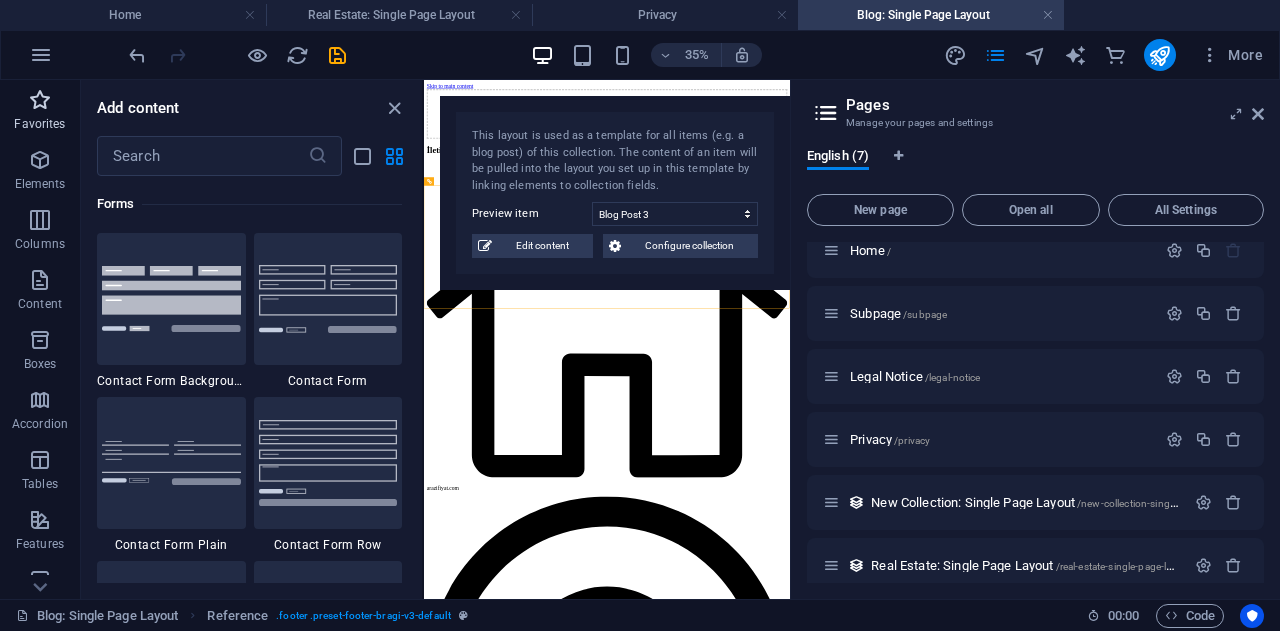 click on "Favorites" at bounding box center [40, 112] 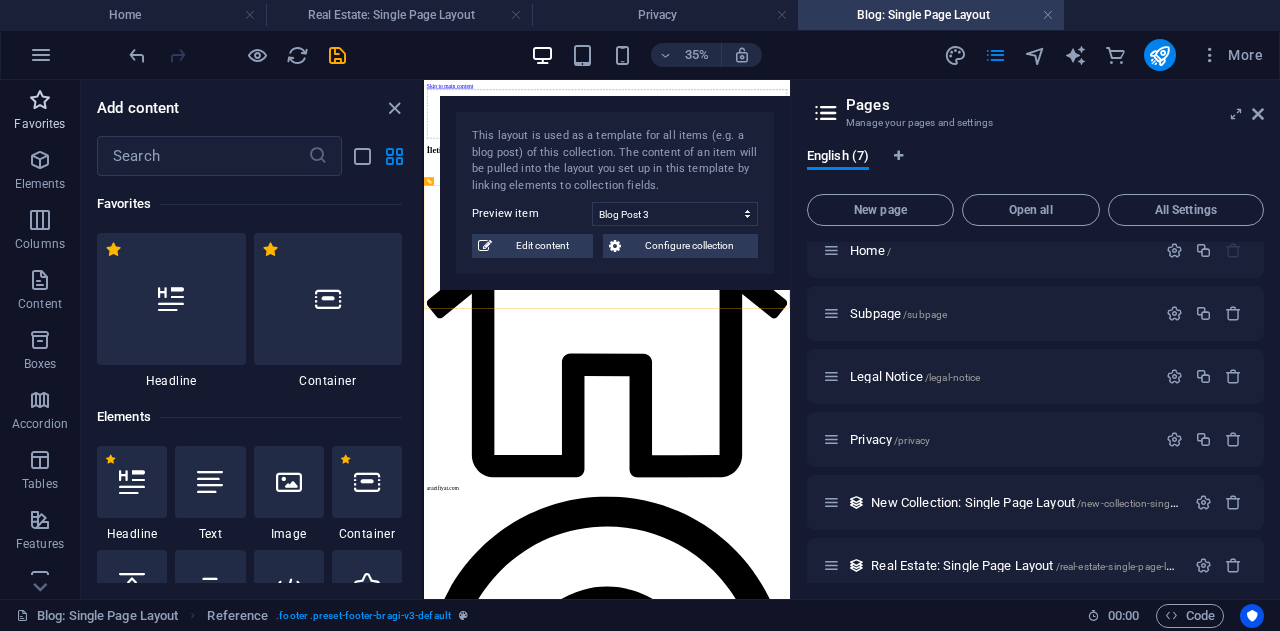 scroll, scrollTop: 0, scrollLeft: 0, axis: both 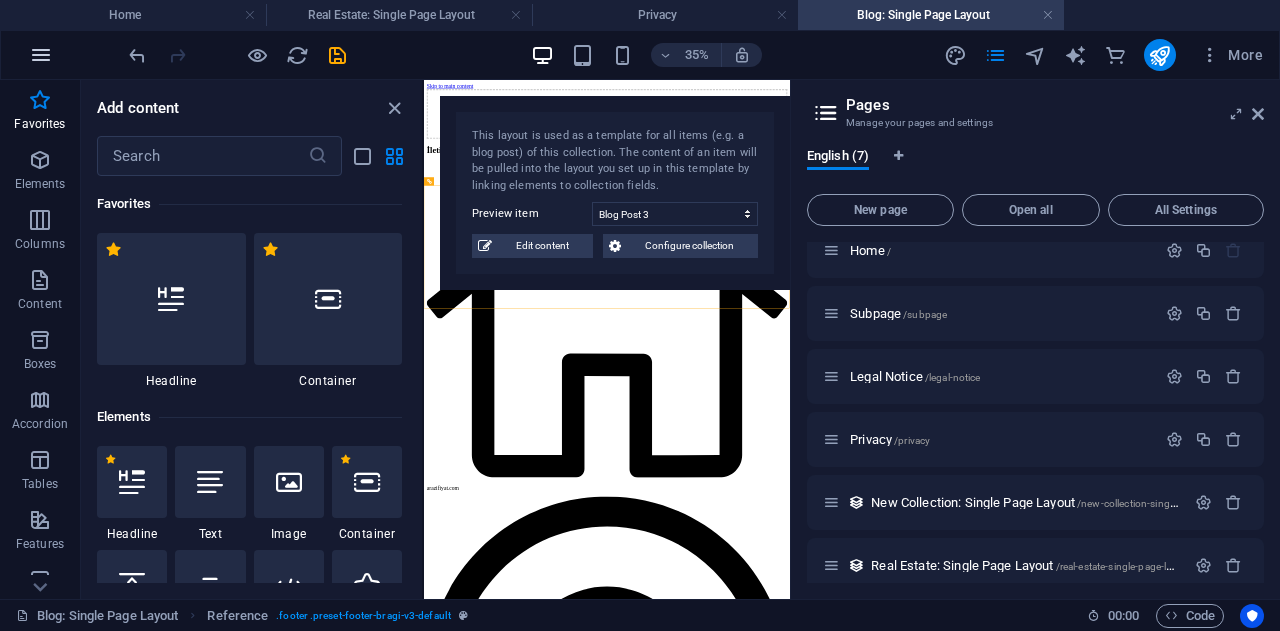 click at bounding box center [41, 55] 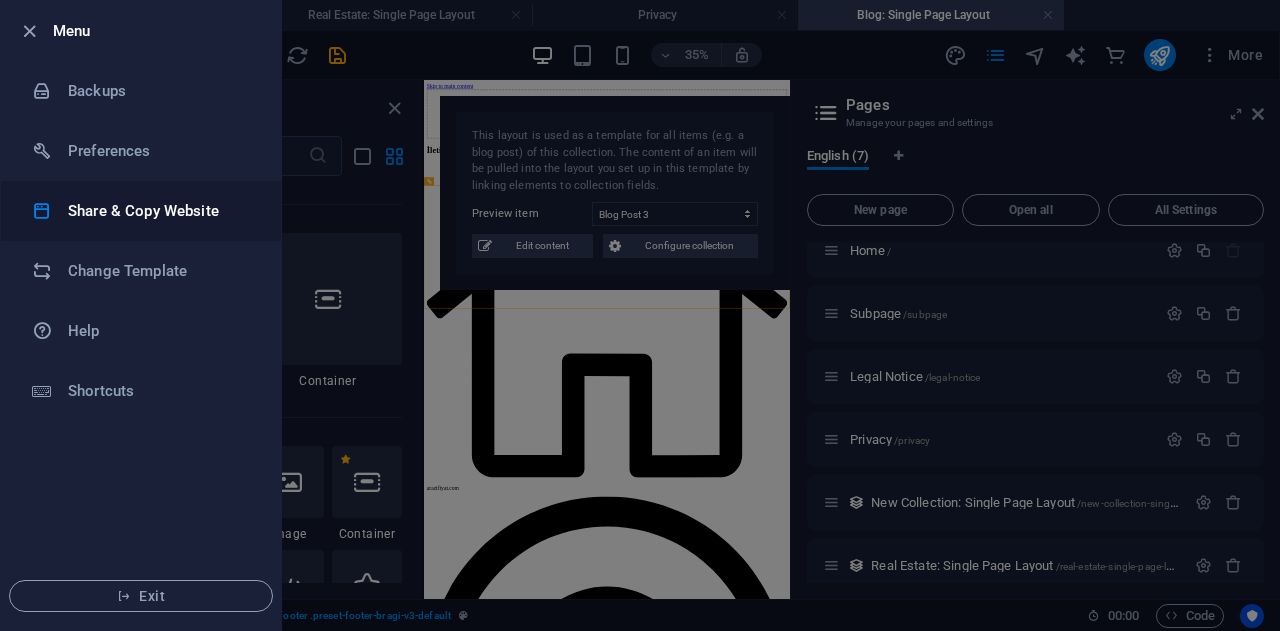 click on "Share & Copy Website" at bounding box center (141, 211) 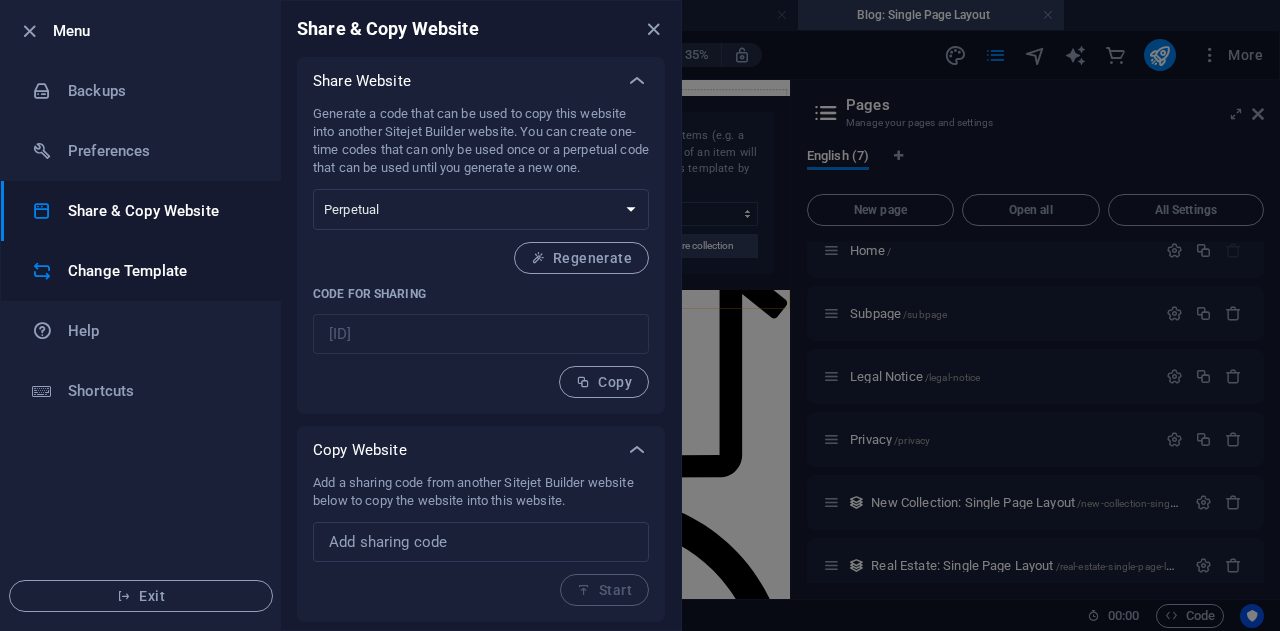 click on "Change Template" at bounding box center [160, 271] 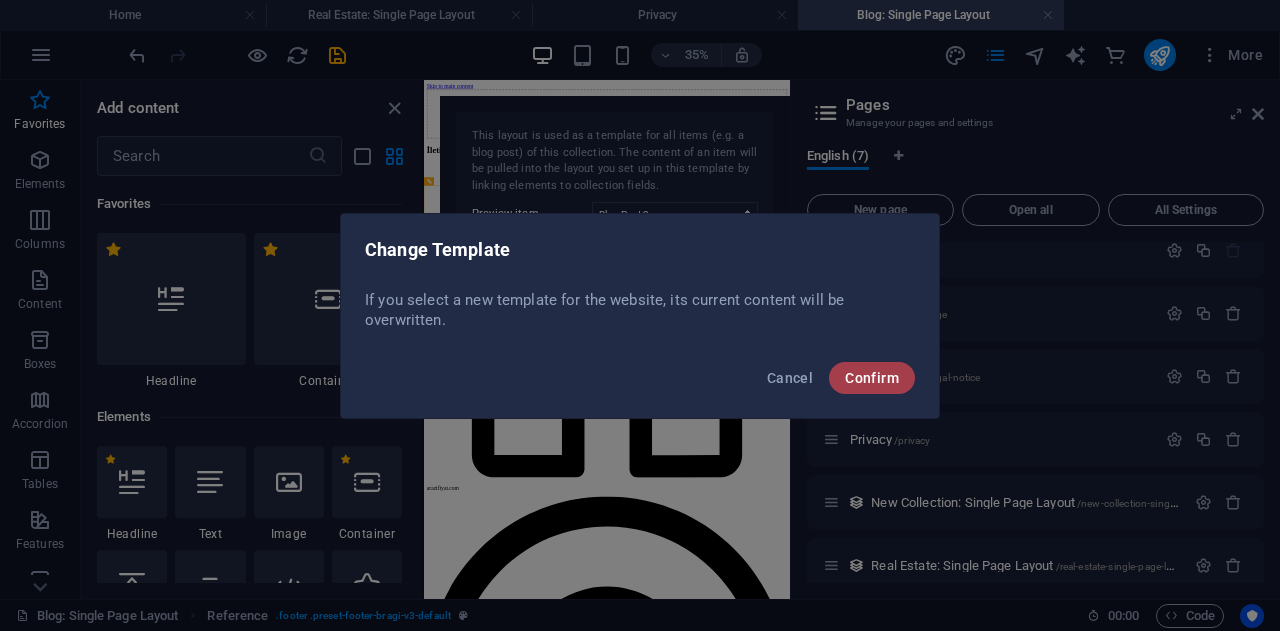 click on "Confirm" at bounding box center (872, 378) 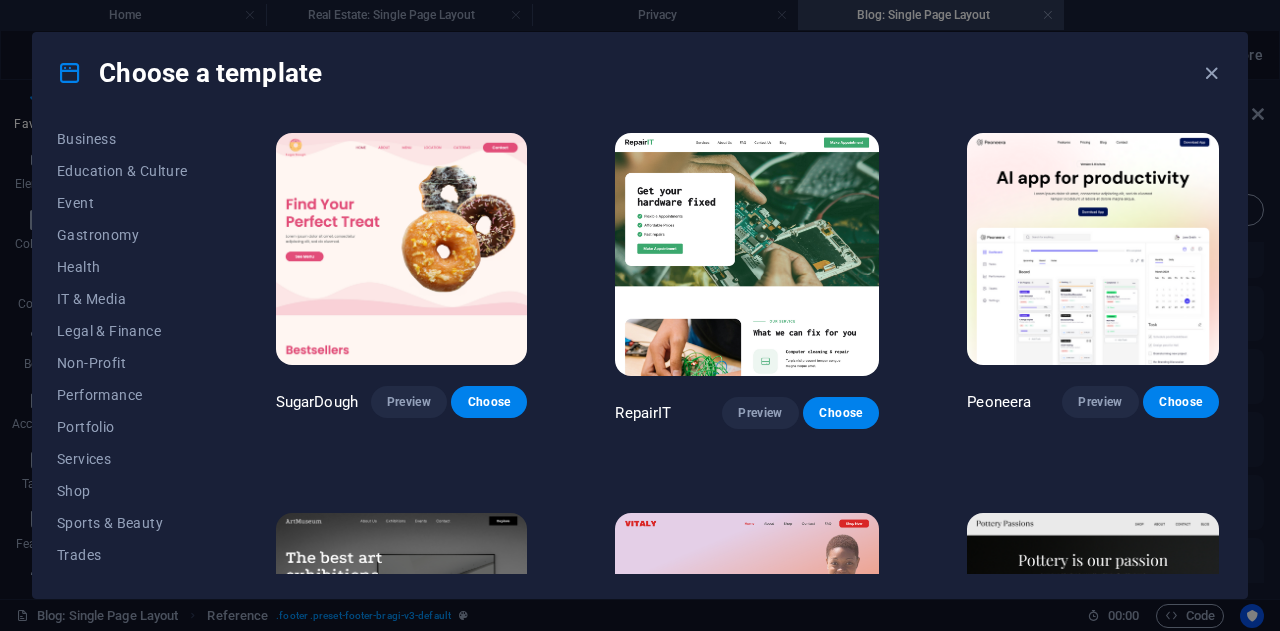 scroll, scrollTop: 387, scrollLeft: 0, axis: vertical 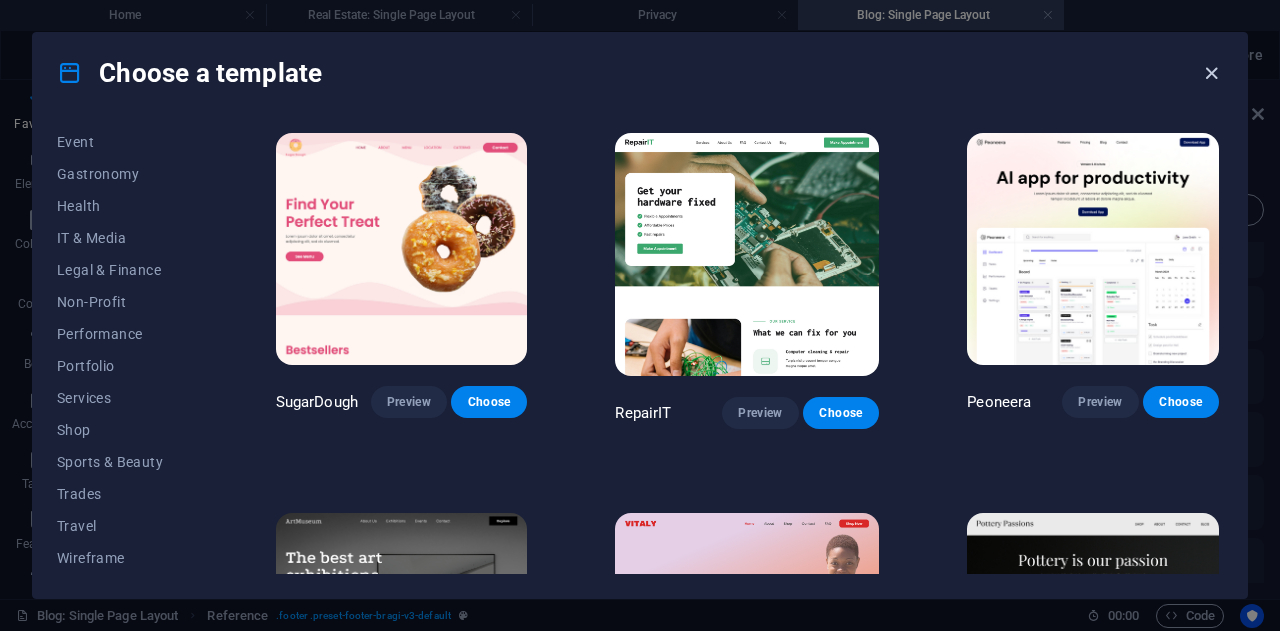 click at bounding box center [1211, 73] 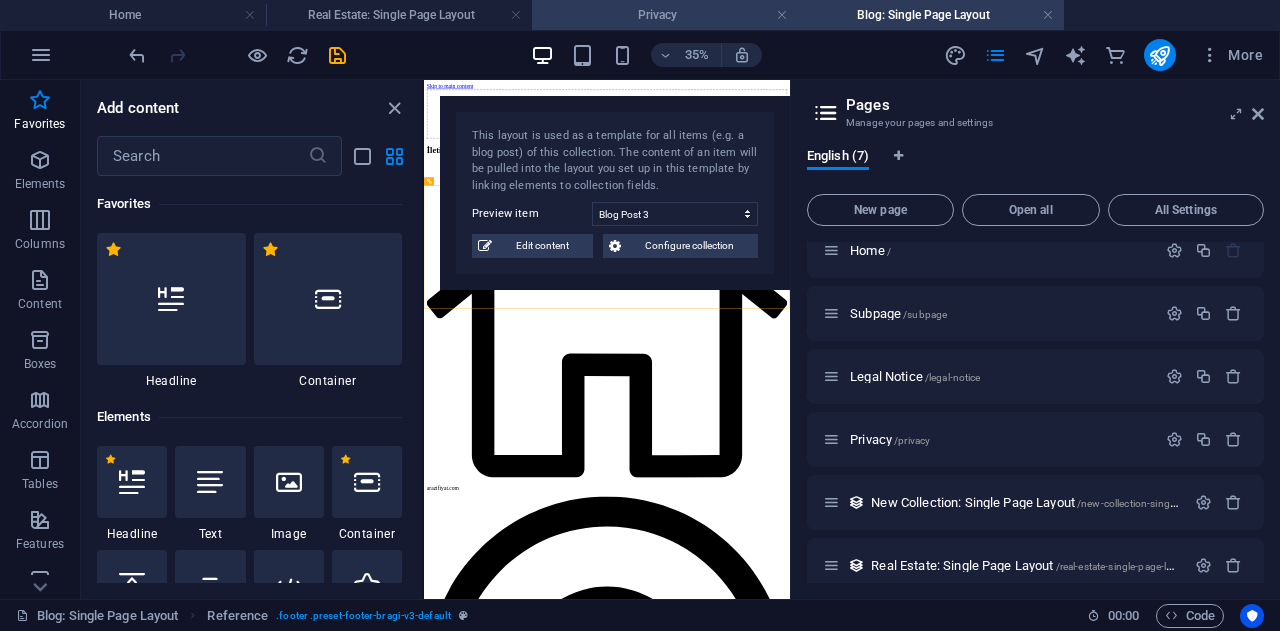 click on "Privacy" at bounding box center [665, 15] 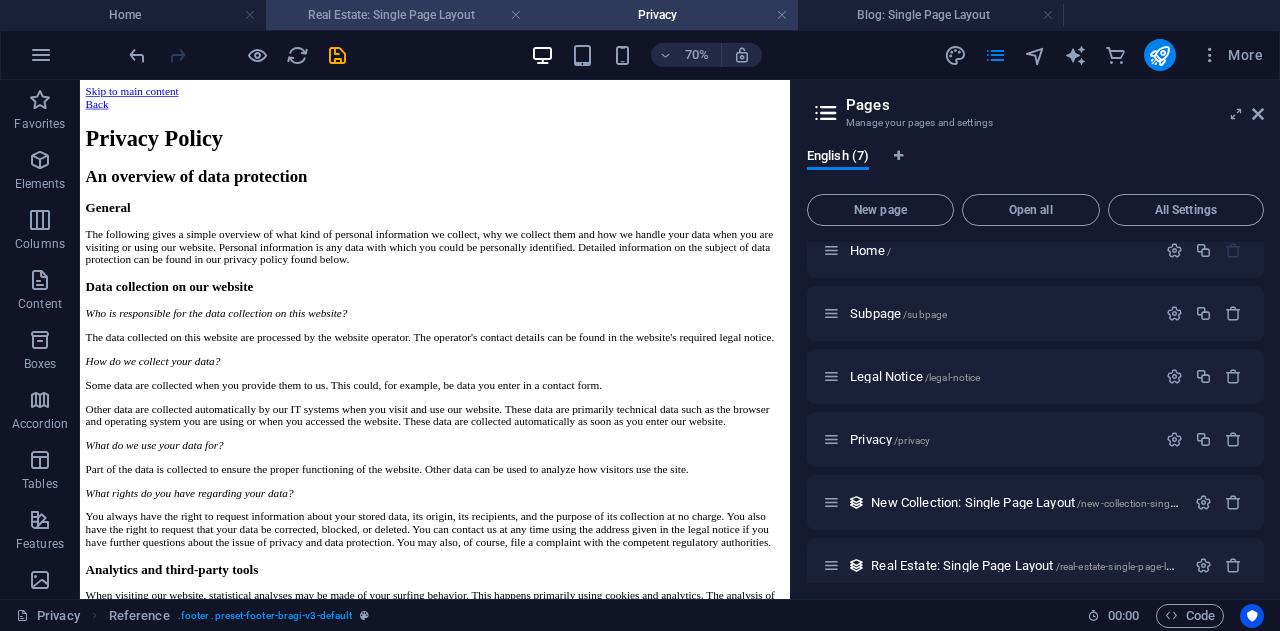 click on "Real Estate: Single Page Layout" at bounding box center [399, 15] 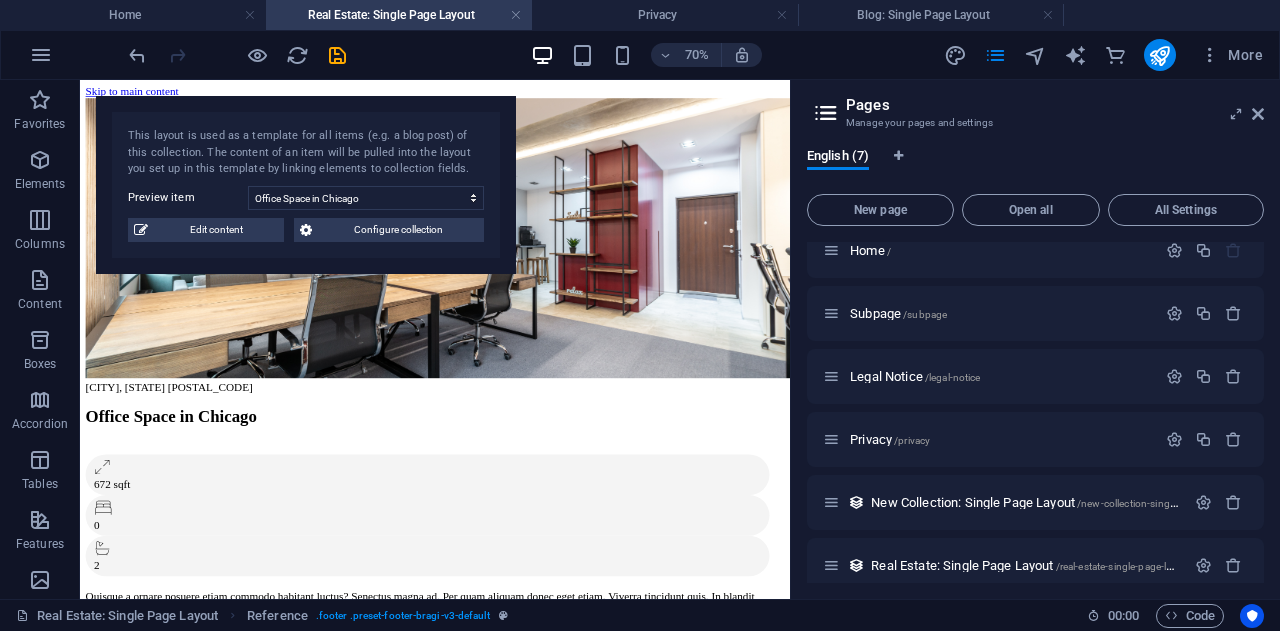scroll, scrollTop: 536, scrollLeft: 0, axis: vertical 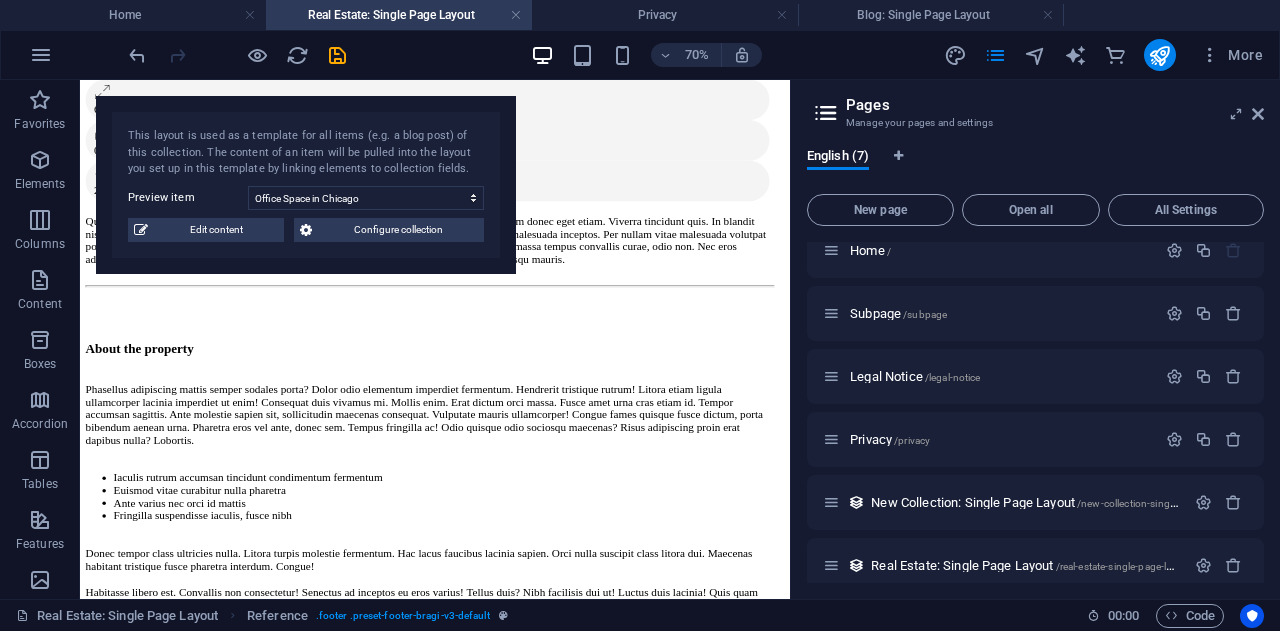 click on "Real Estate: Single Page Layout" at bounding box center [399, 15] 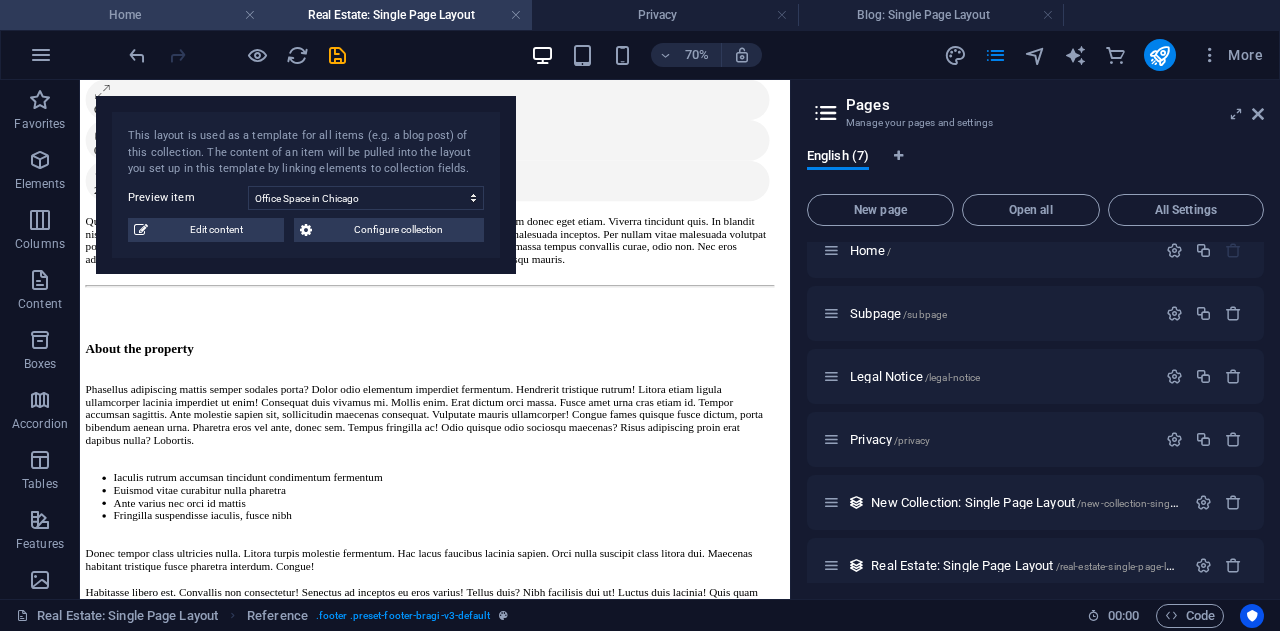 click on "Home" at bounding box center (133, 15) 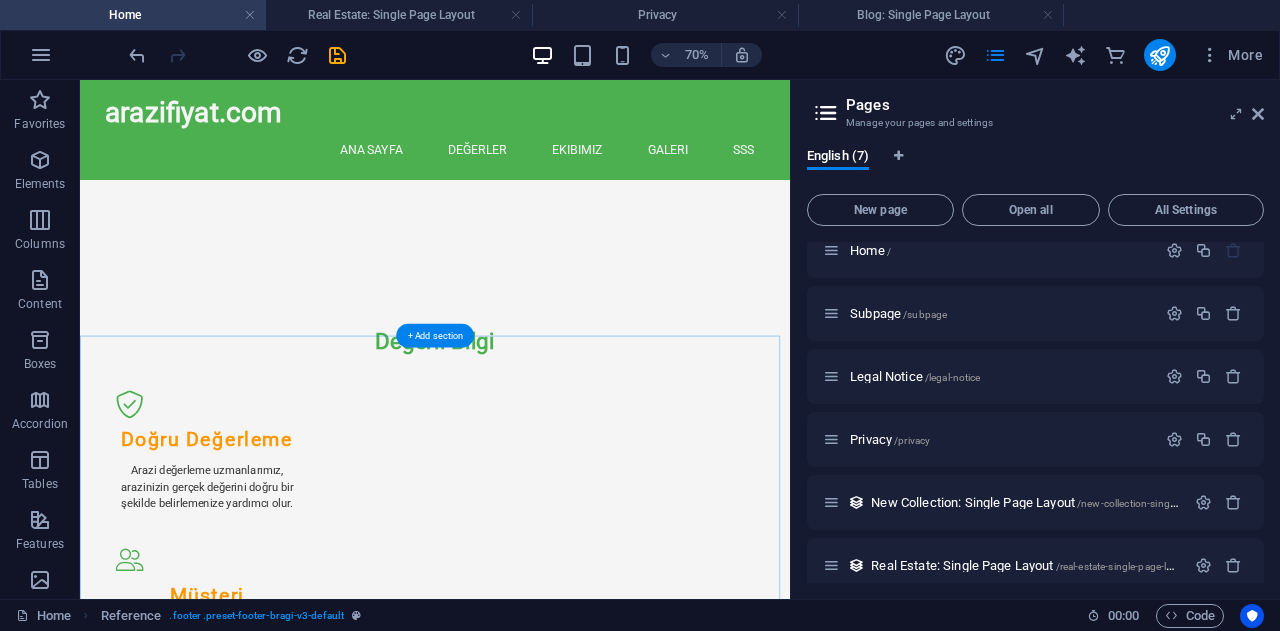 scroll, scrollTop: 858, scrollLeft: 0, axis: vertical 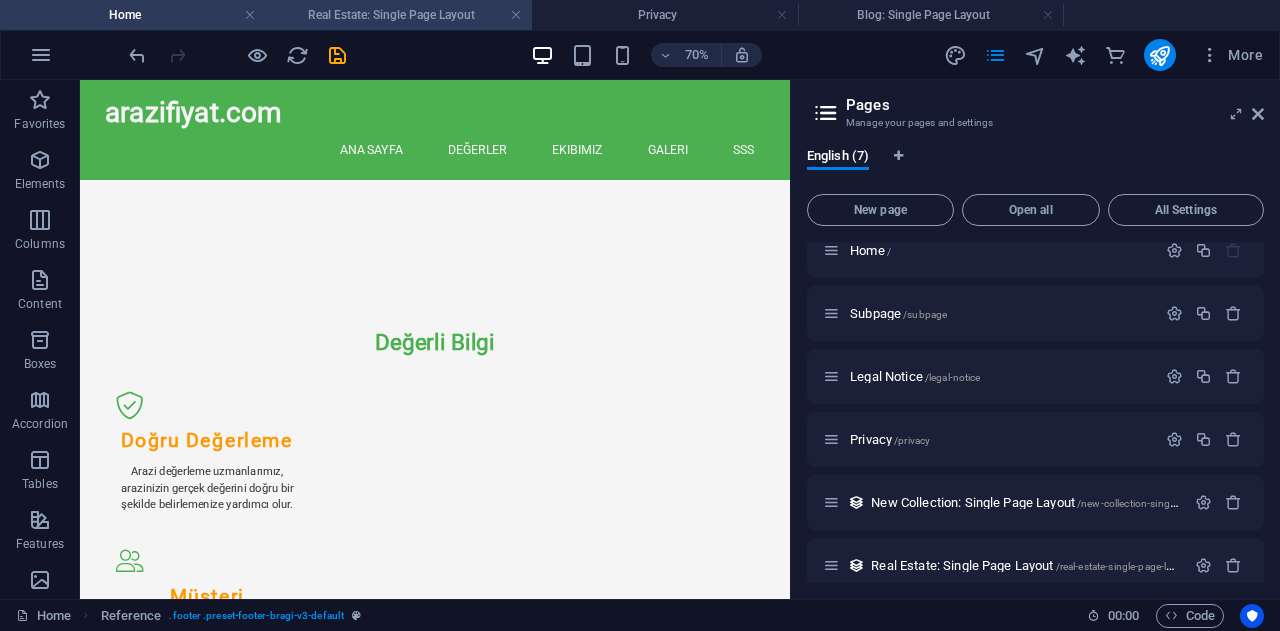 click on "Real Estate: Single Page Layout" at bounding box center [399, 15] 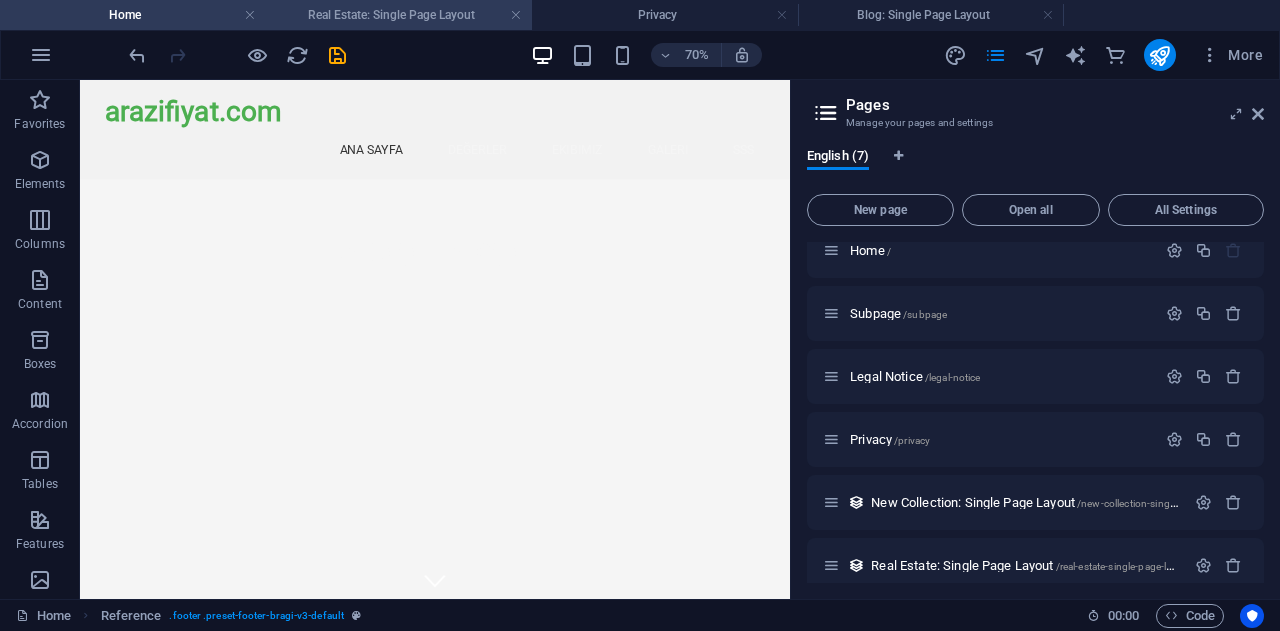 scroll, scrollTop: 536, scrollLeft: 0, axis: vertical 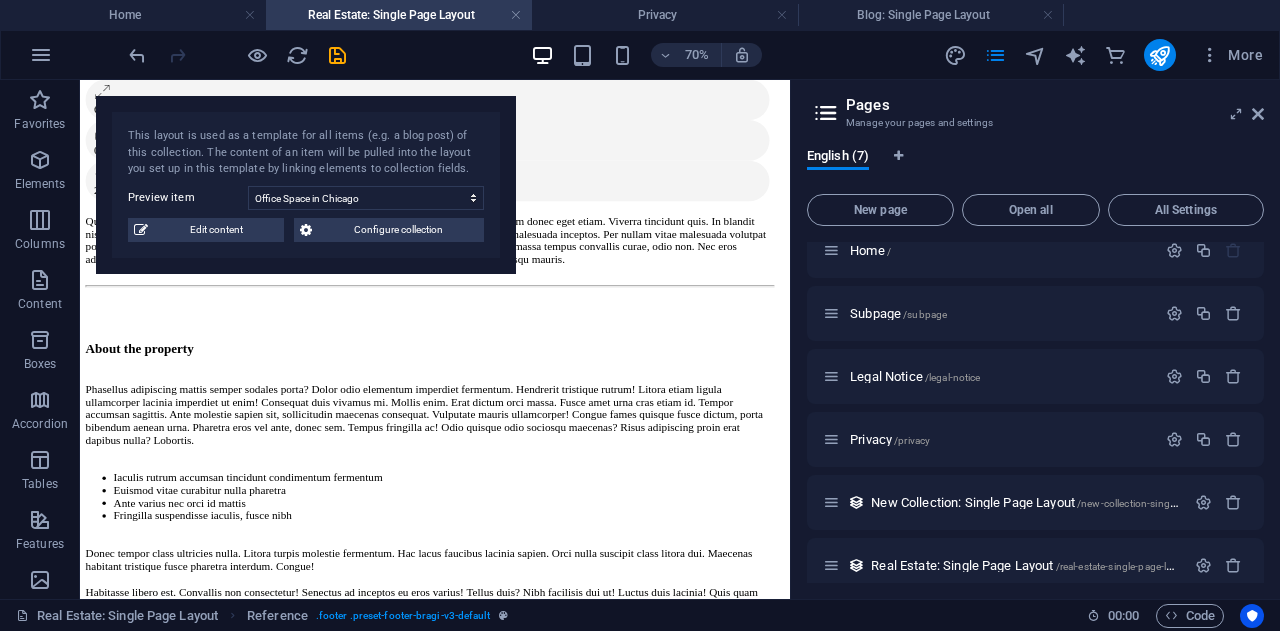 click on "Real Estate: Single Page Layout" at bounding box center (399, 15) 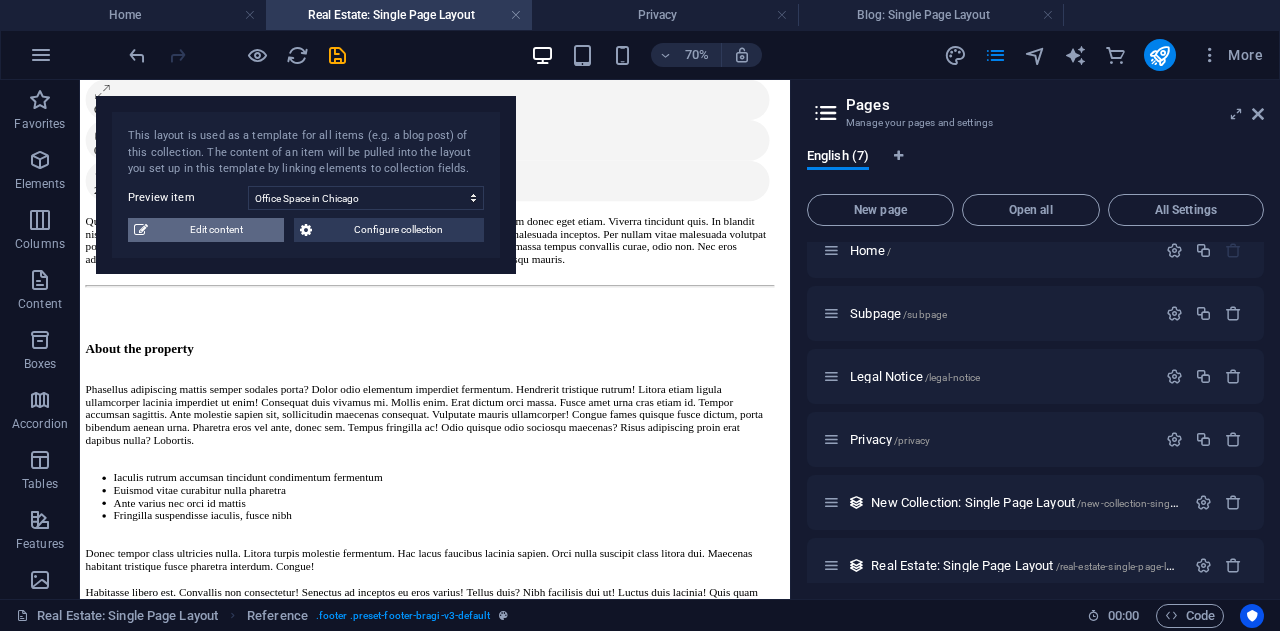 click on "Edit content" at bounding box center (216, 230) 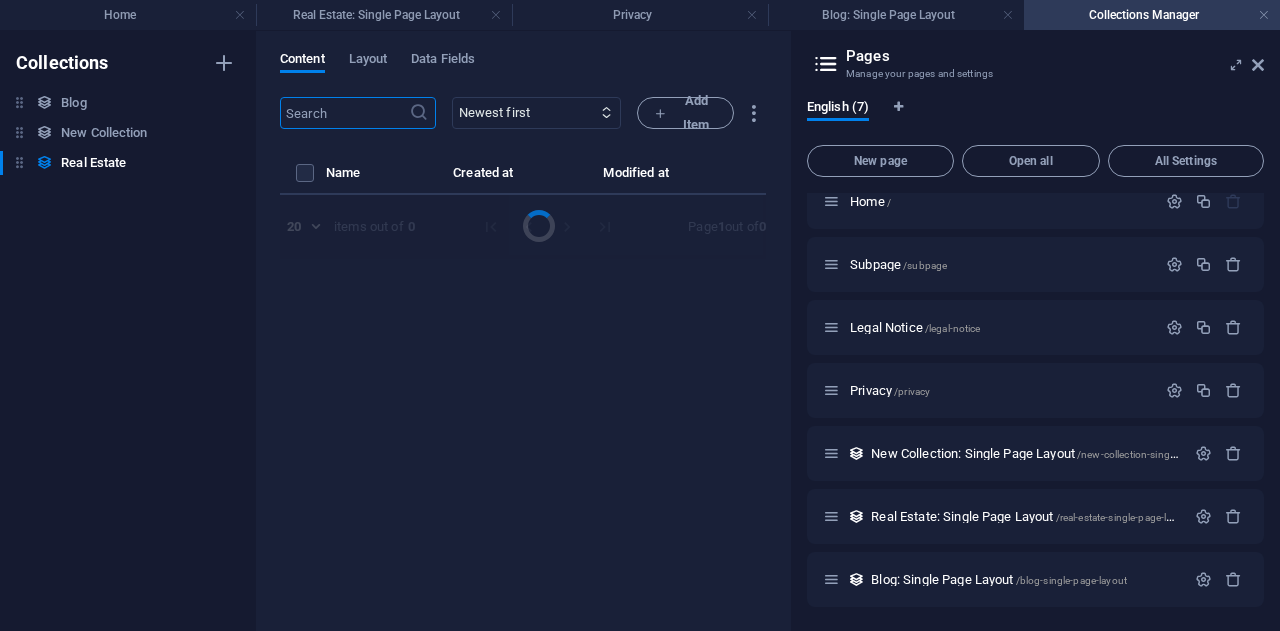 select on "Office" 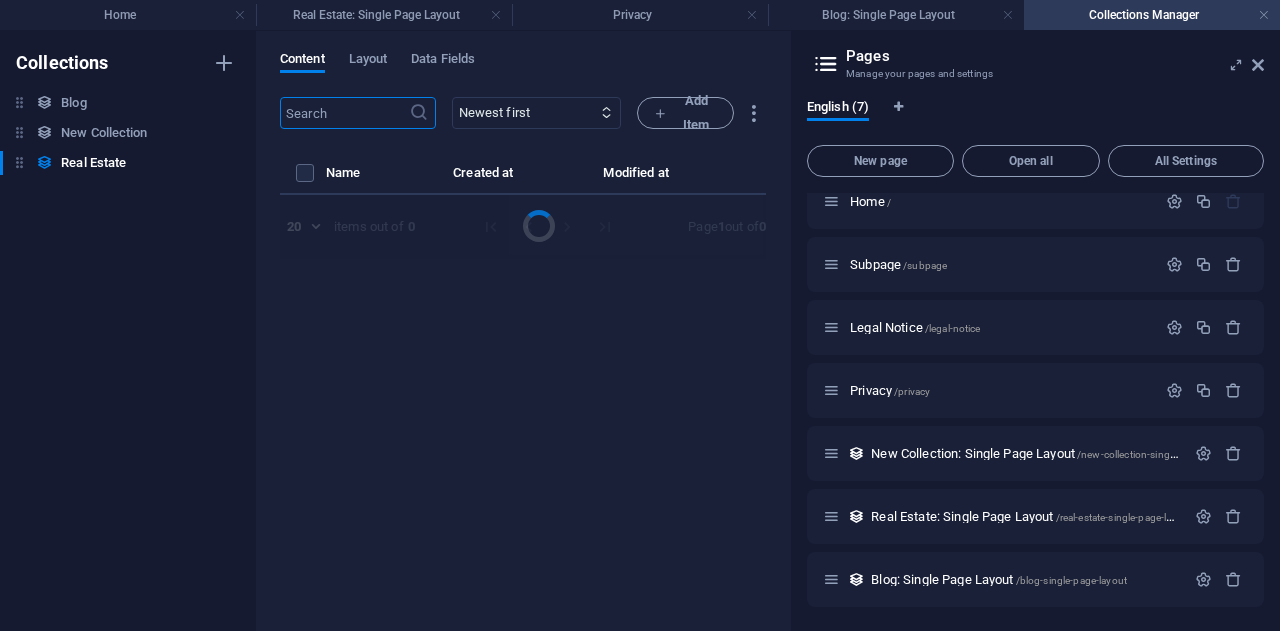 select on "For Rent" 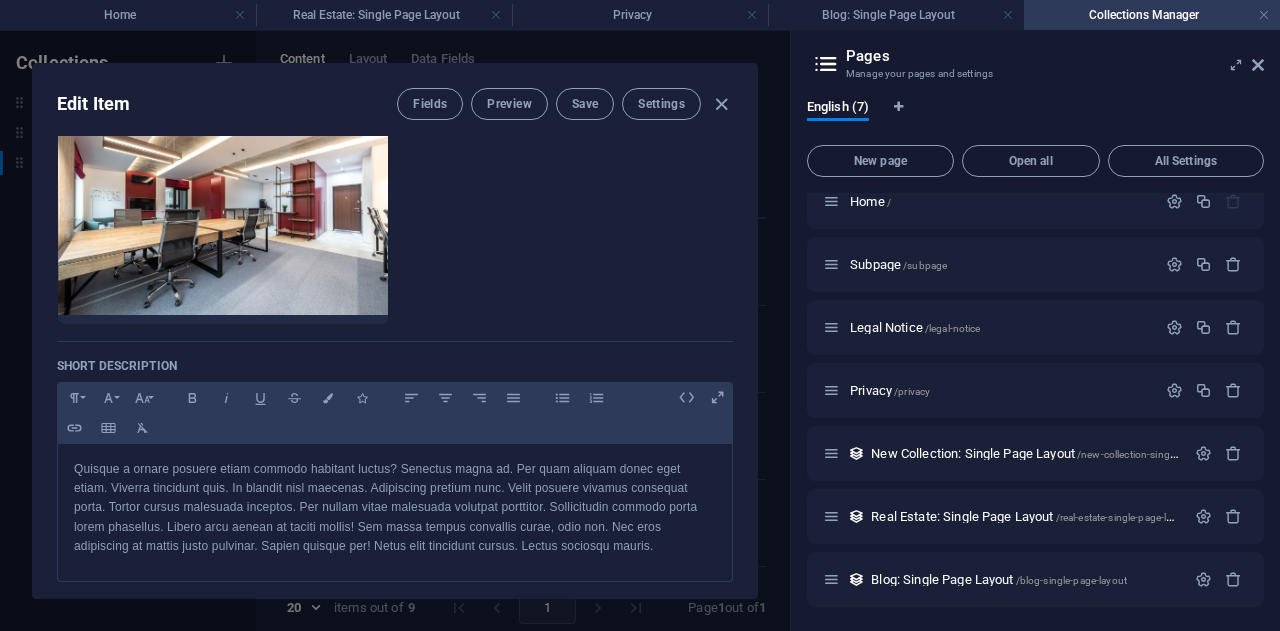 scroll, scrollTop: 0, scrollLeft: 0, axis: both 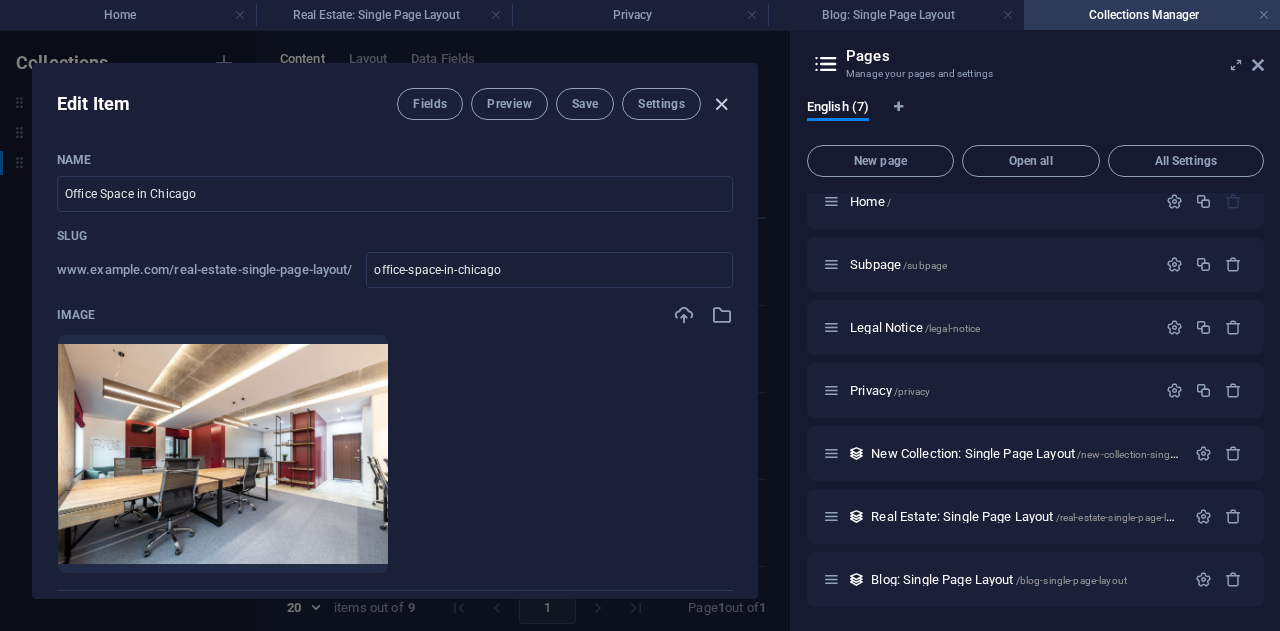 click at bounding box center (721, 104) 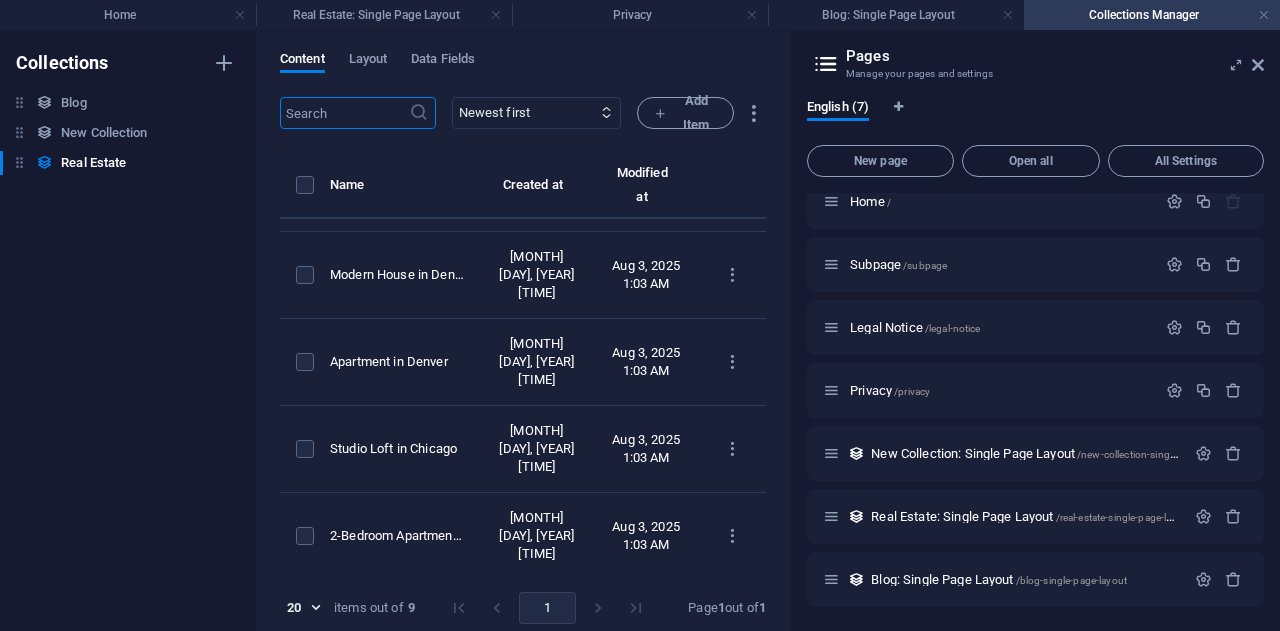 scroll, scrollTop: 426, scrollLeft: 0, axis: vertical 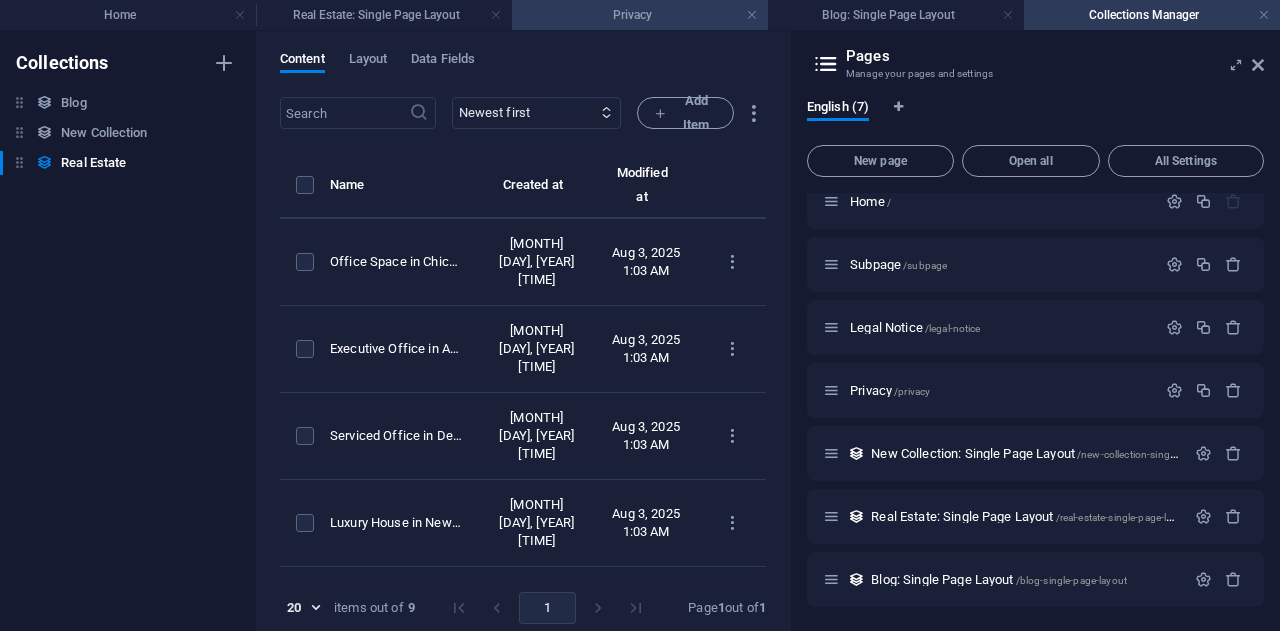 click on "Privacy" at bounding box center (640, 15) 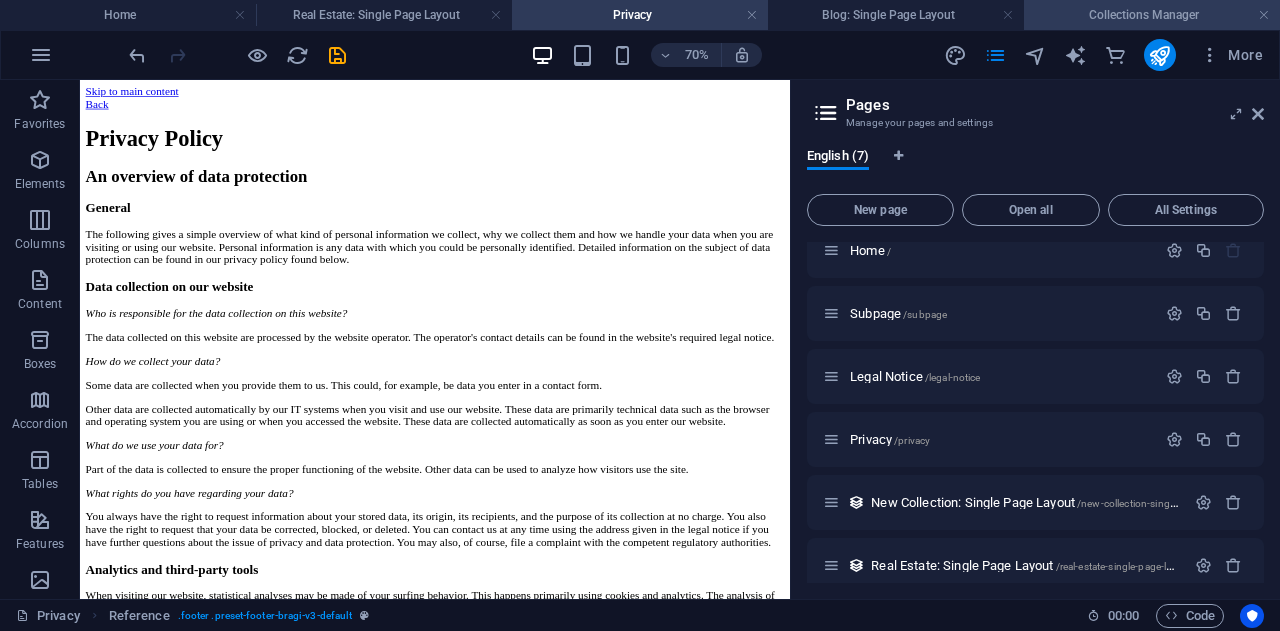 click on "Collections Manager" at bounding box center [1152, 15] 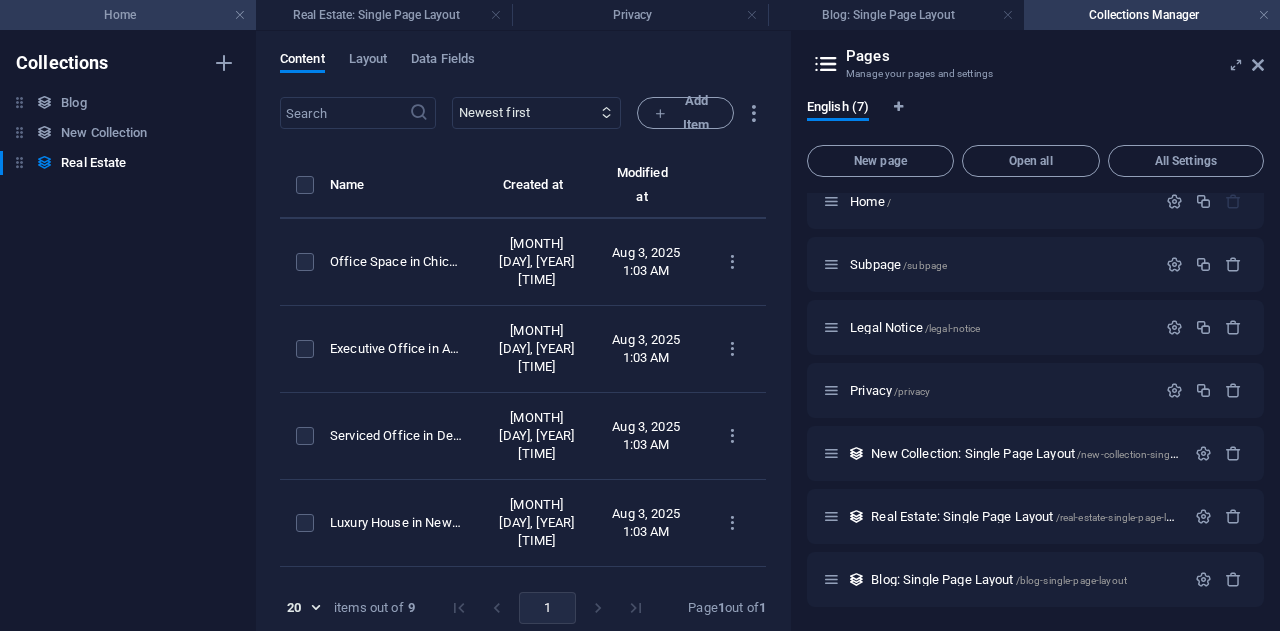 click on "Home" at bounding box center (128, 15) 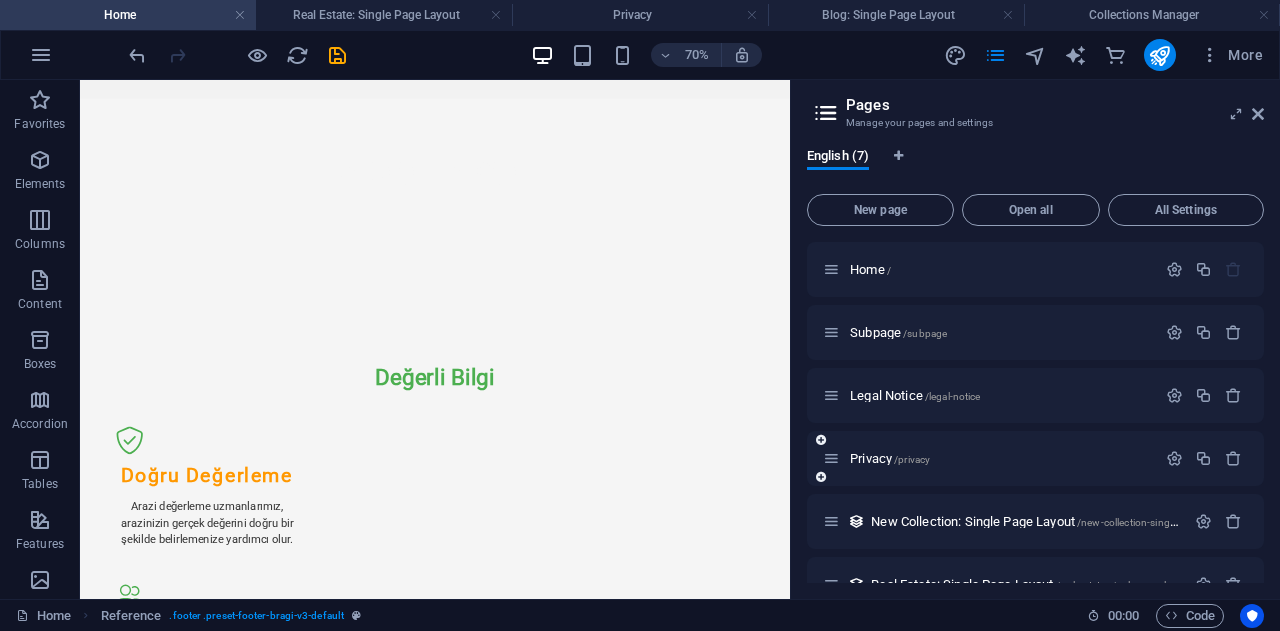 scroll, scrollTop: 100, scrollLeft: 0, axis: vertical 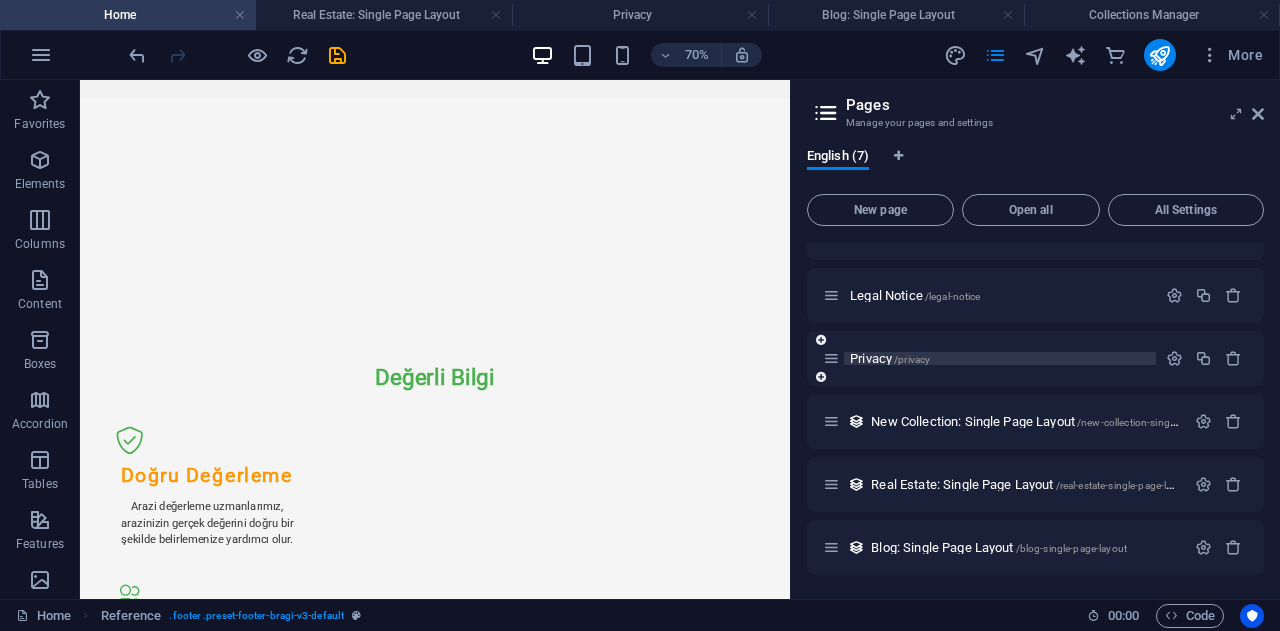 click on "Privacy /privacy" at bounding box center [890, 358] 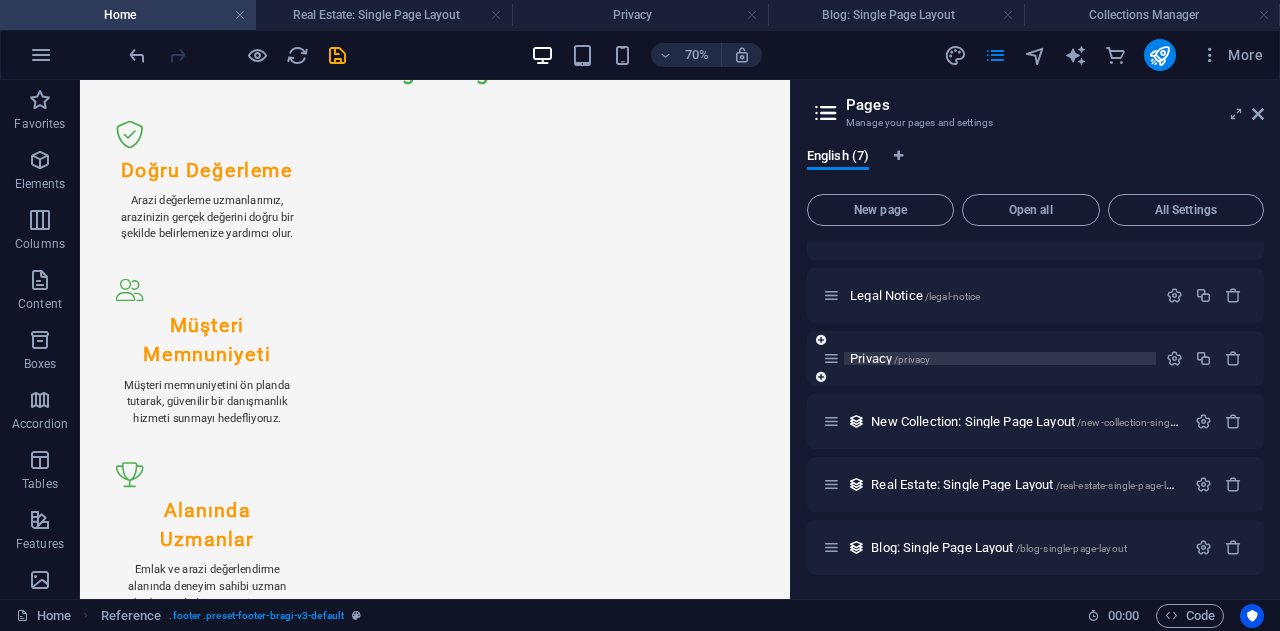 scroll, scrollTop: 0, scrollLeft: 0, axis: both 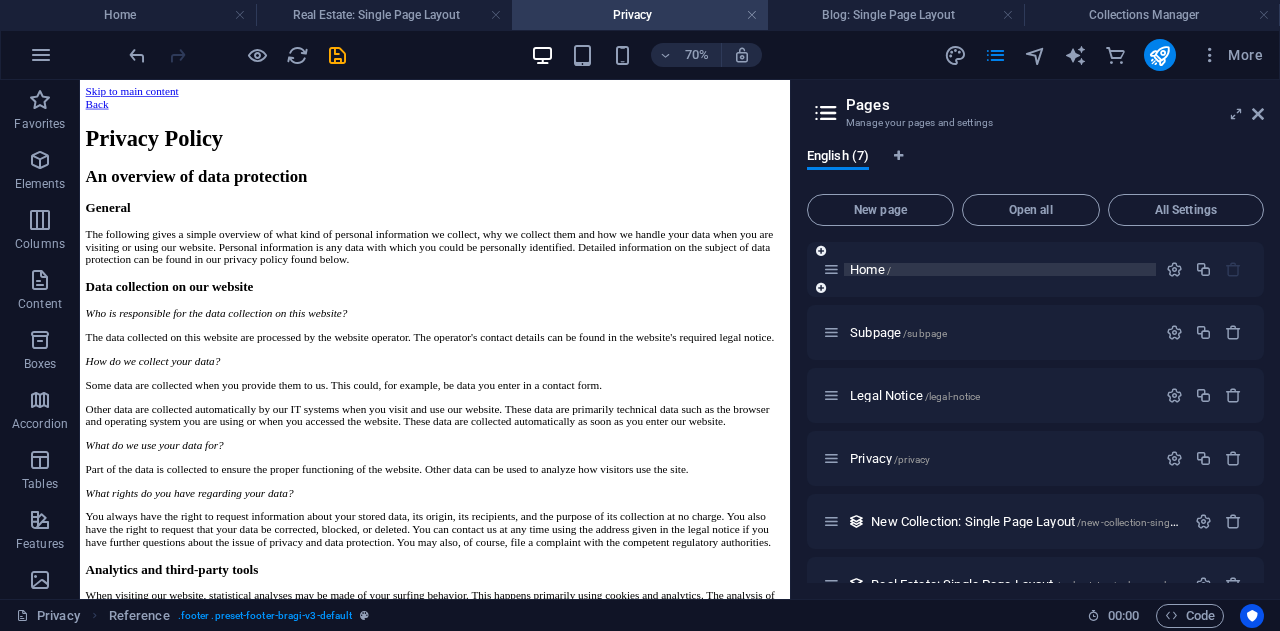 click on "Home /" at bounding box center (870, 269) 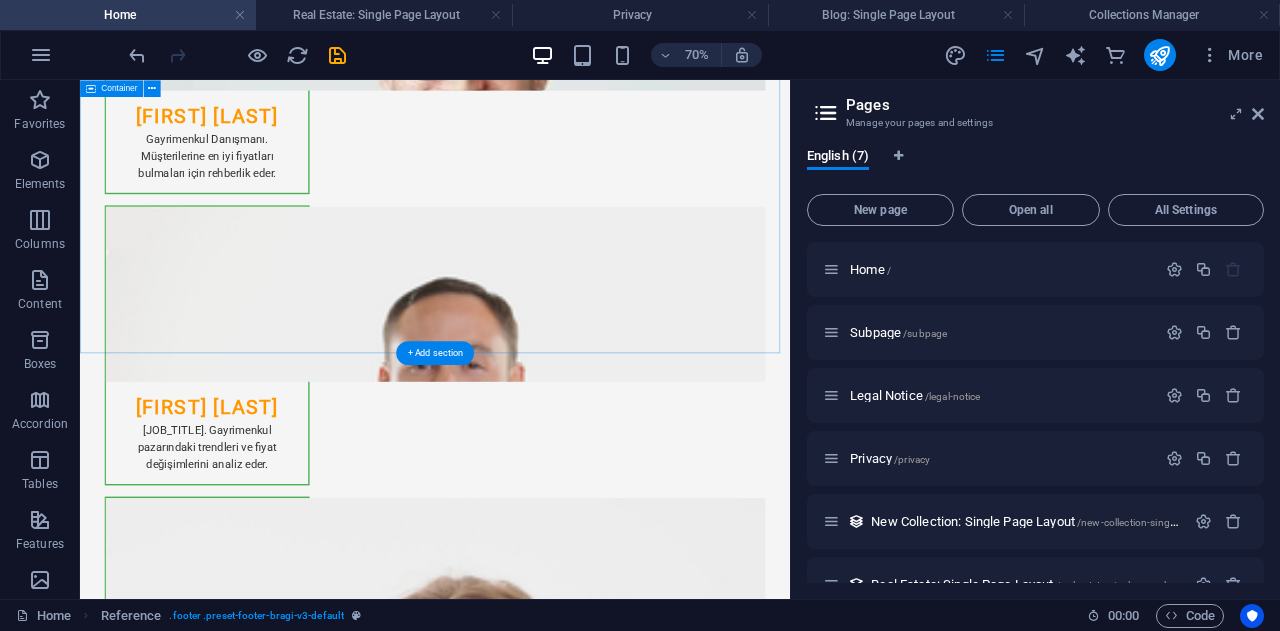 scroll, scrollTop: 3221, scrollLeft: 0, axis: vertical 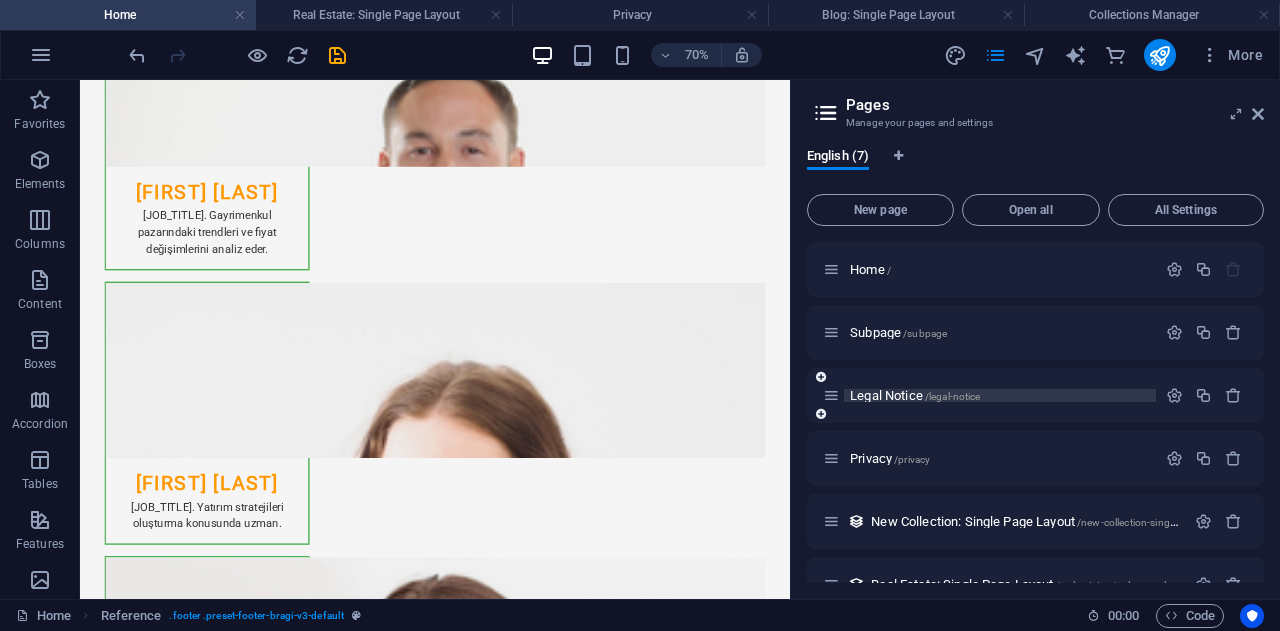 click on "Legal Notice /legal-notice" at bounding box center (915, 395) 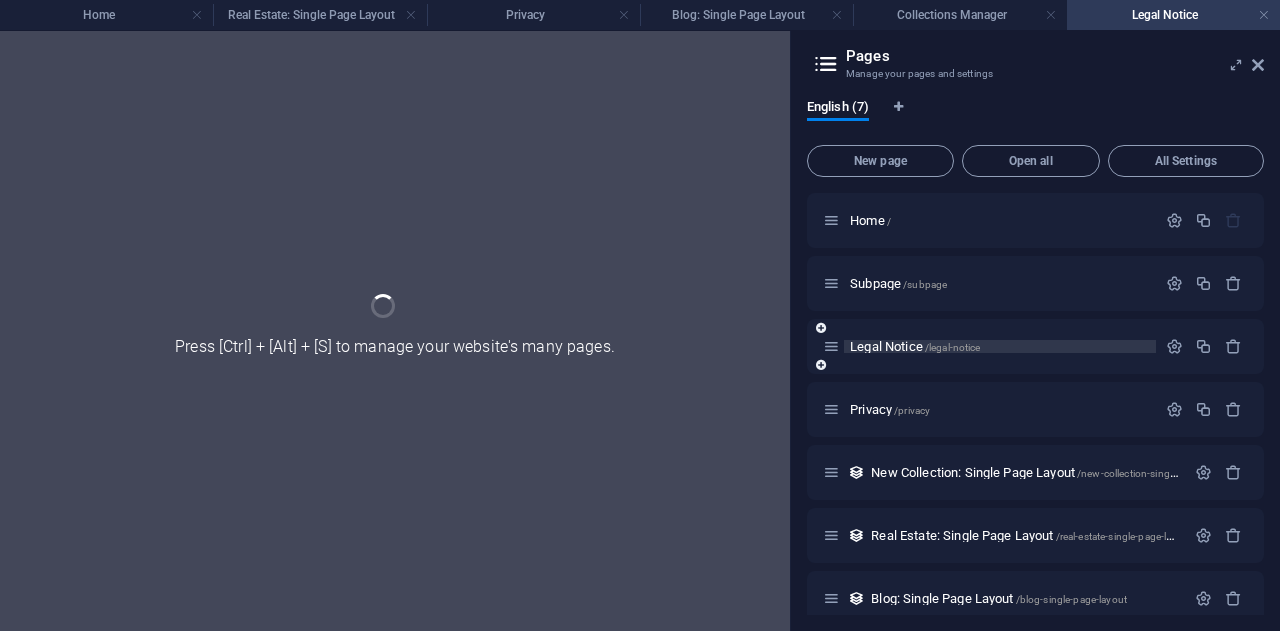 scroll, scrollTop: 0, scrollLeft: 0, axis: both 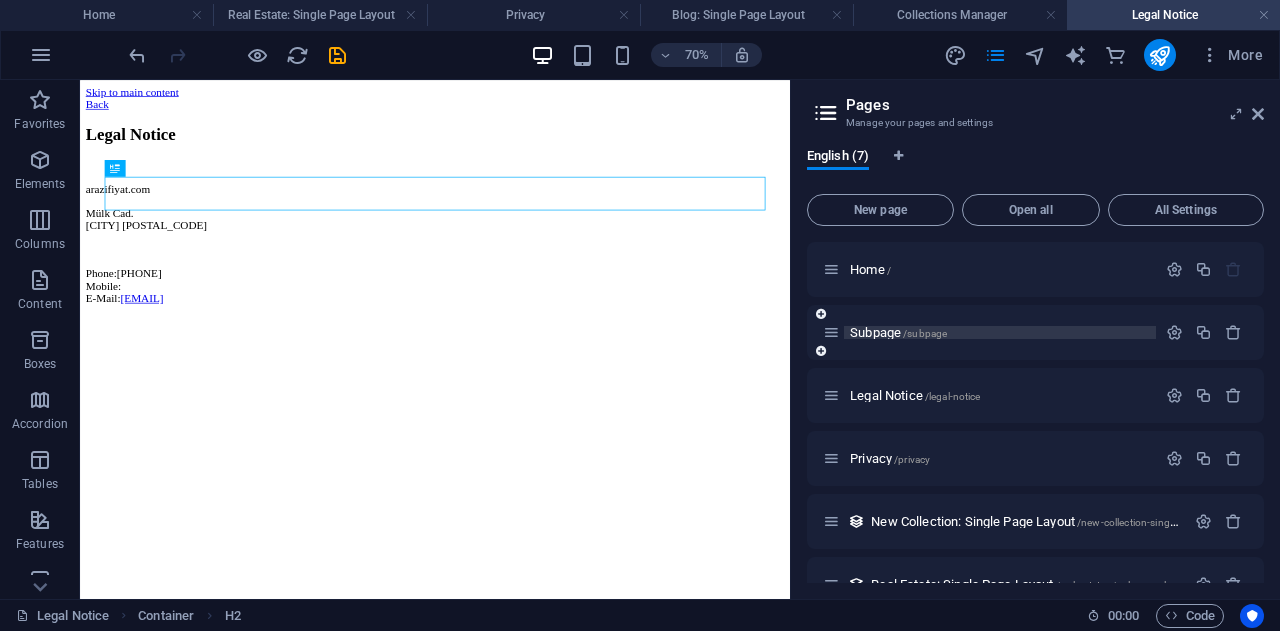 click on "Subpage /subpage" at bounding box center (898, 332) 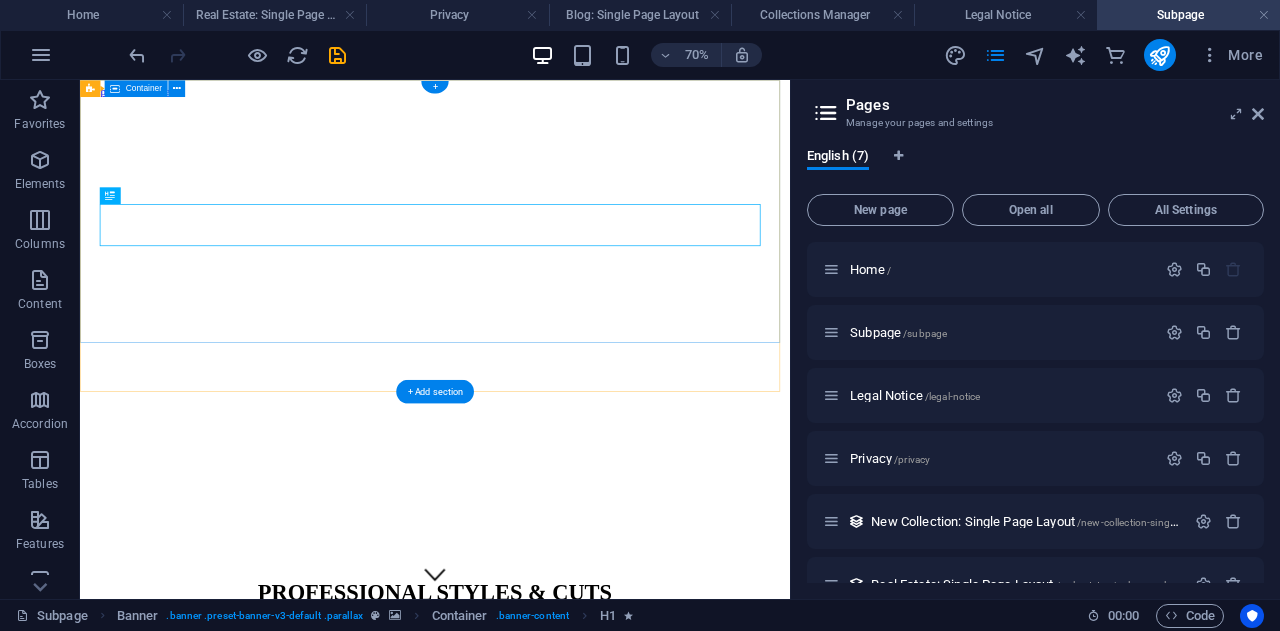 scroll, scrollTop: 94, scrollLeft: 0, axis: vertical 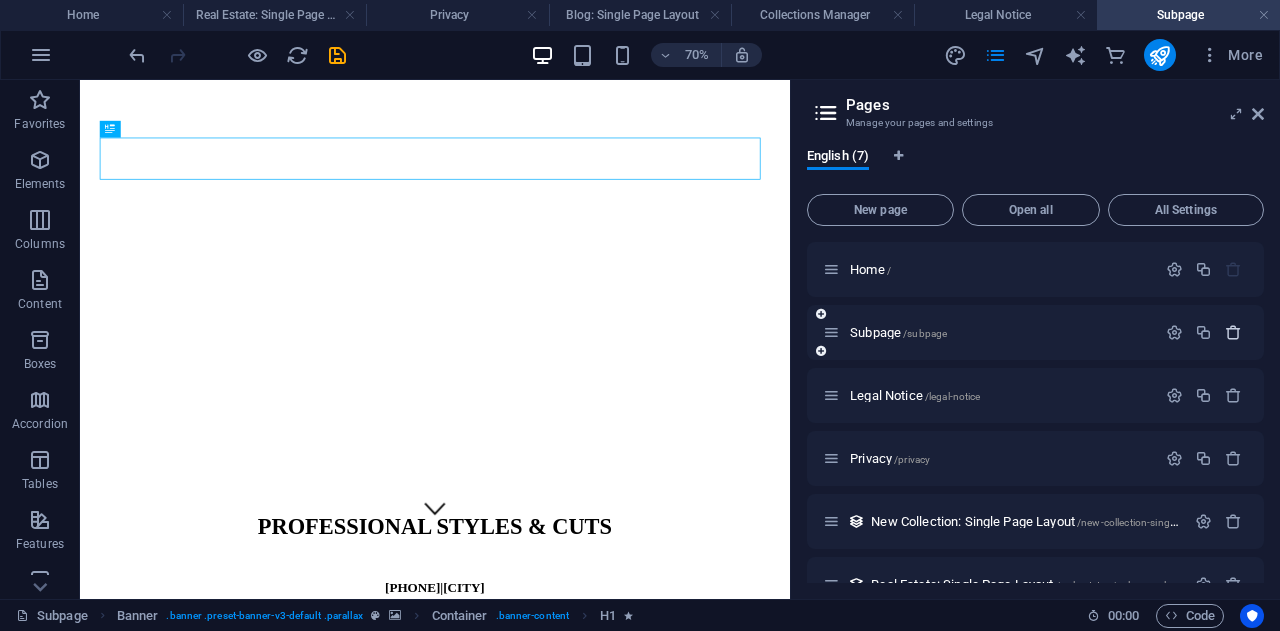 click at bounding box center [1233, 332] 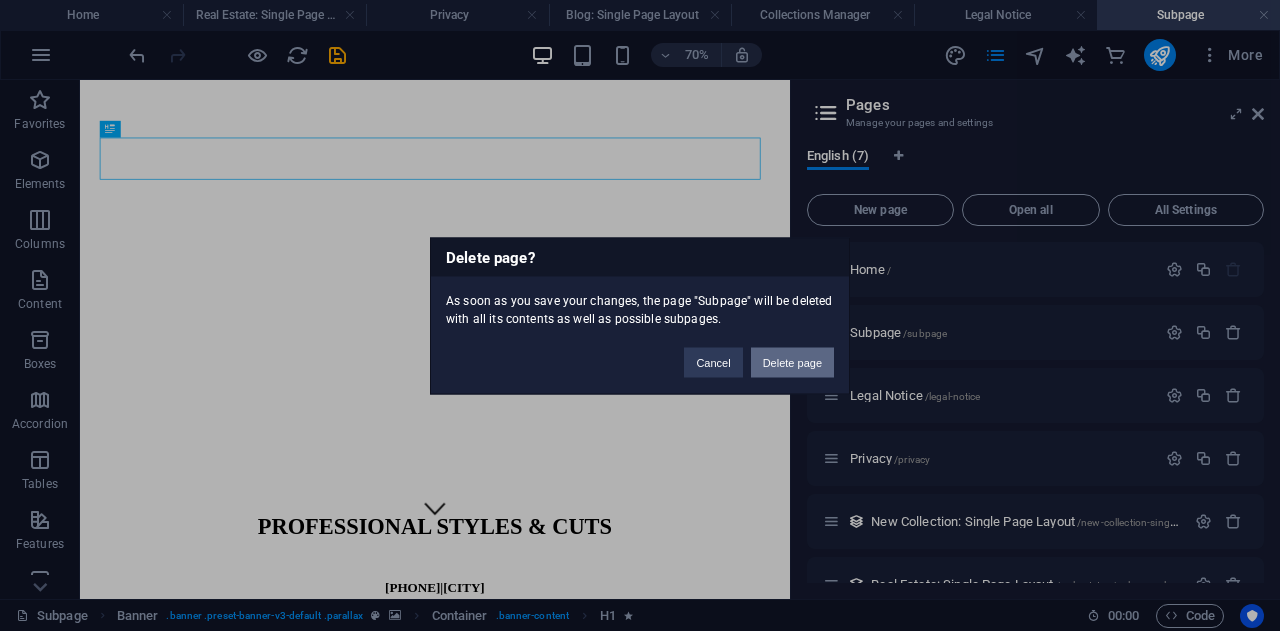 click on "Delete page" at bounding box center [792, 362] 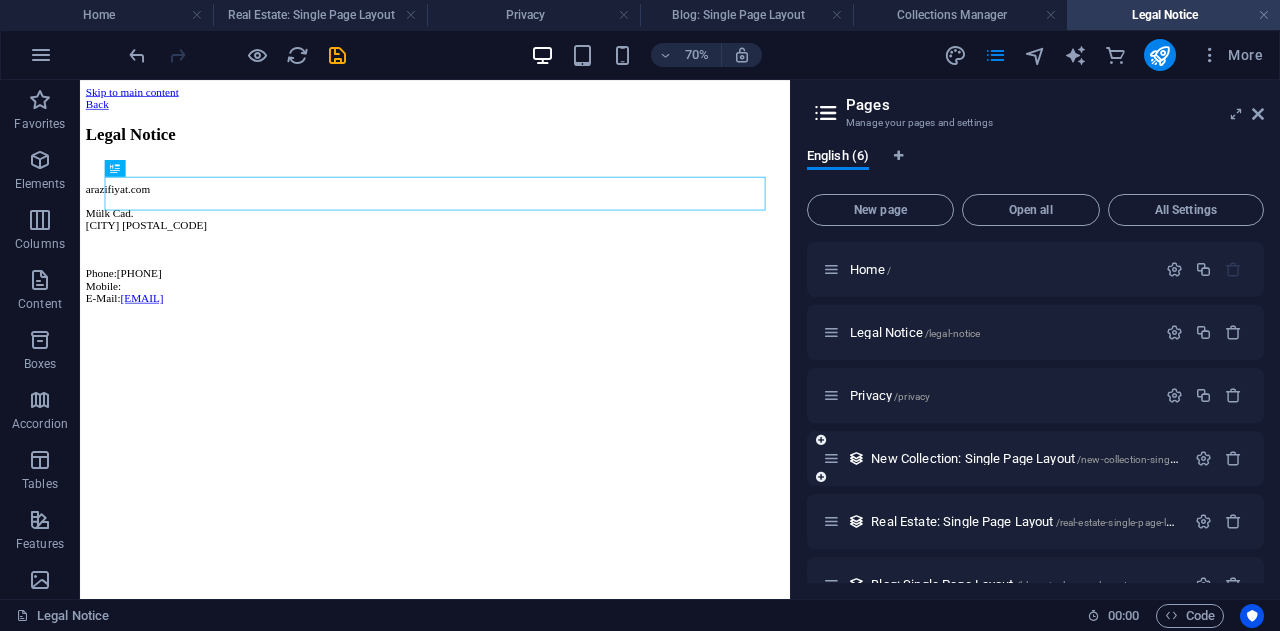 scroll, scrollTop: 37, scrollLeft: 0, axis: vertical 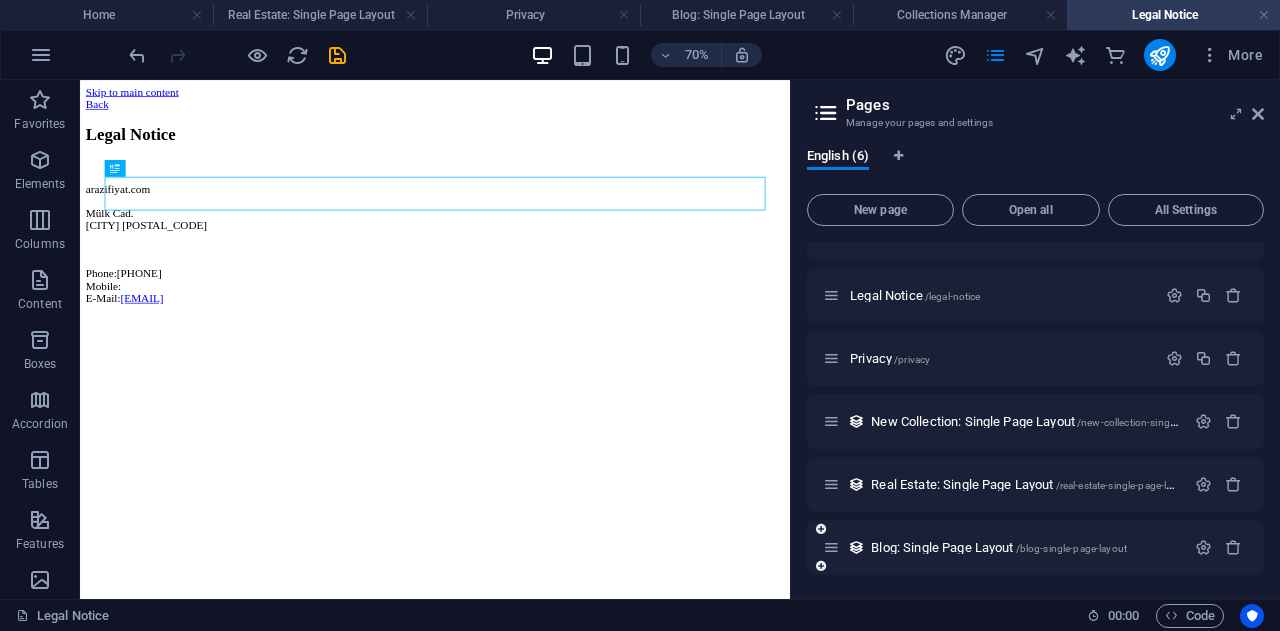 click on "Blog: Single Page Layout /blog-single-page-layout" at bounding box center (1004, 547) 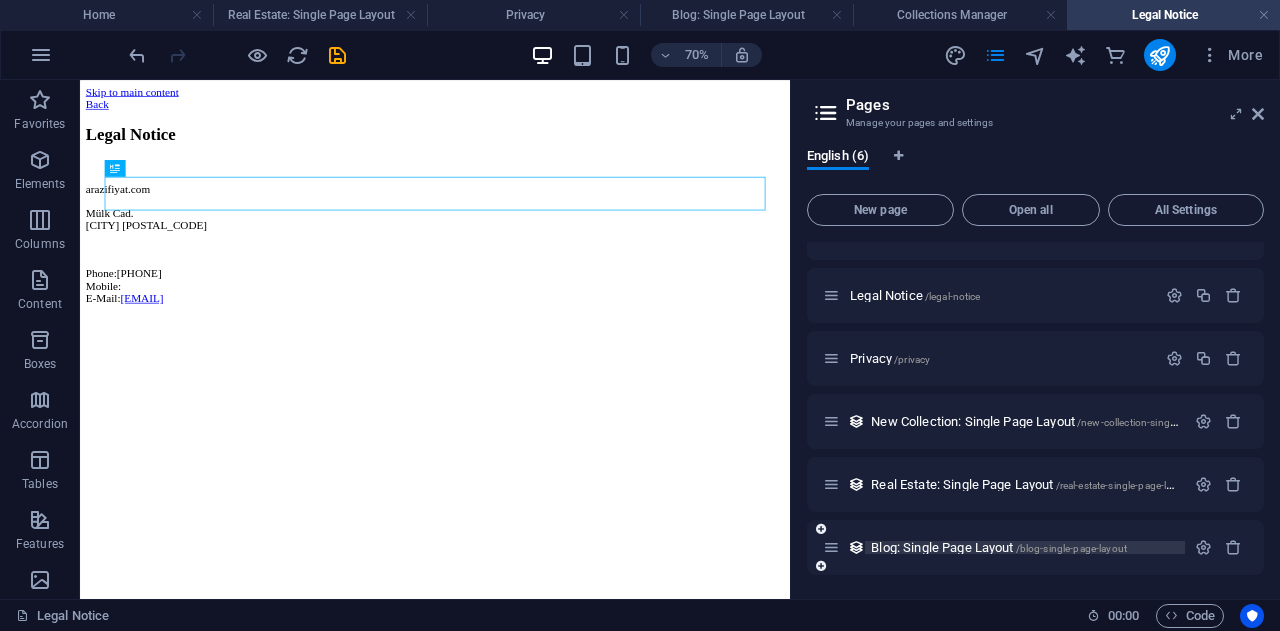 click on "Blog: Single Page Layout /blog-single-page-layout" at bounding box center [999, 547] 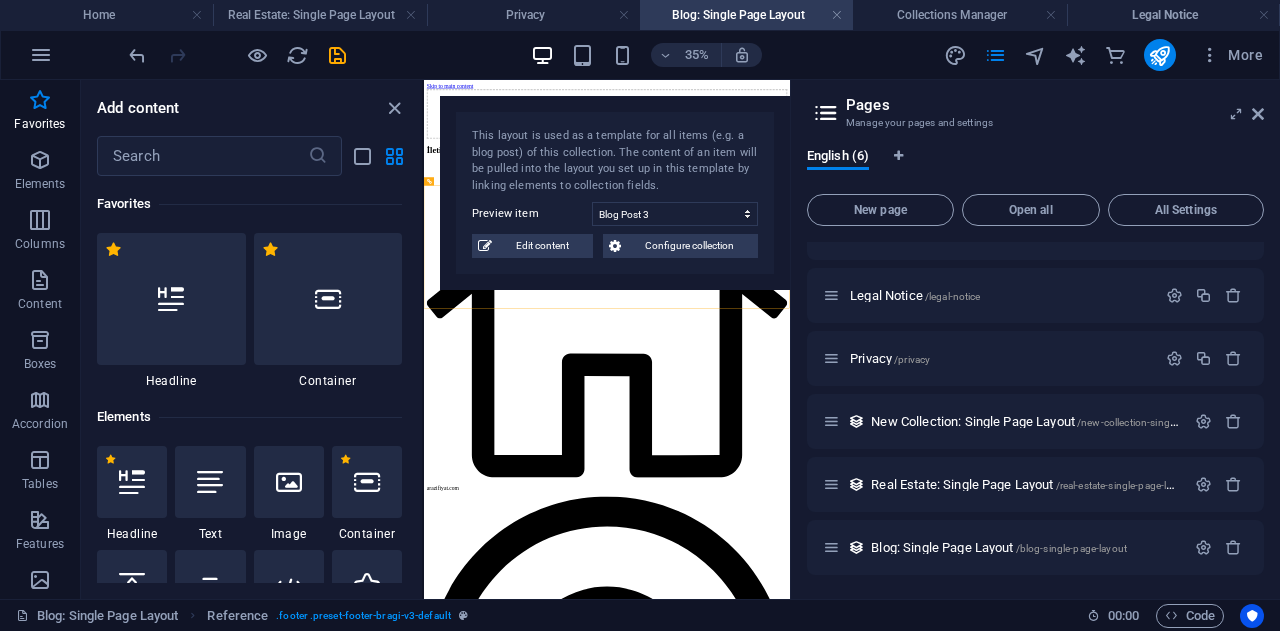 click on "Skip to main content
Add elements and assign them to collection fields or  Add elements  Paste clipboard İletişim Bilgileri arazifiyat.com Mülk Cad. , [POSTAL_CODE]   [CITY] [PHONE] [EMAIL] Legal Notice  |  Privacy Policy" at bounding box center (947, 3090) 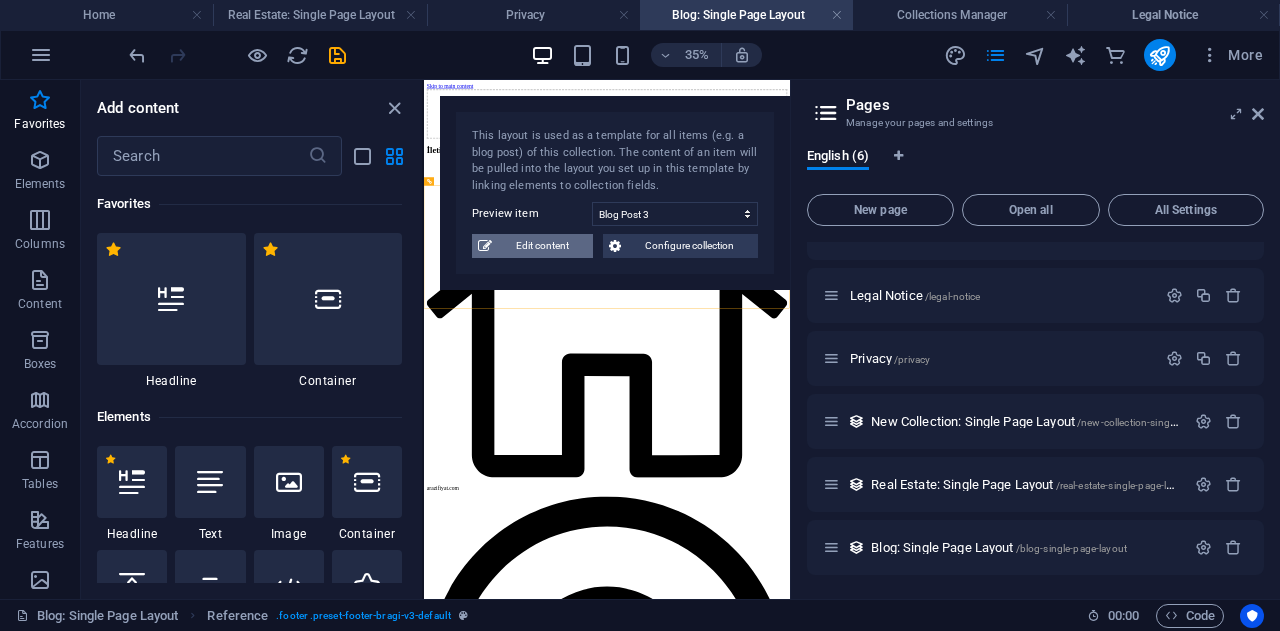 click on "Edit content" at bounding box center (542, 246) 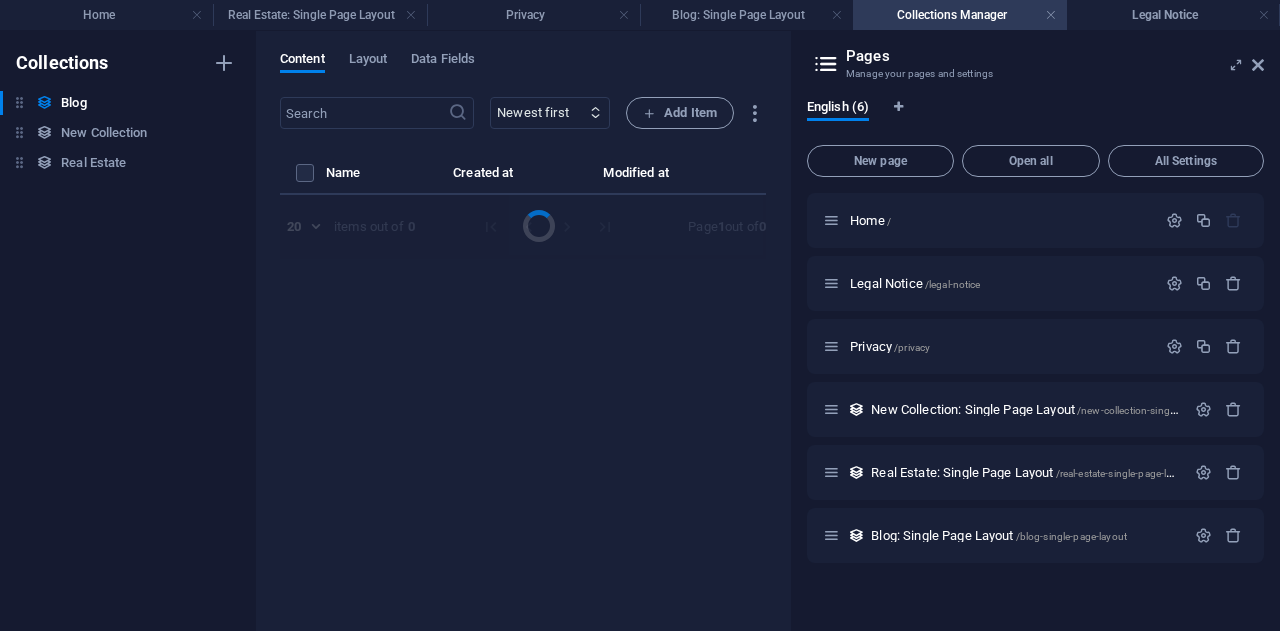 scroll, scrollTop: 0, scrollLeft: 0, axis: both 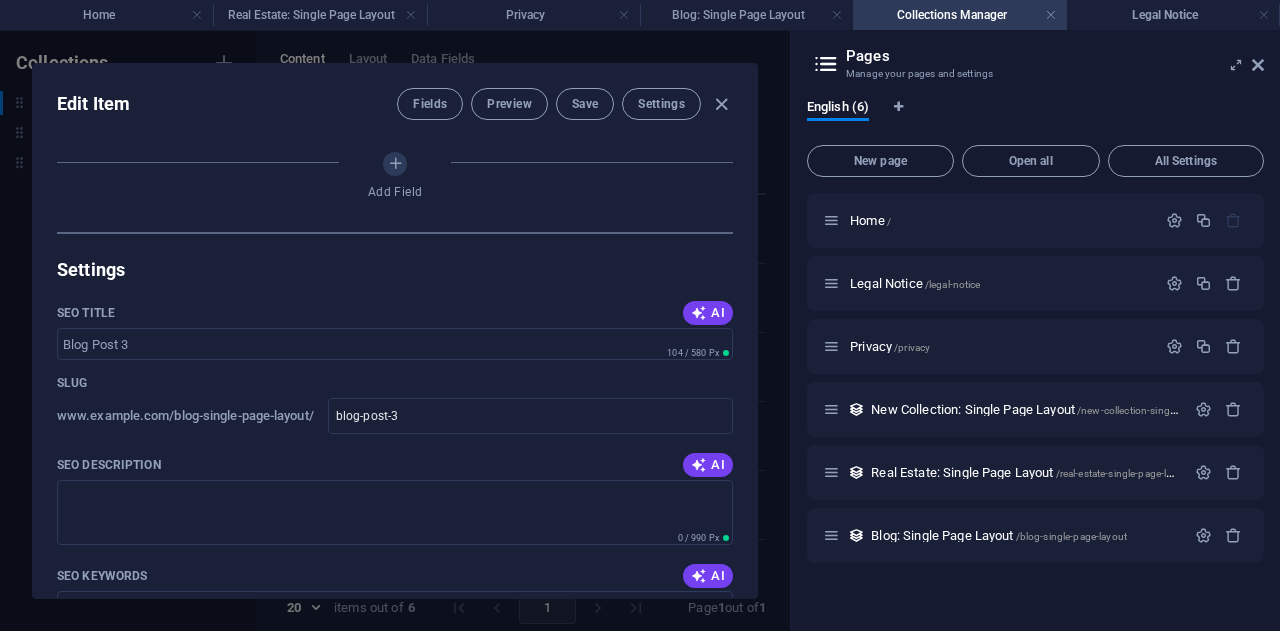 select on "Category 1" 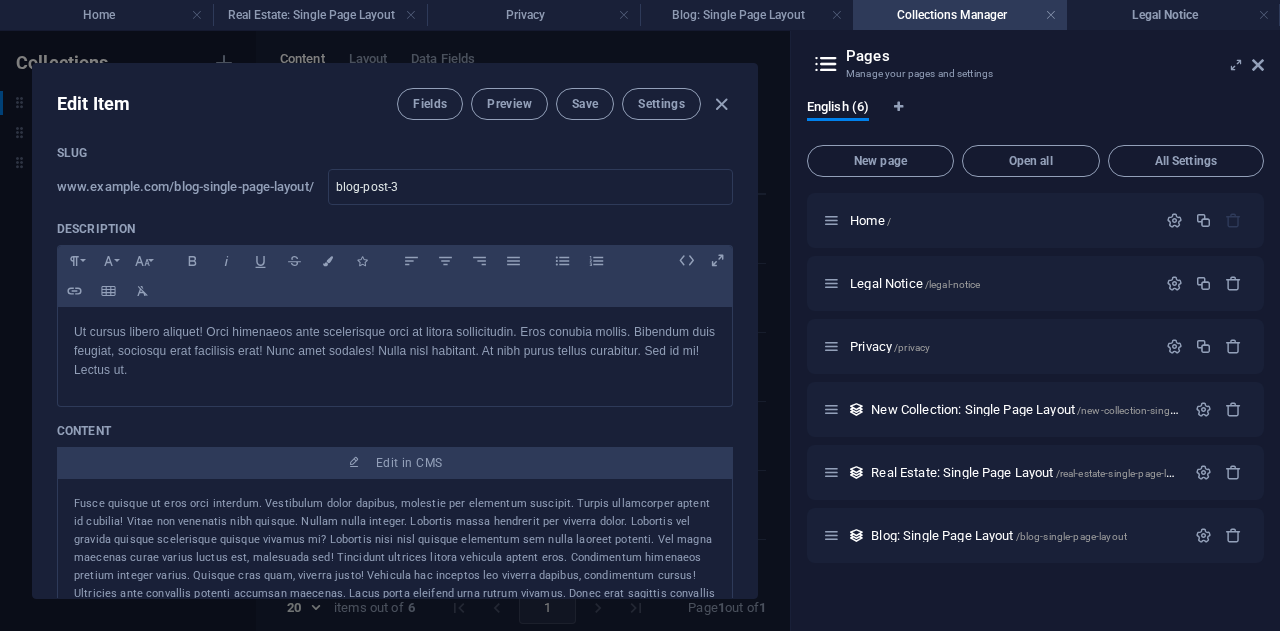 scroll, scrollTop: 50, scrollLeft: 0, axis: vertical 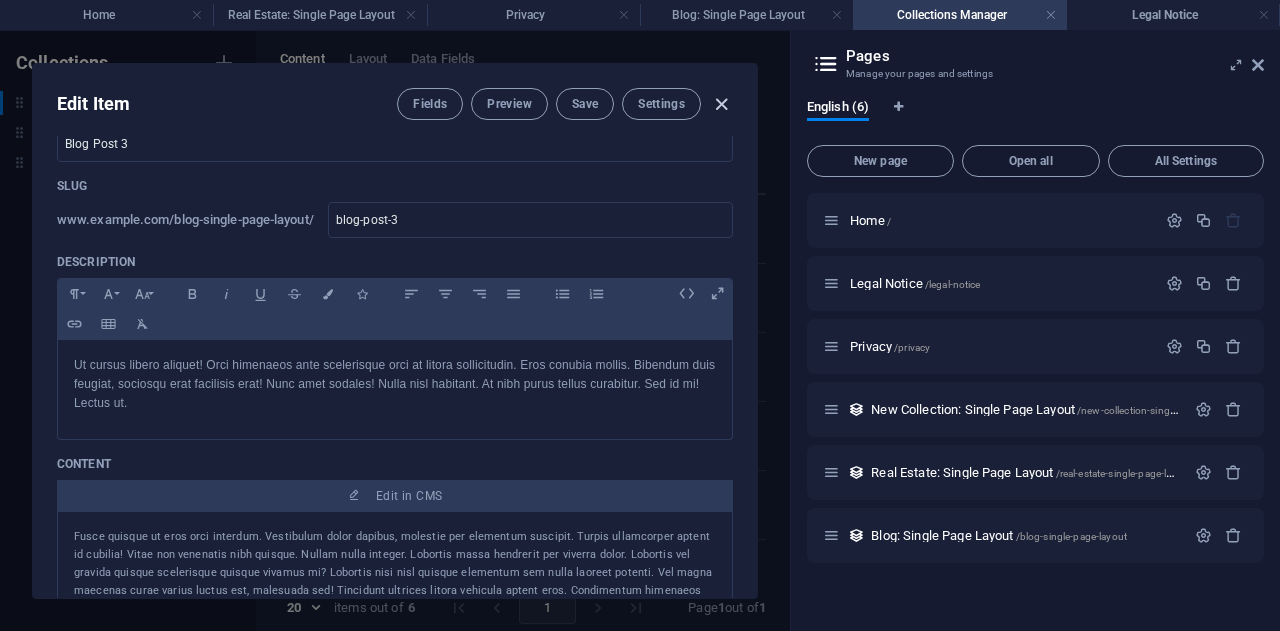 click at bounding box center [721, 104] 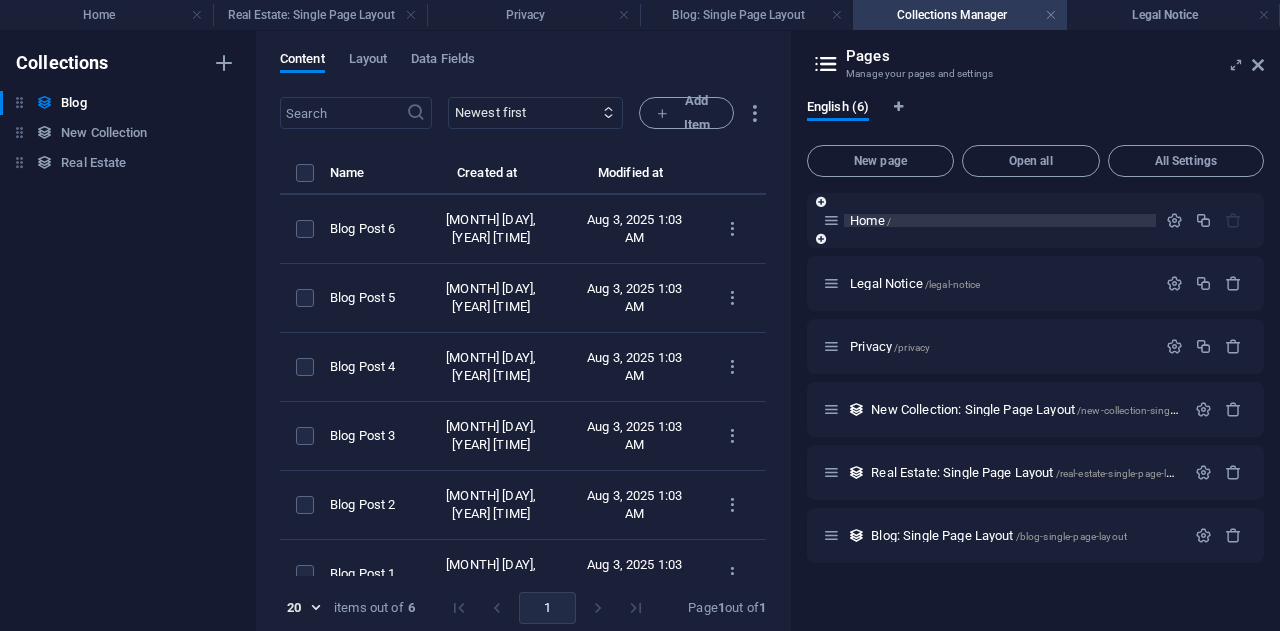 click on "Home /" at bounding box center [870, 220] 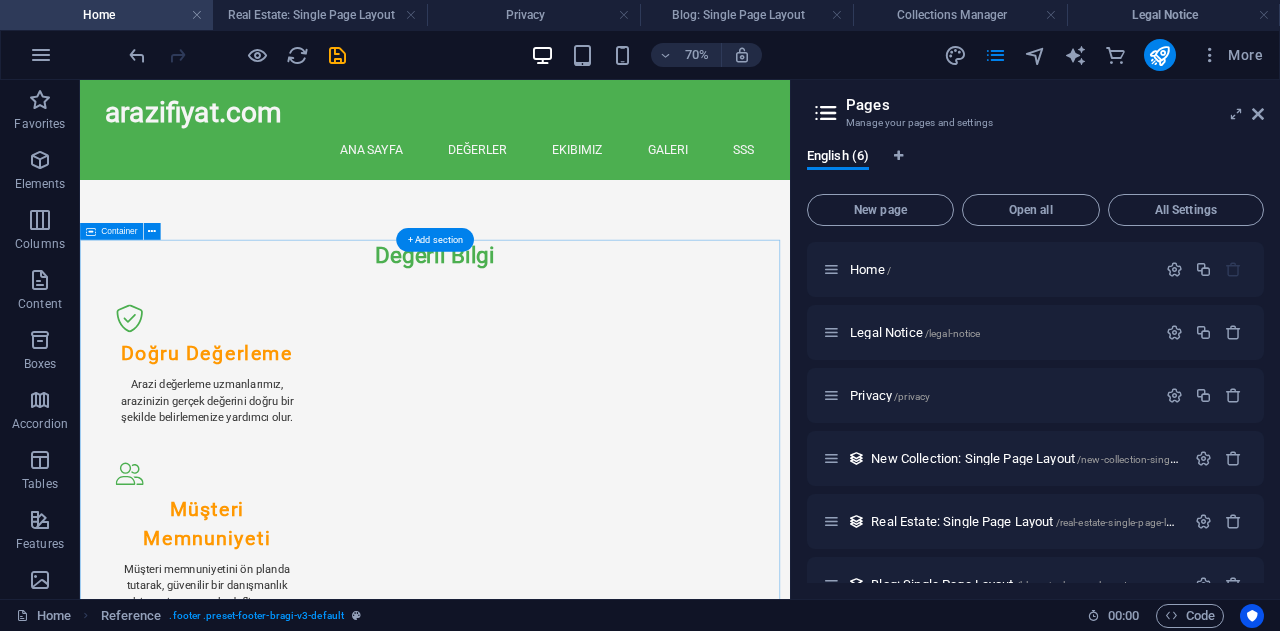 scroll, scrollTop: 968, scrollLeft: 0, axis: vertical 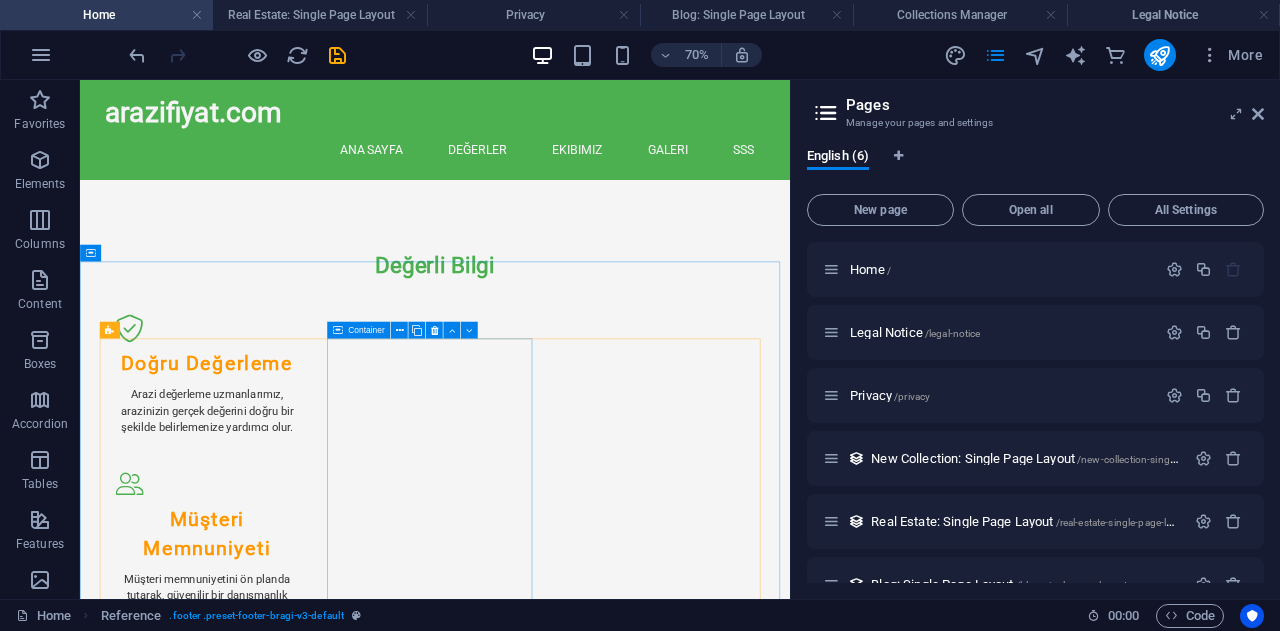 click on "Container" at bounding box center [358, 330] 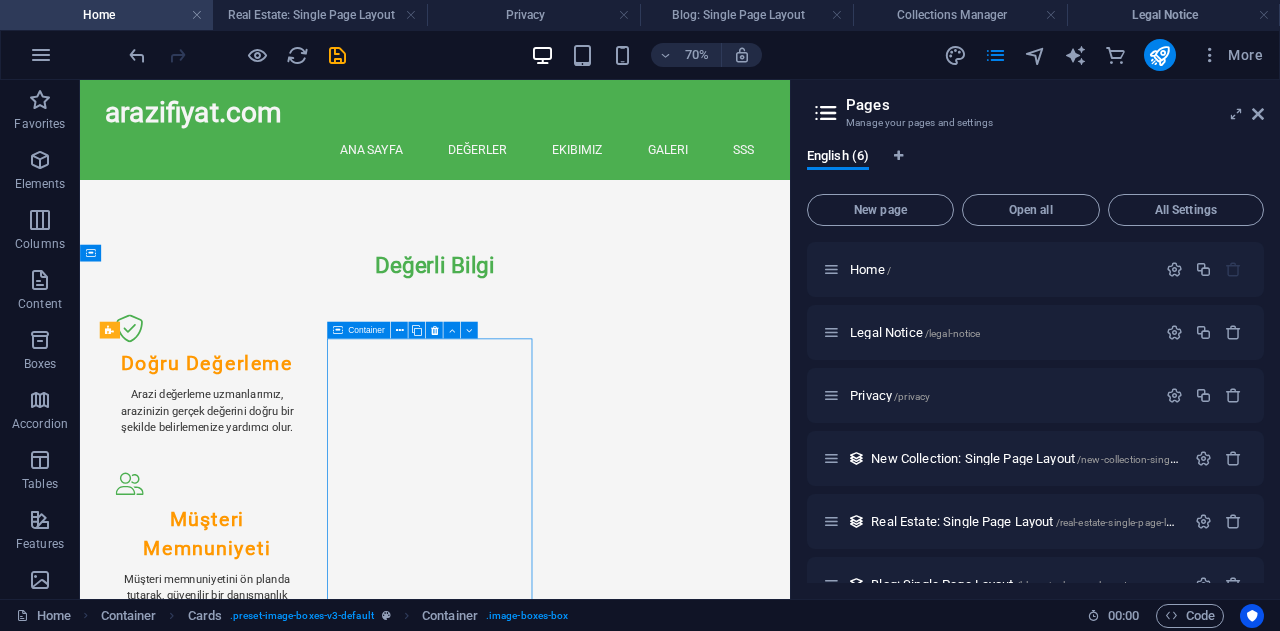 click on "Container" at bounding box center (366, 330) 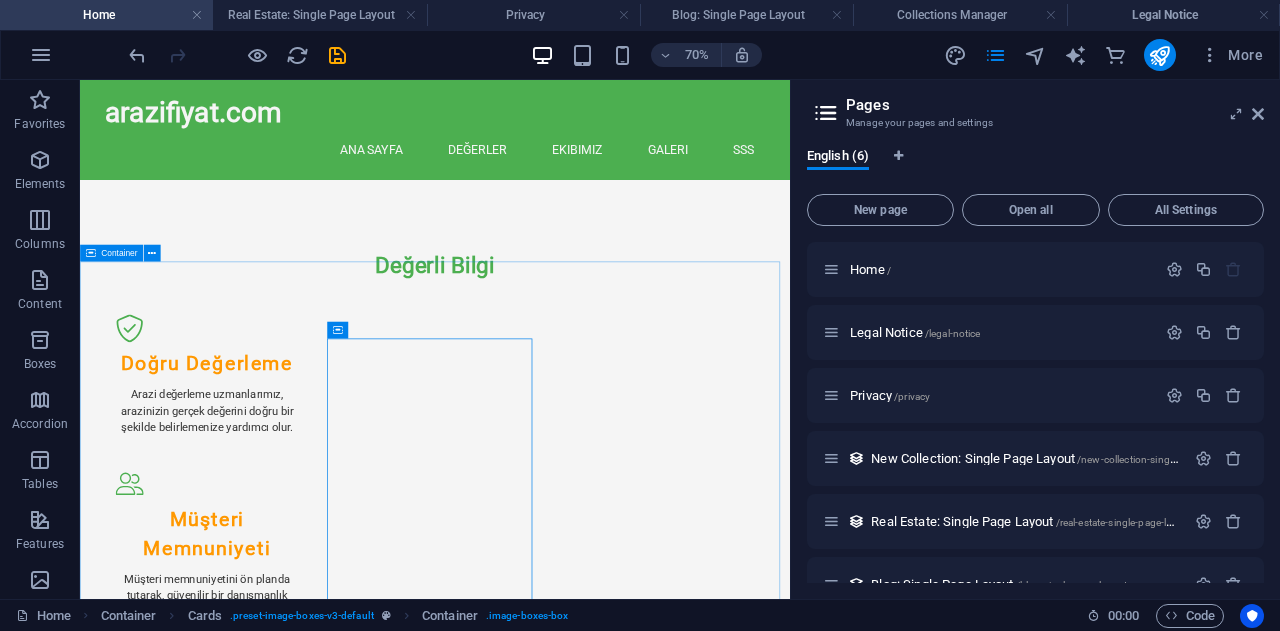 click on "Container" at bounding box center (119, 253) 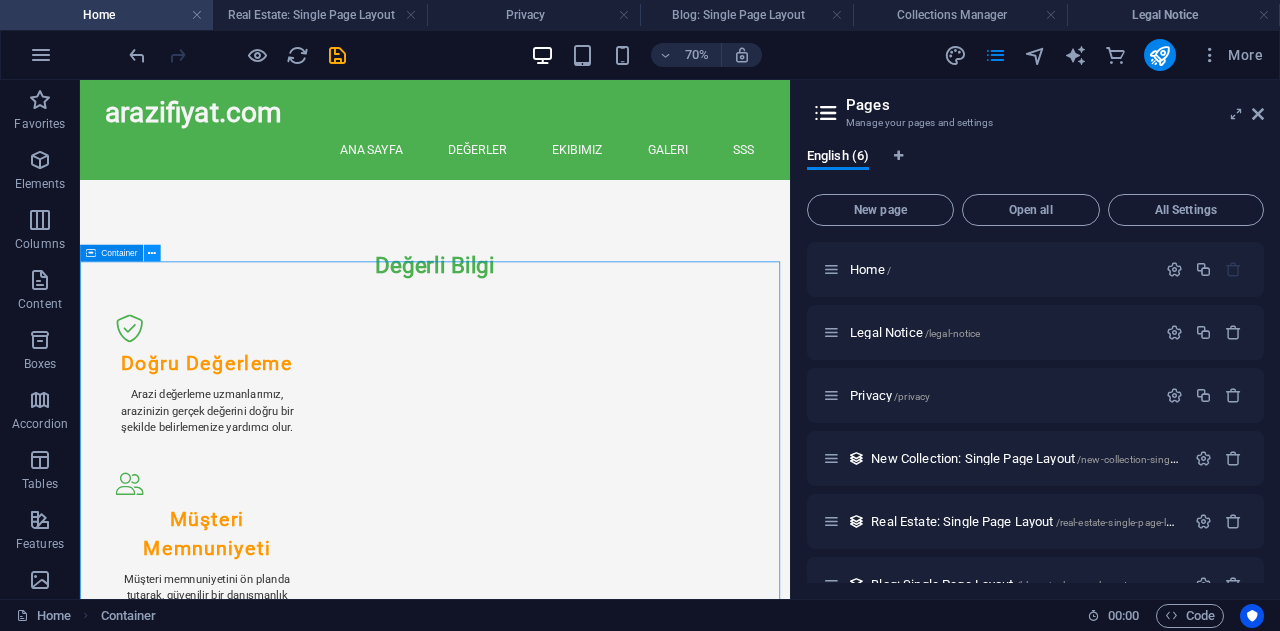click at bounding box center [152, 253] 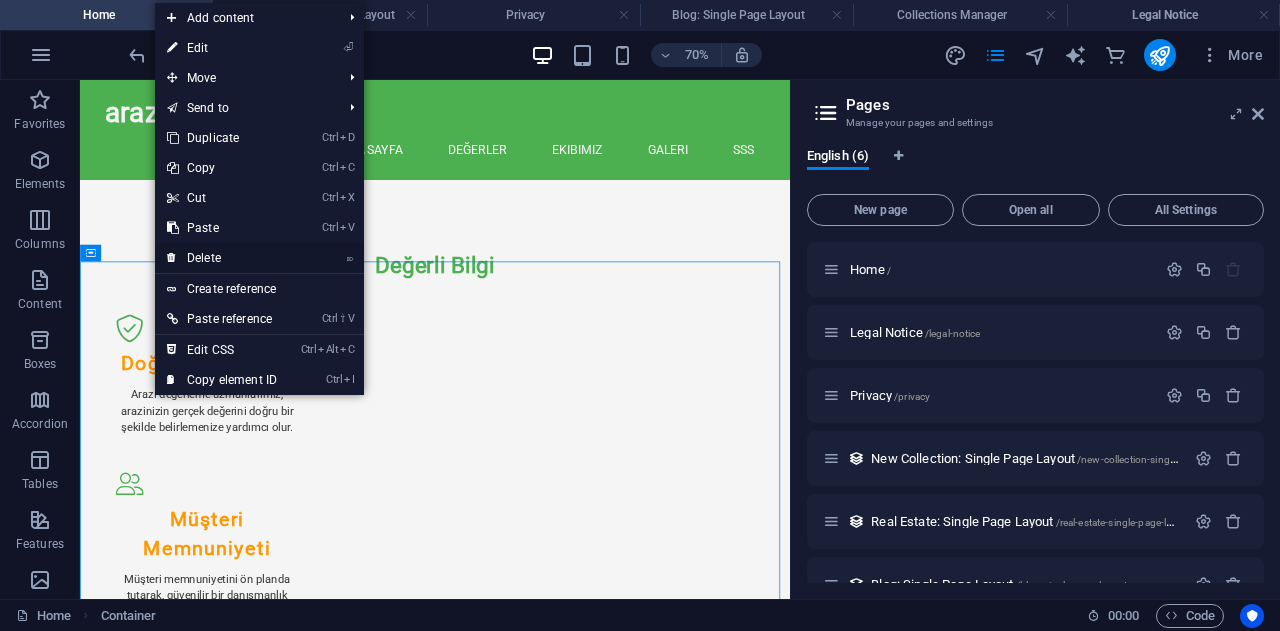 click on "⌦  Delete" at bounding box center (222, 258) 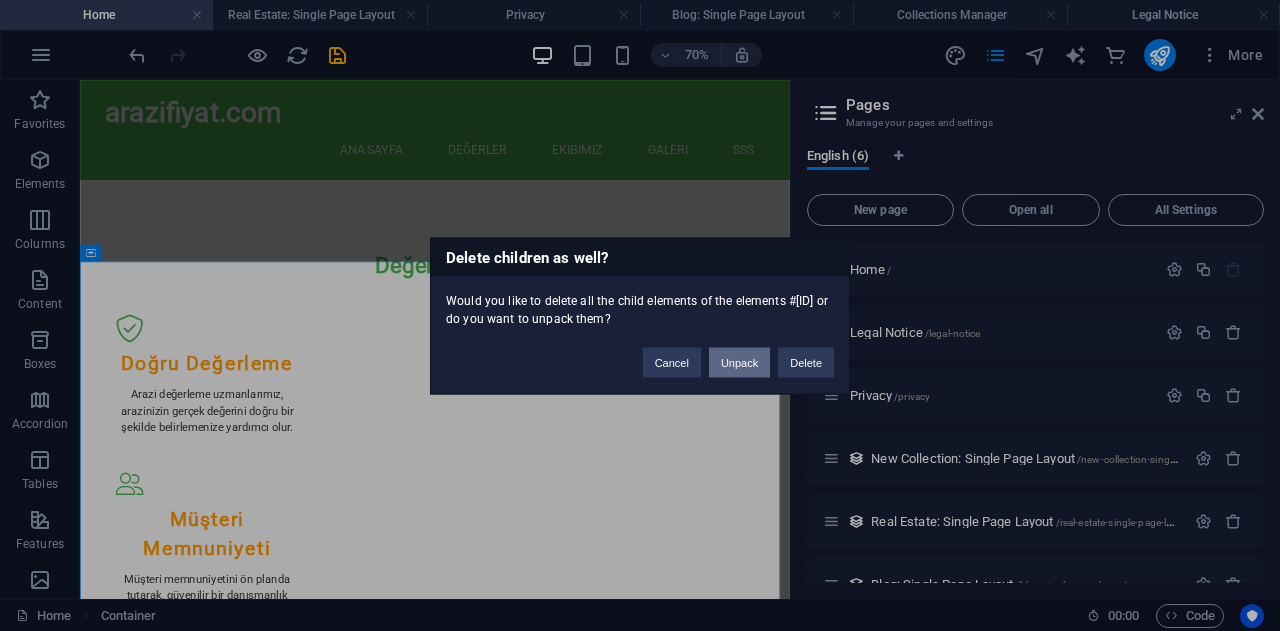click on "Unpack" at bounding box center [739, 362] 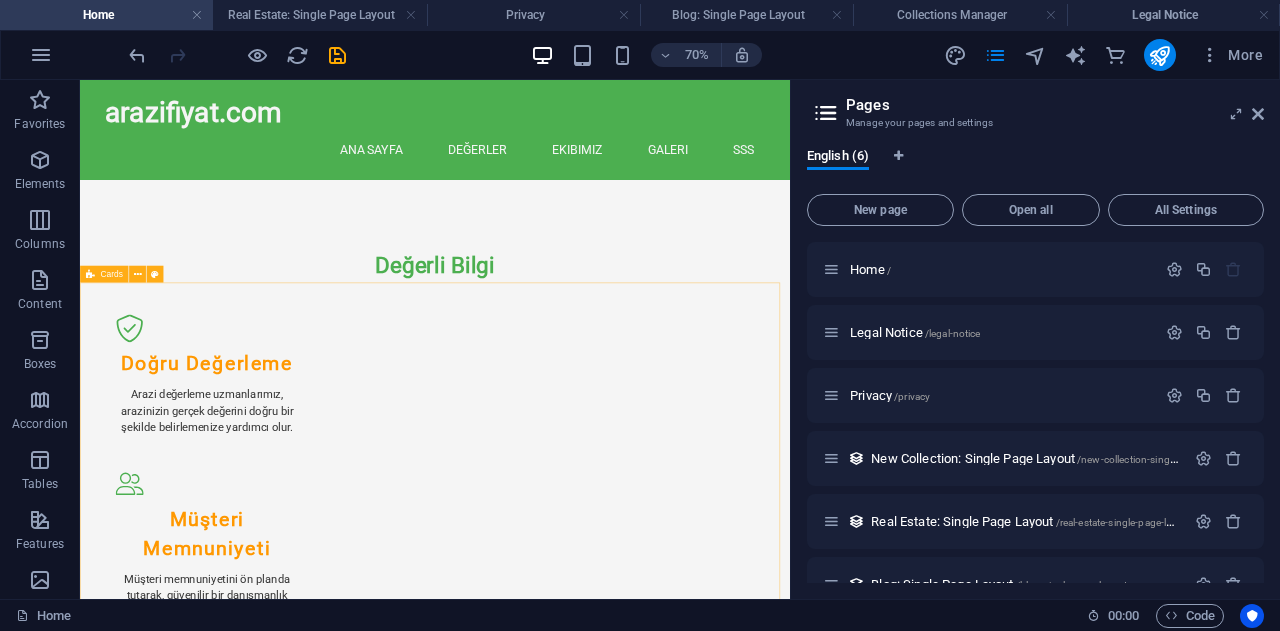 click on "Cards" at bounding box center (111, 274) 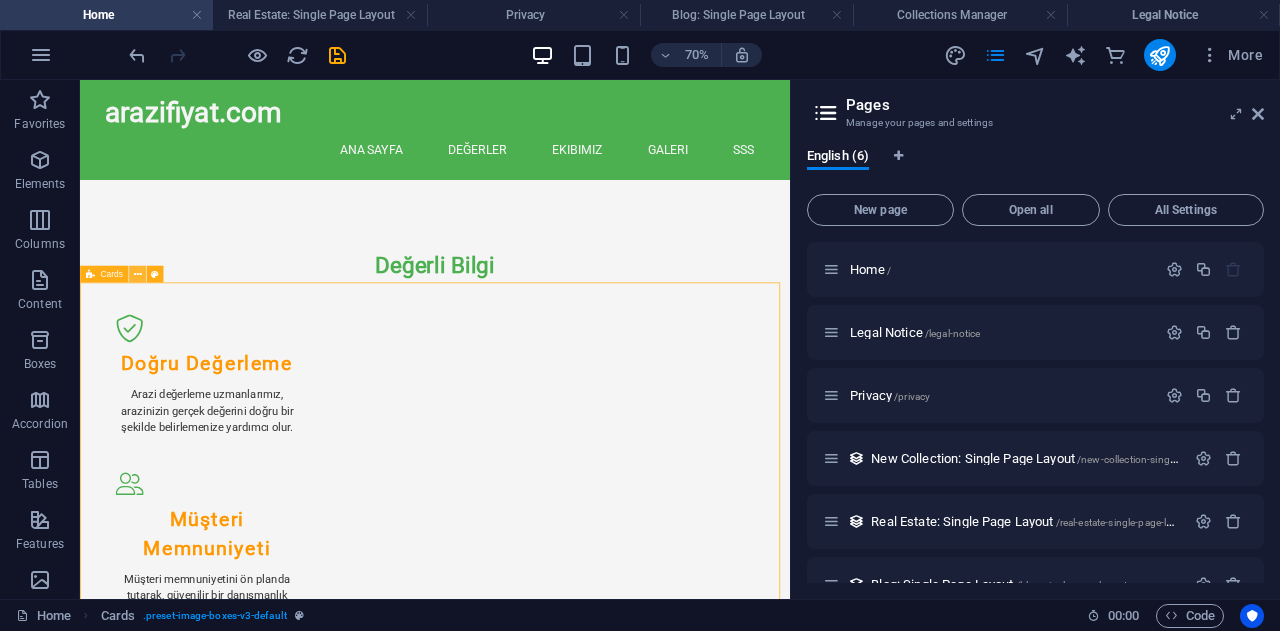 click at bounding box center (138, 274) 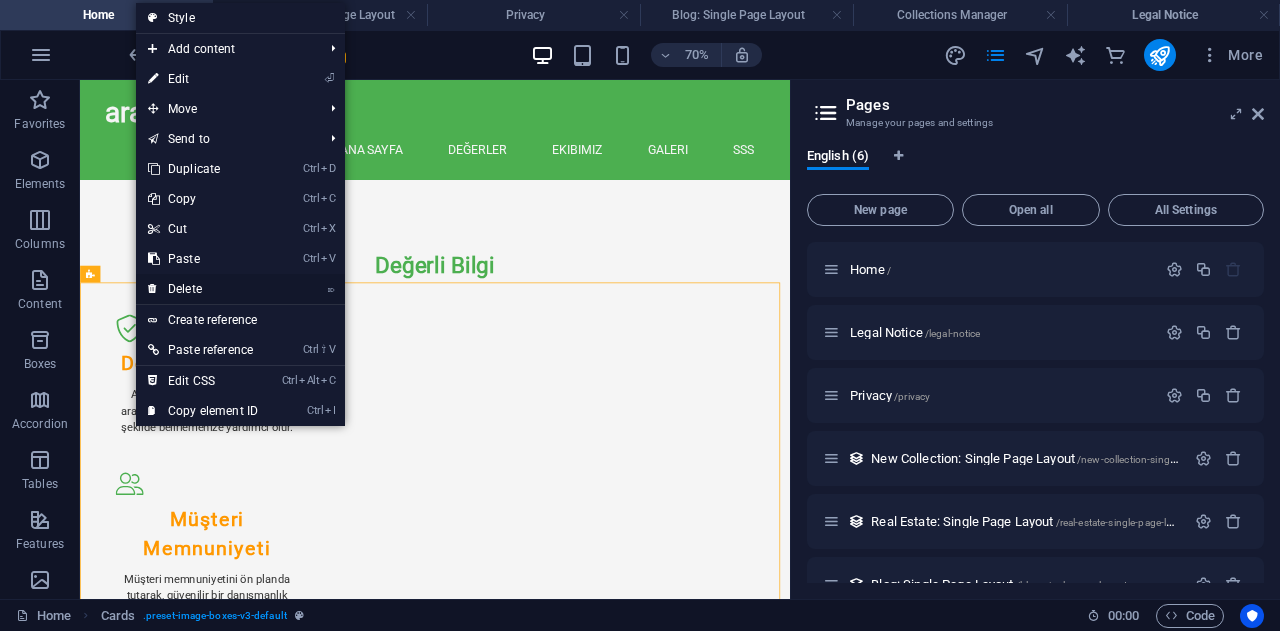 click on "⌦  Delete" at bounding box center (203, 289) 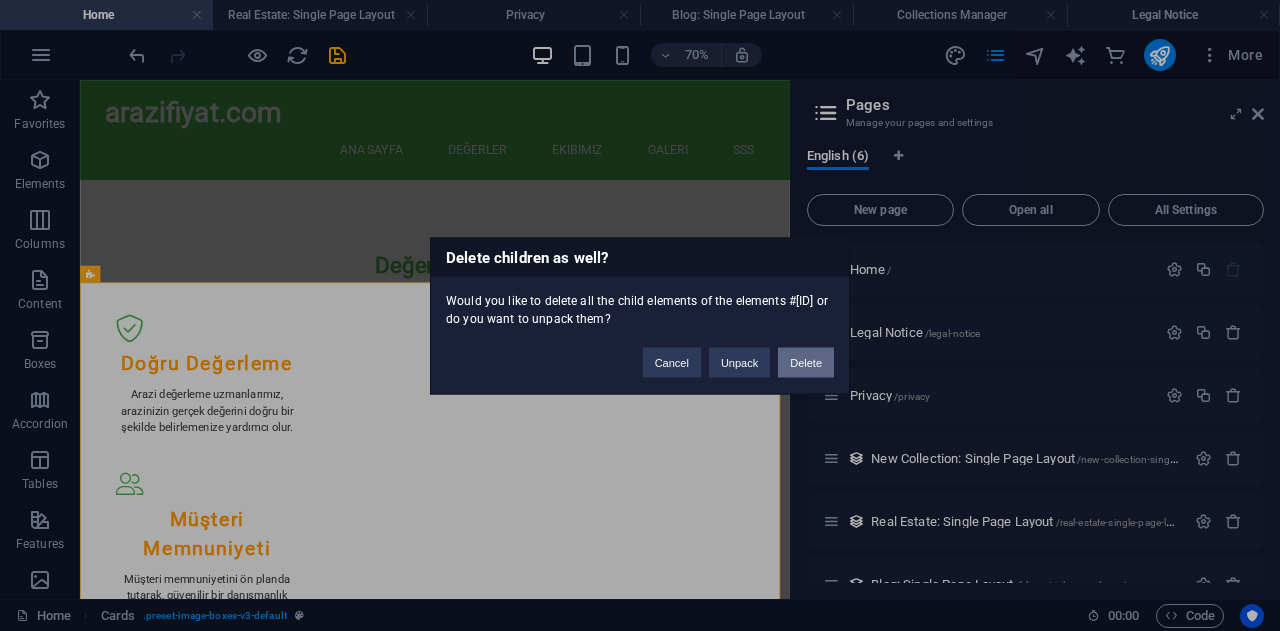 click on "Delete" at bounding box center [806, 362] 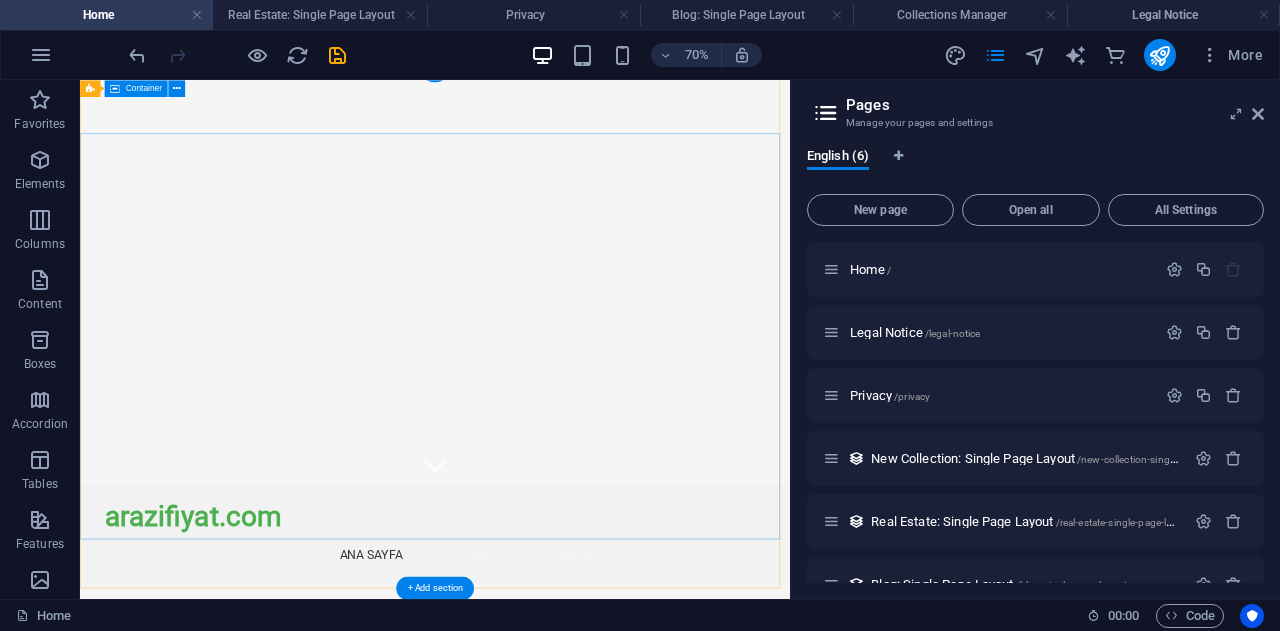 scroll, scrollTop: 0, scrollLeft: 0, axis: both 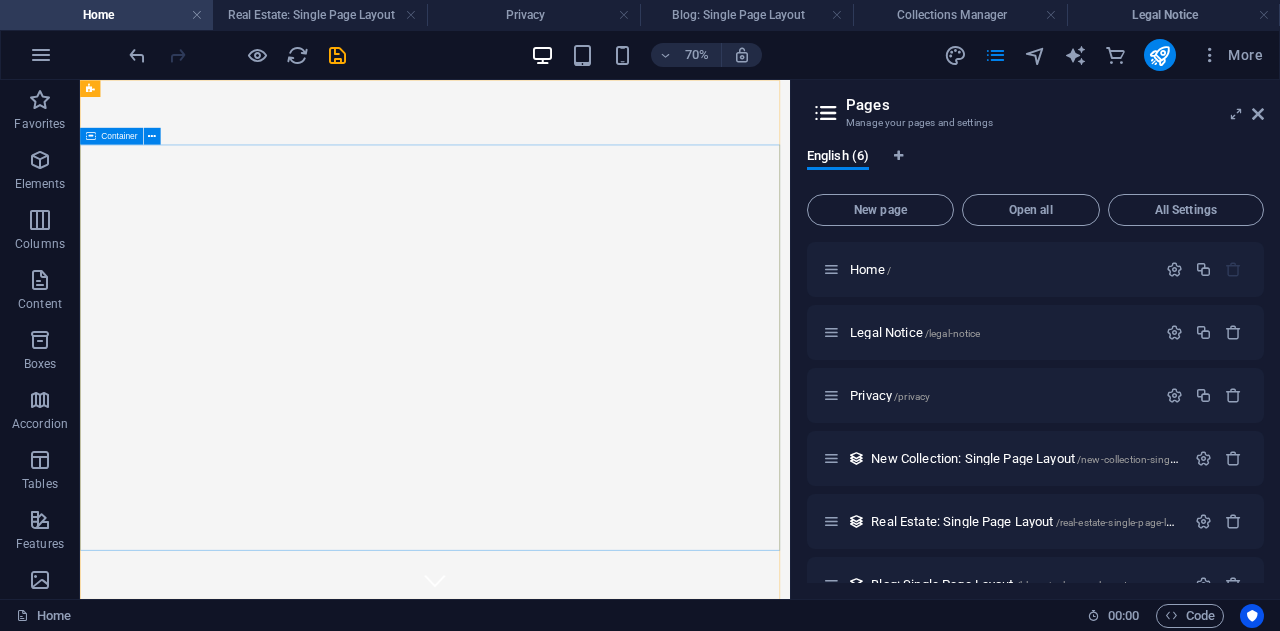 click on "Container" at bounding box center [119, 136] 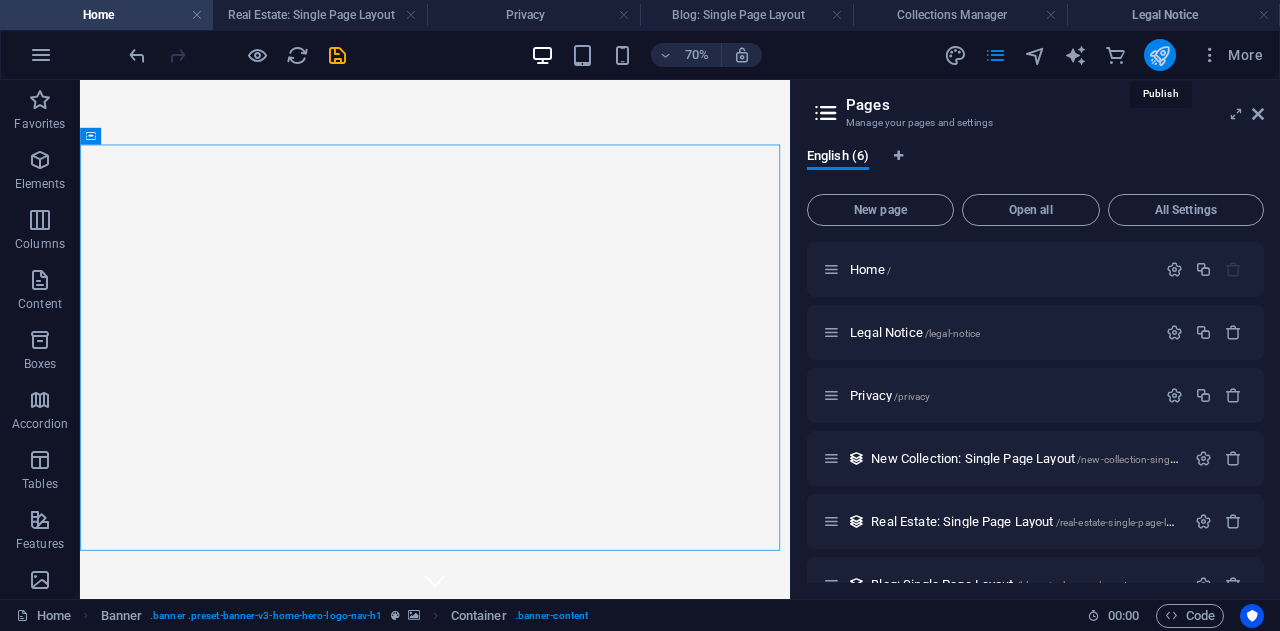click at bounding box center (1159, 55) 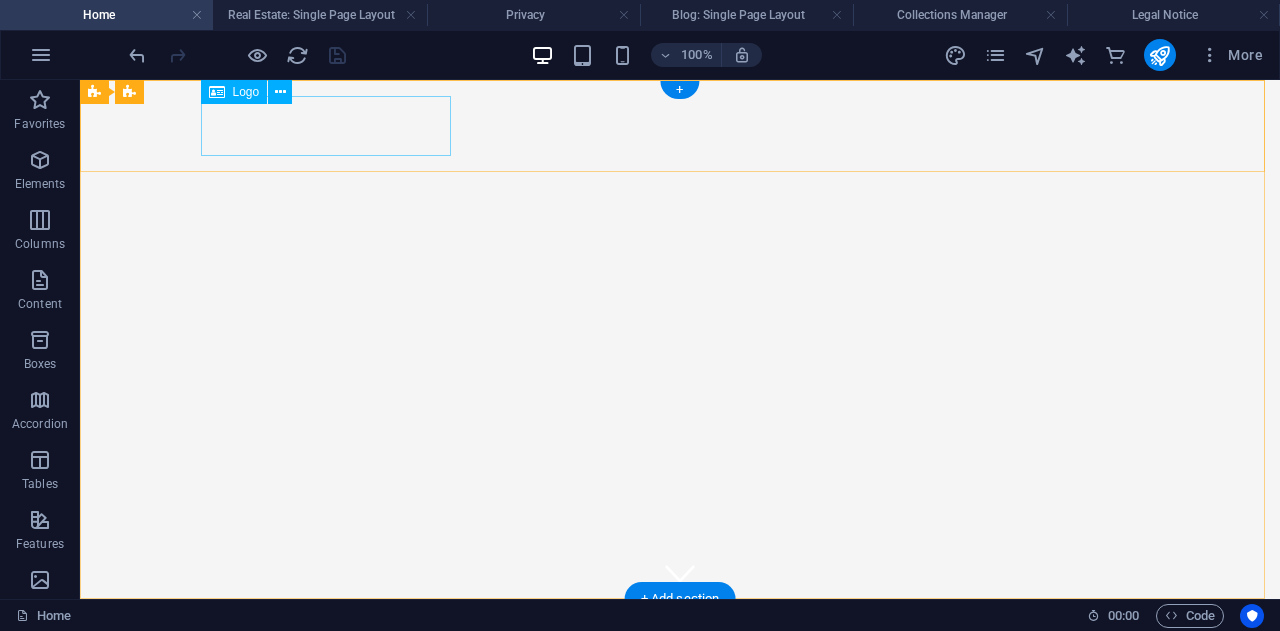 click on "arazifiyat.com" at bounding box center (680, 645) 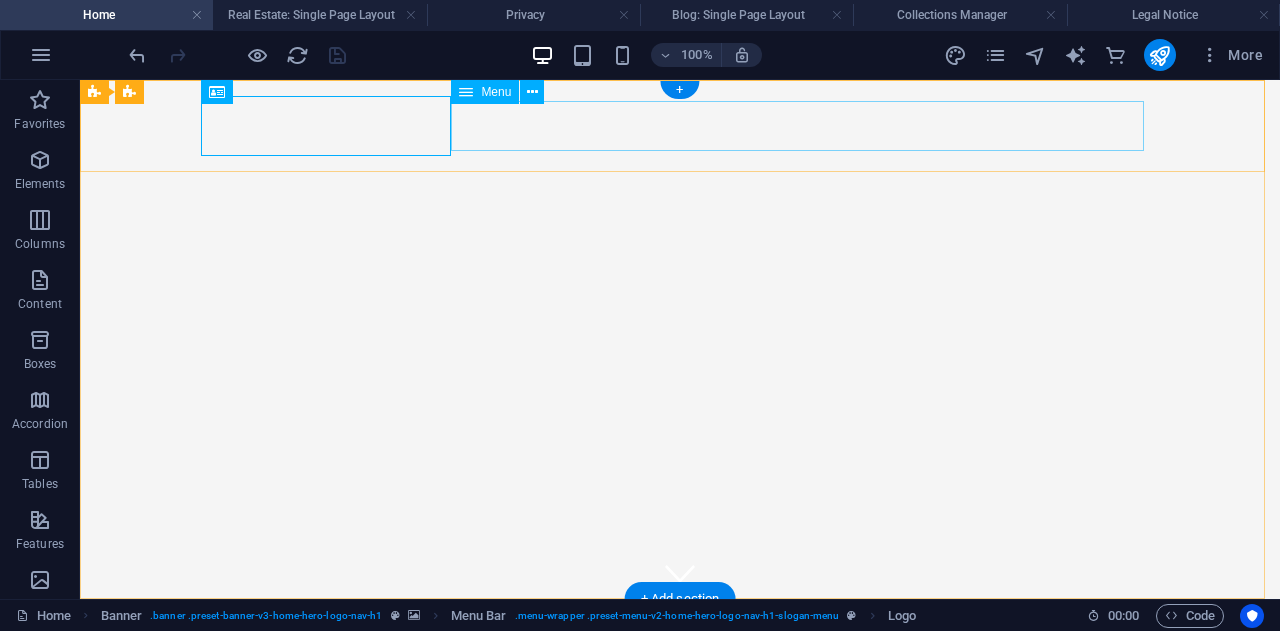 click on "Ana Sayfa Değerler Ekibimiz Galeri SSS" at bounding box center (680, 700) 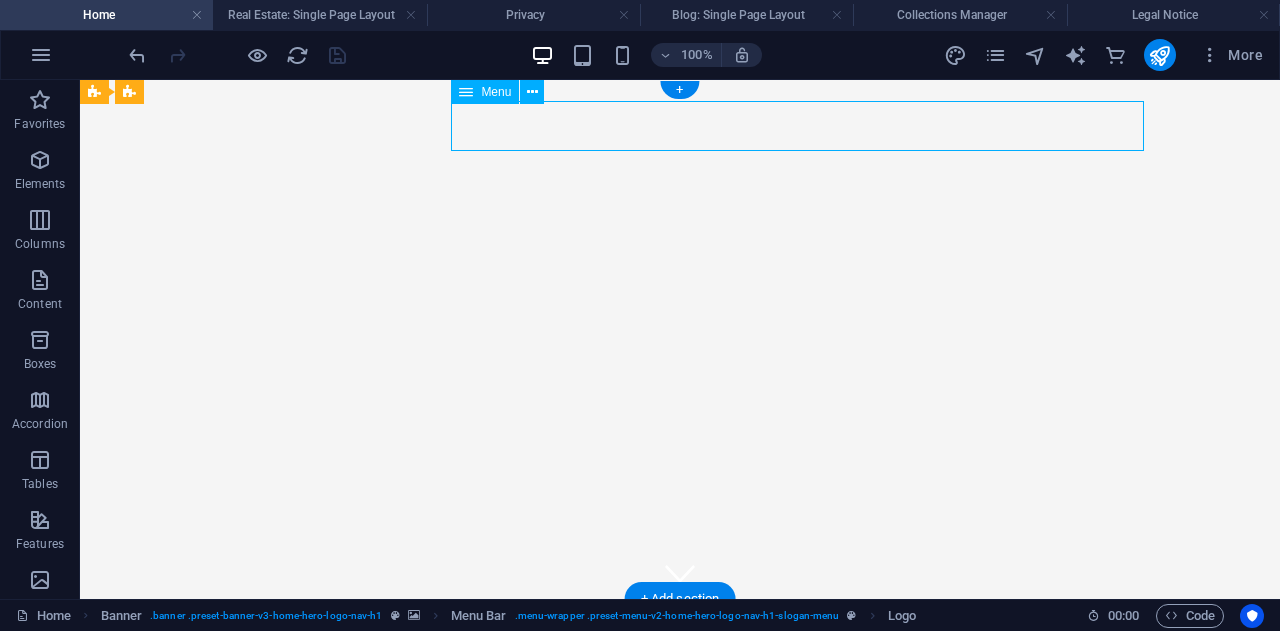 click on "Ana Sayfa Değerler Ekibimiz Galeri SSS" at bounding box center [680, 700] 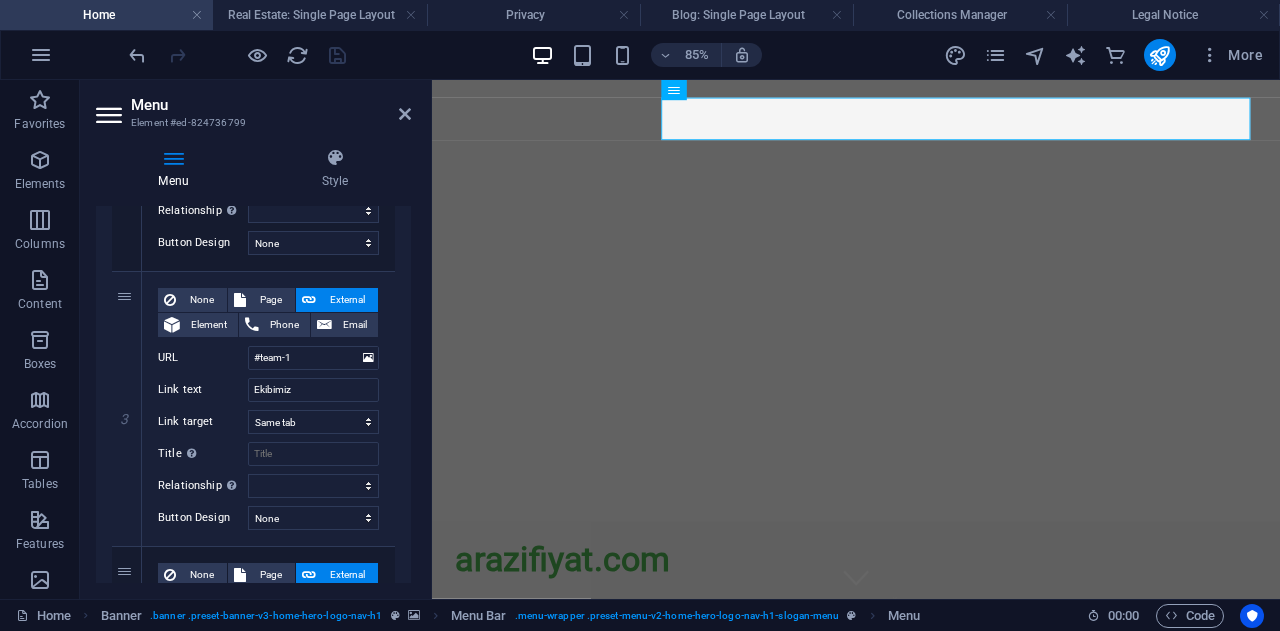 scroll, scrollTop: 672, scrollLeft: 0, axis: vertical 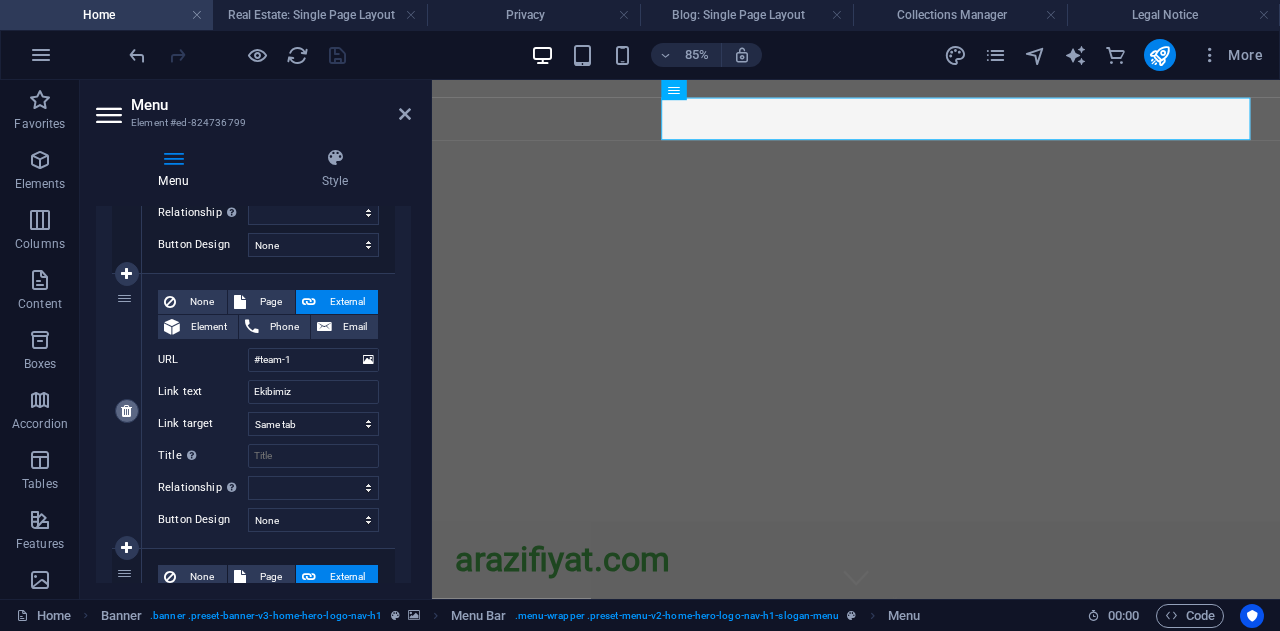 click at bounding box center (127, 411) 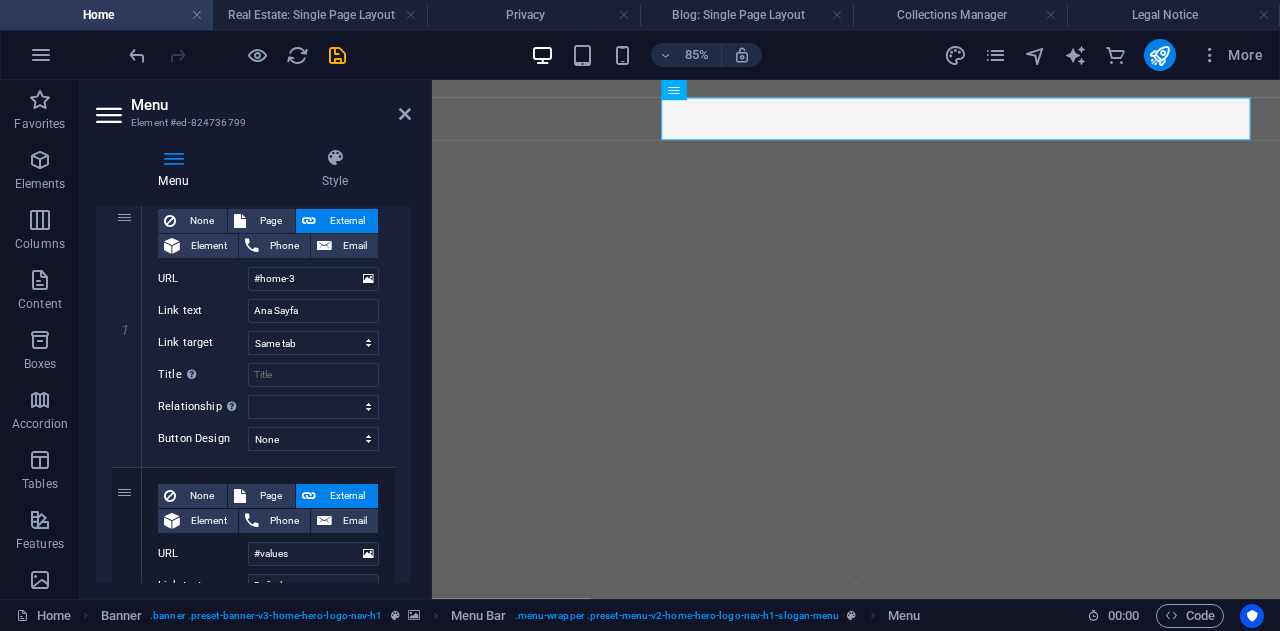 scroll, scrollTop: 0, scrollLeft: 0, axis: both 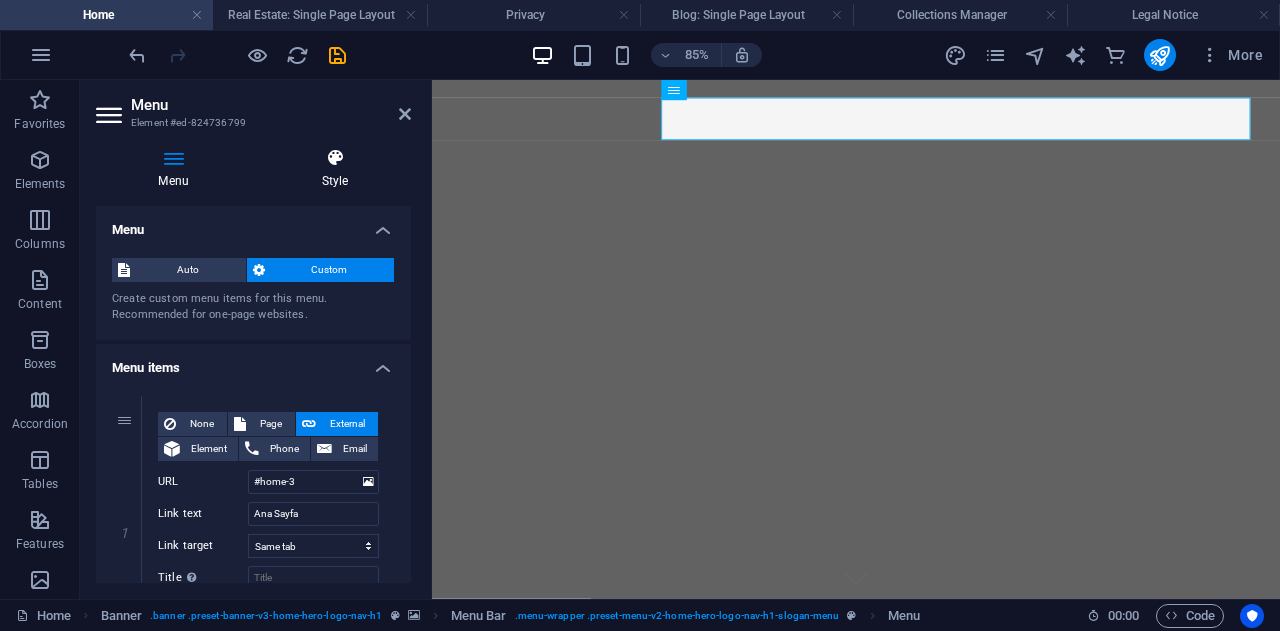 click at bounding box center (335, 158) 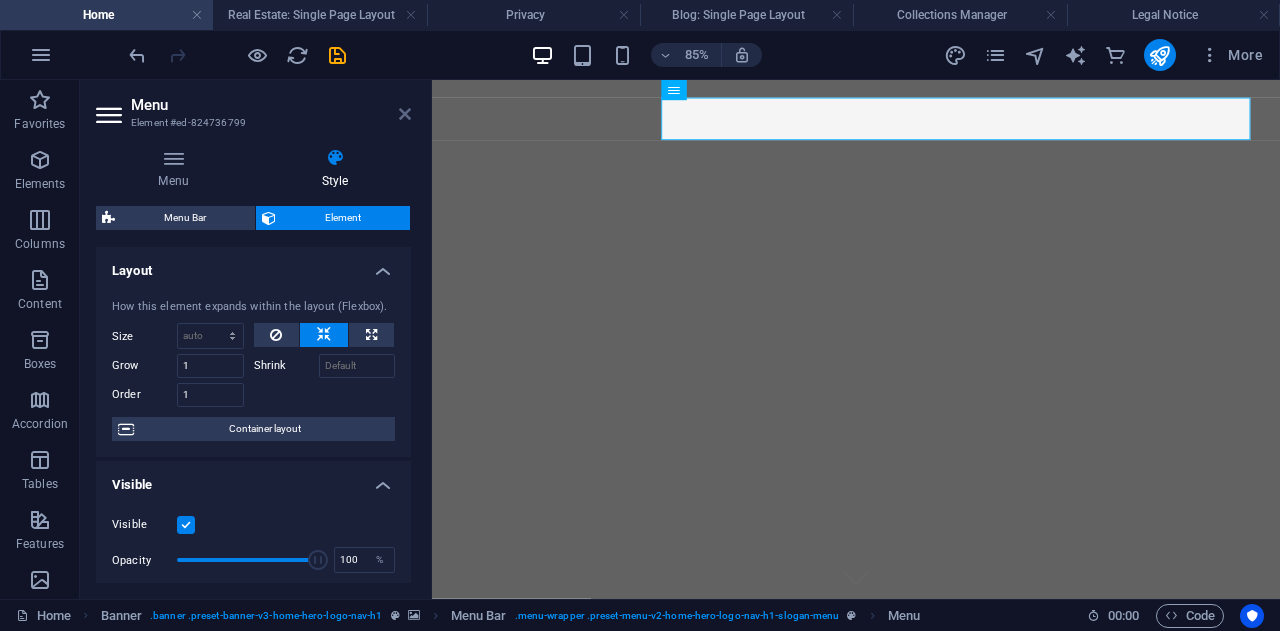 click at bounding box center [405, 114] 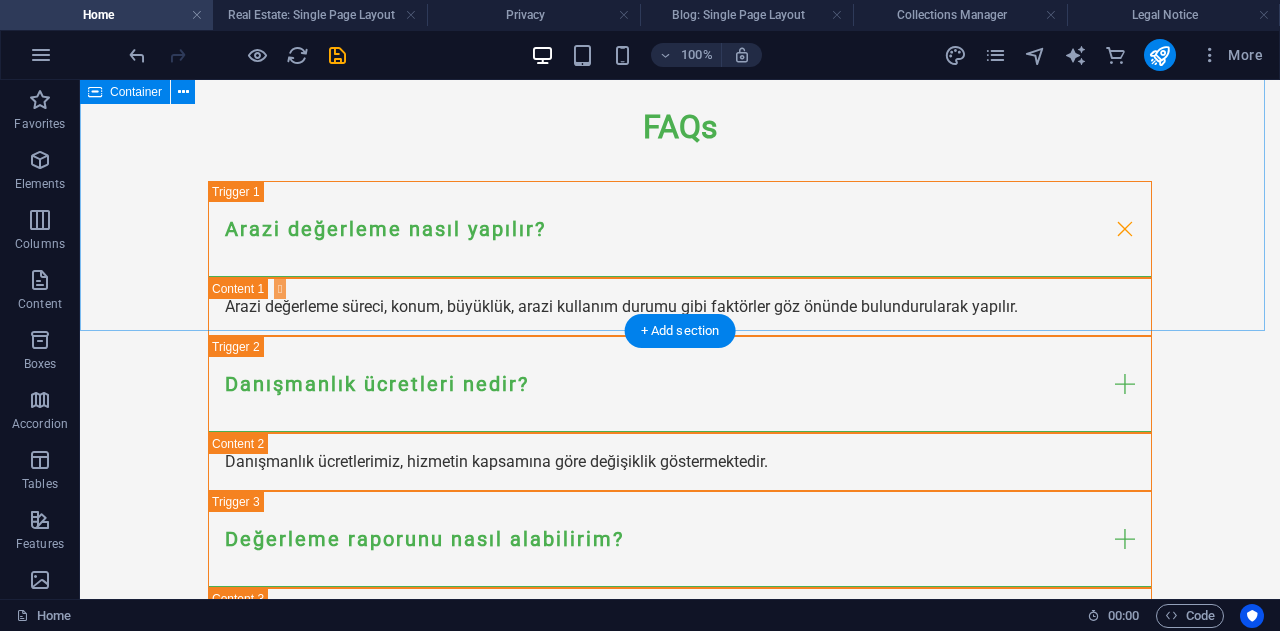scroll, scrollTop: 2266, scrollLeft: 0, axis: vertical 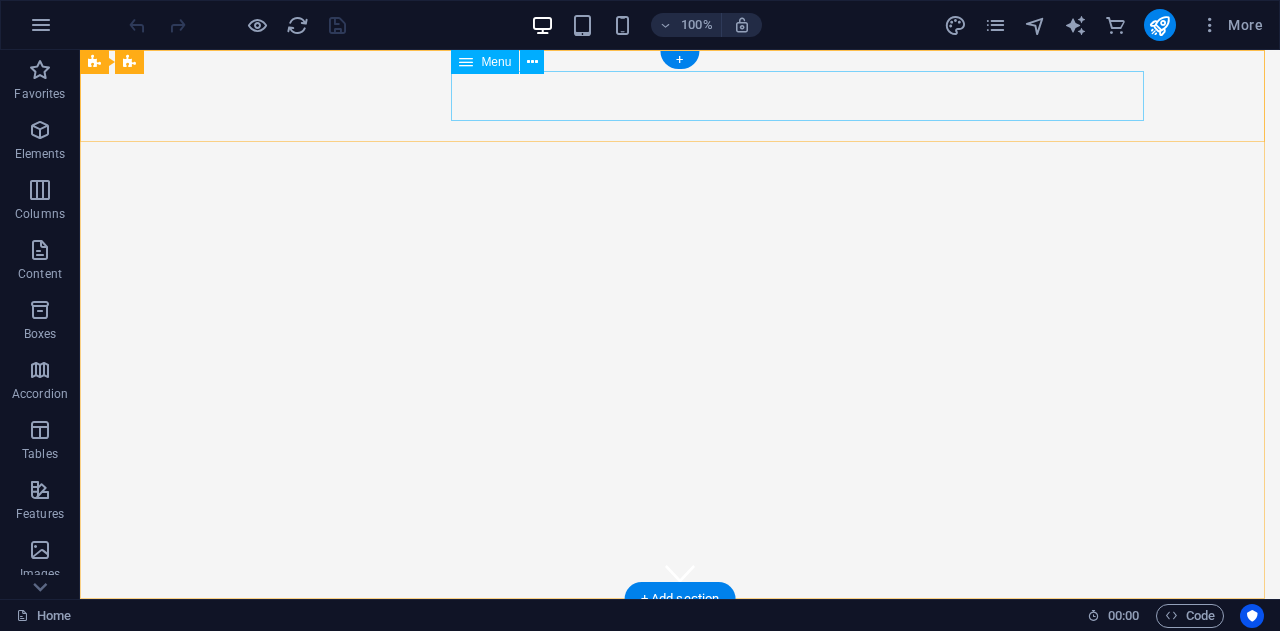 click on "Ana Sayfa Değerler Ekibimiz Galeri SSS" at bounding box center [680, 700] 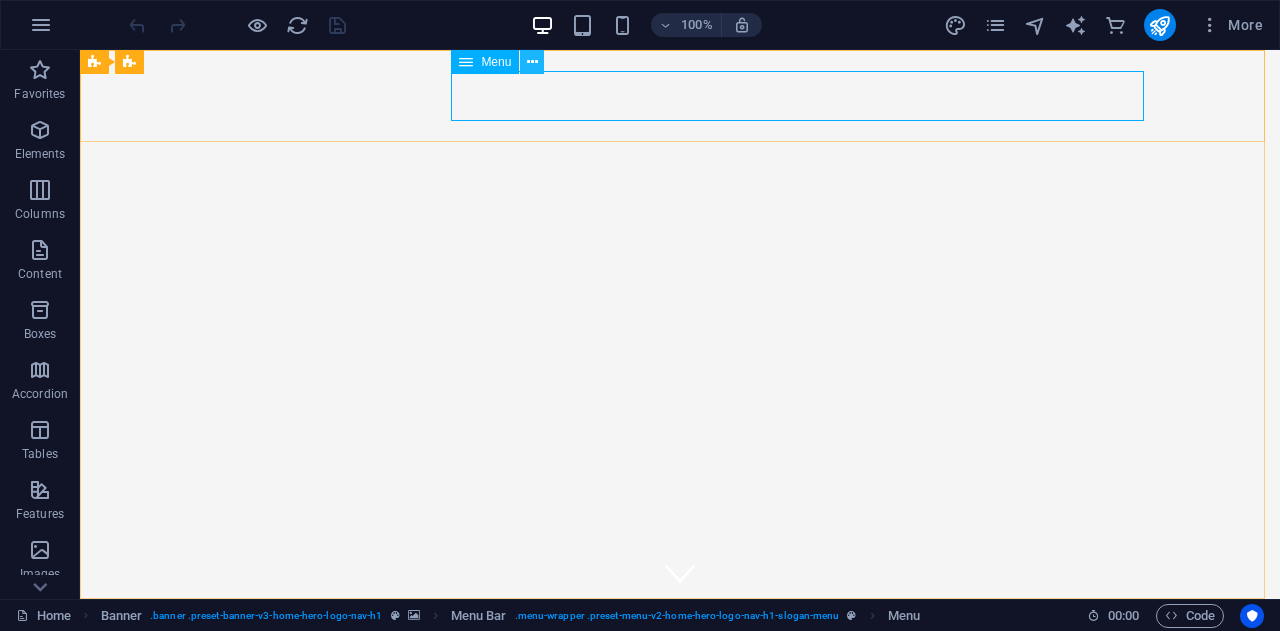 click at bounding box center [532, 62] 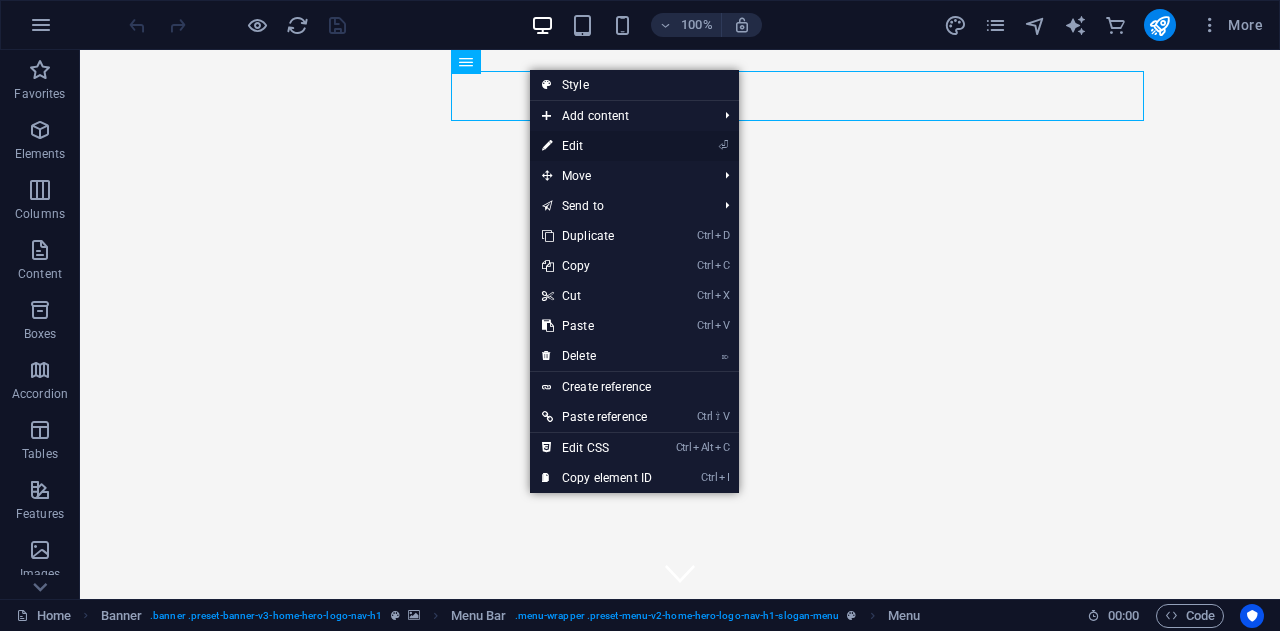 click on "⏎  Edit" at bounding box center (597, 146) 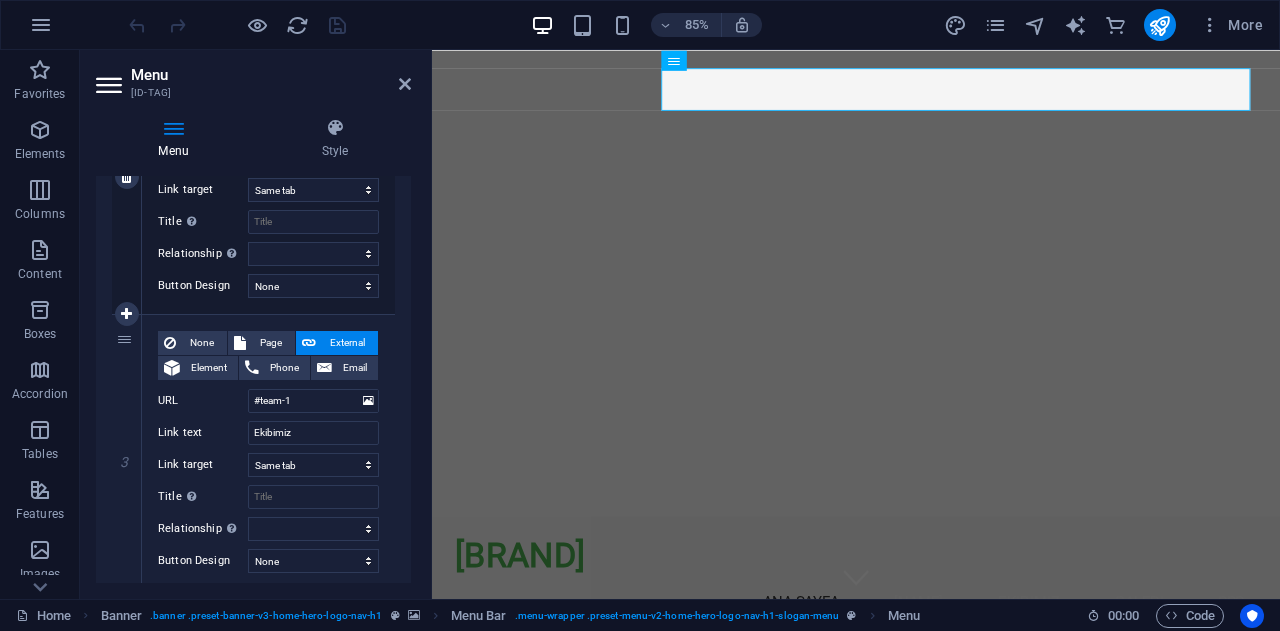 scroll, scrollTop: 602, scrollLeft: 0, axis: vertical 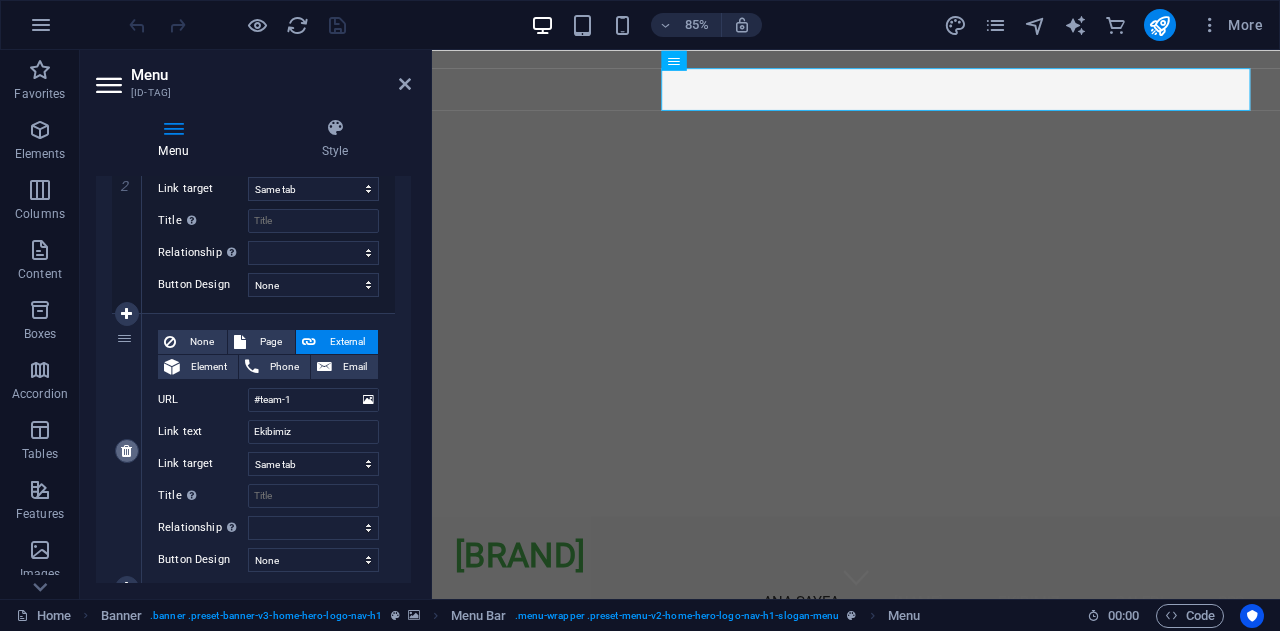 click at bounding box center (126, 451) 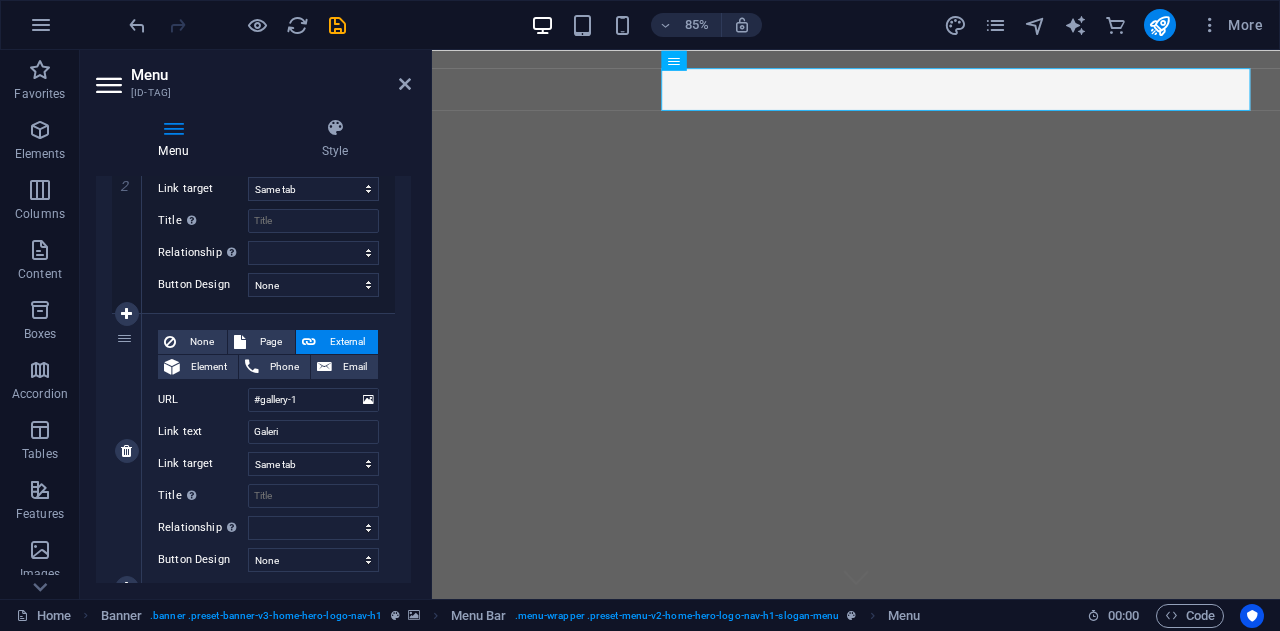 scroll, scrollTop: 938, scrollLeft: 0, axis: vertical 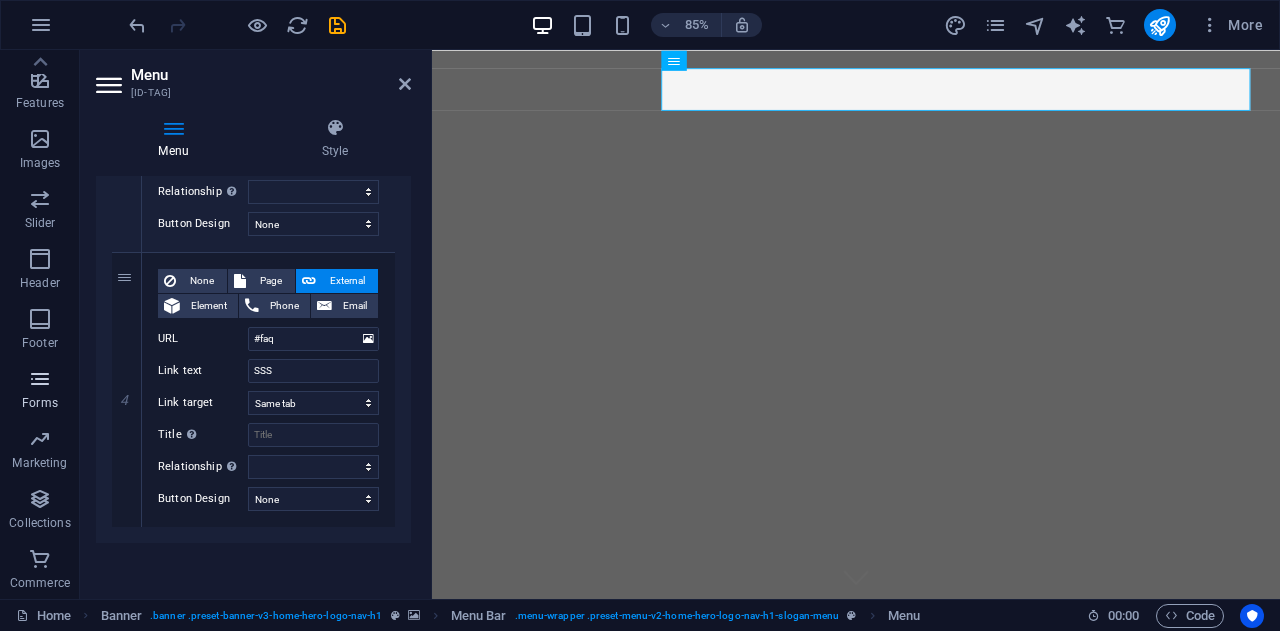 click on "Forms" at bounding box center (40, 403) 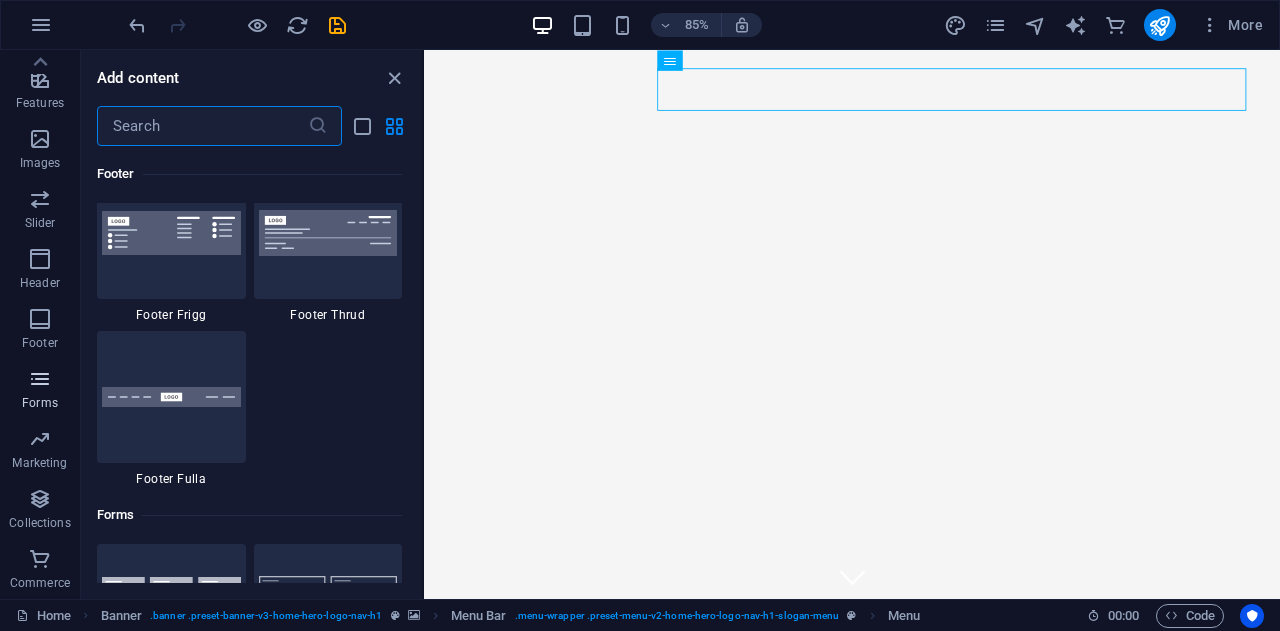 scroll, scrollTop: 14600, scrollLeft: 0, axis: vertical 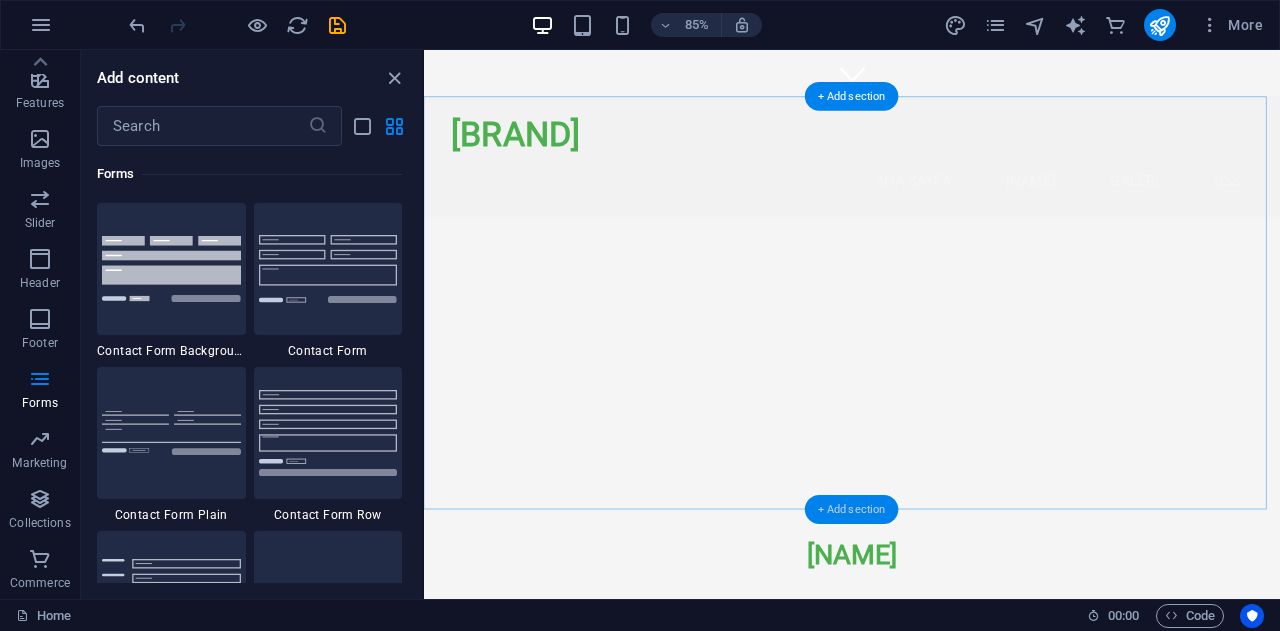 click on "+ Add section" at bounding box center (852, 509) 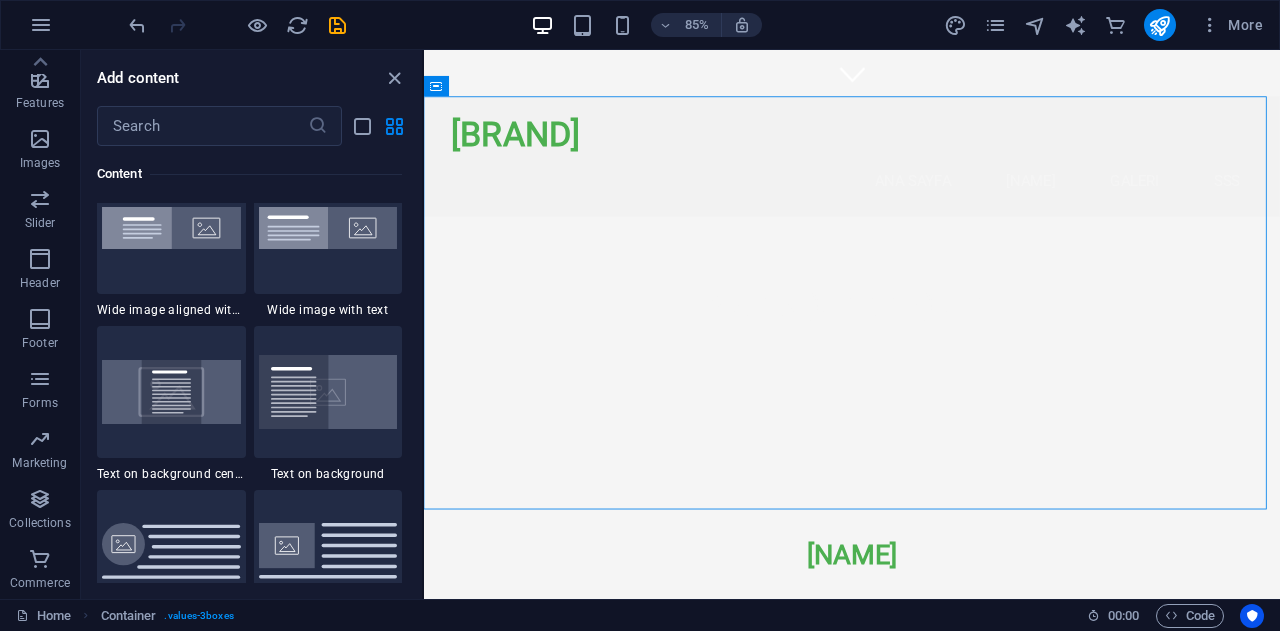 scroll, scrollTop: 4036, scrollLeft: 0, axis: vertical 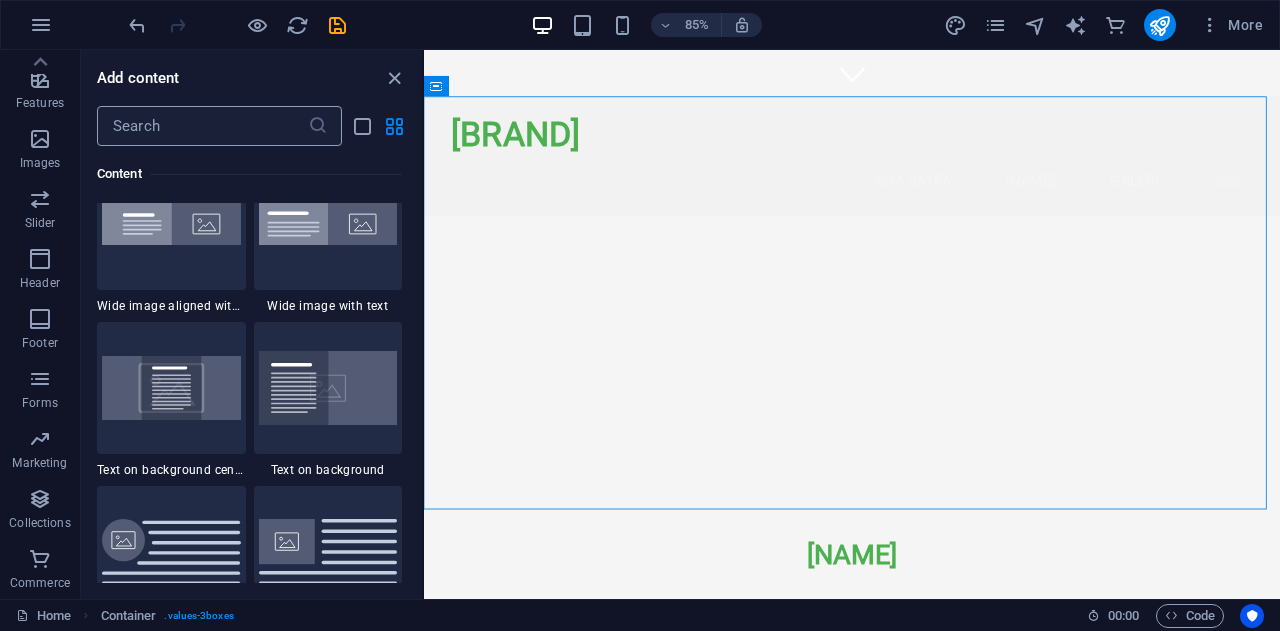 click at bounding box center [202, 126] 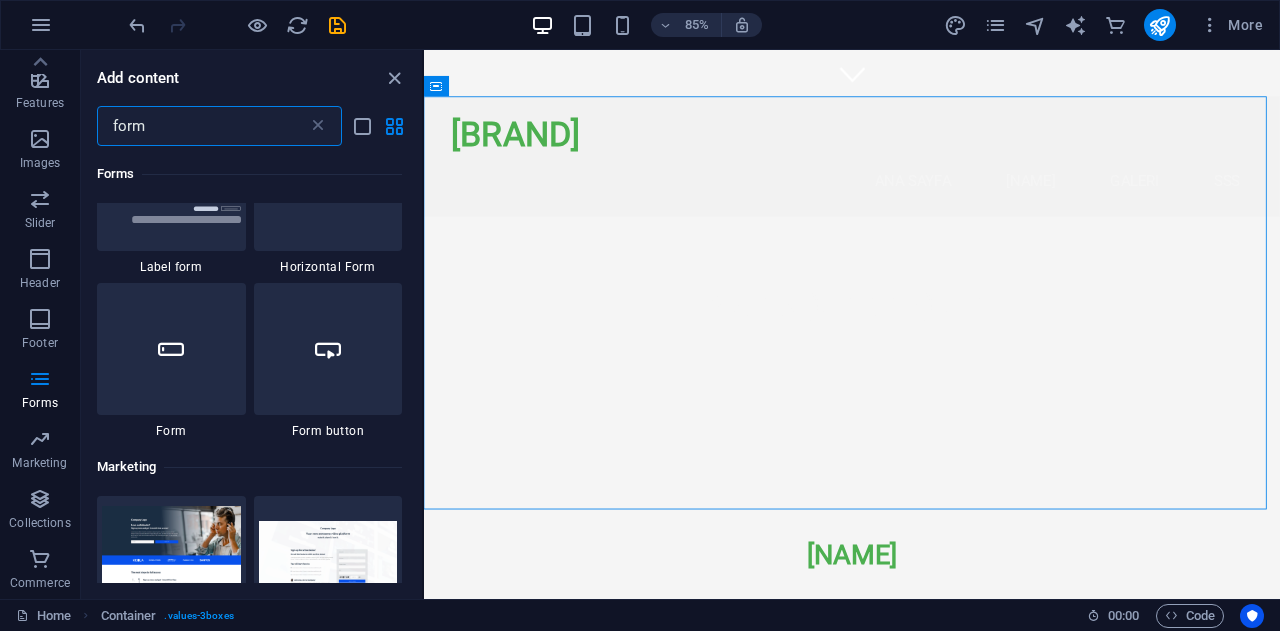 scroll, scrollTop: 1127, scrollLeft: 0, axis: vertical 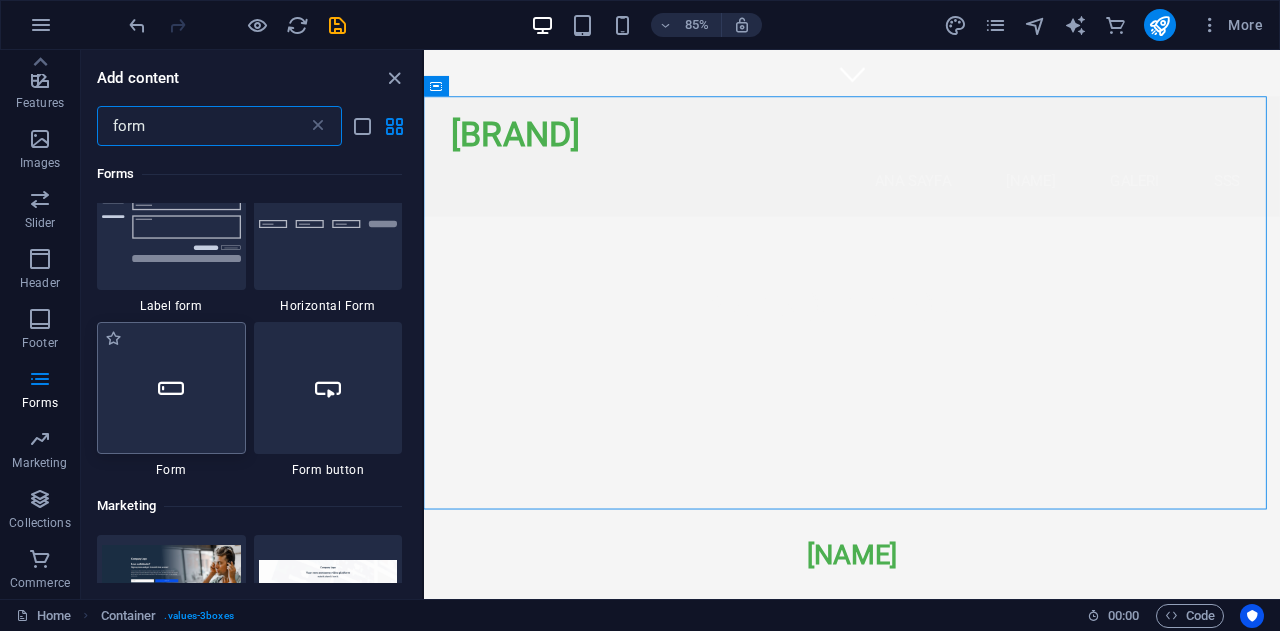 type on "form" 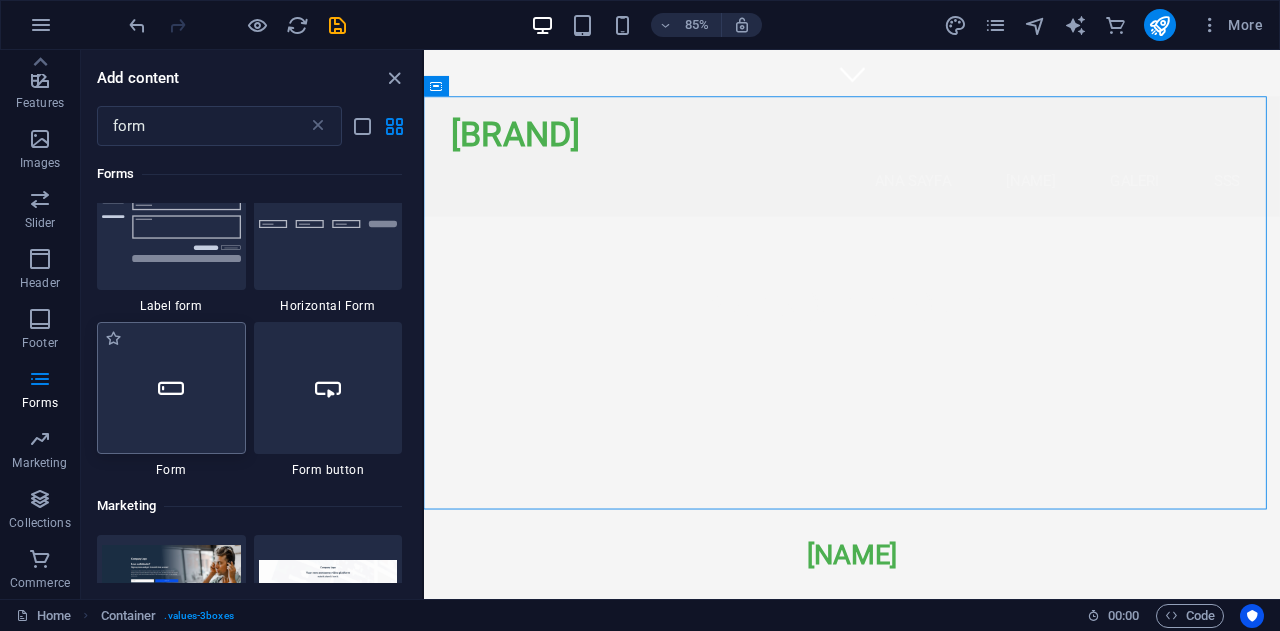 click at bounding box center (171, 388) 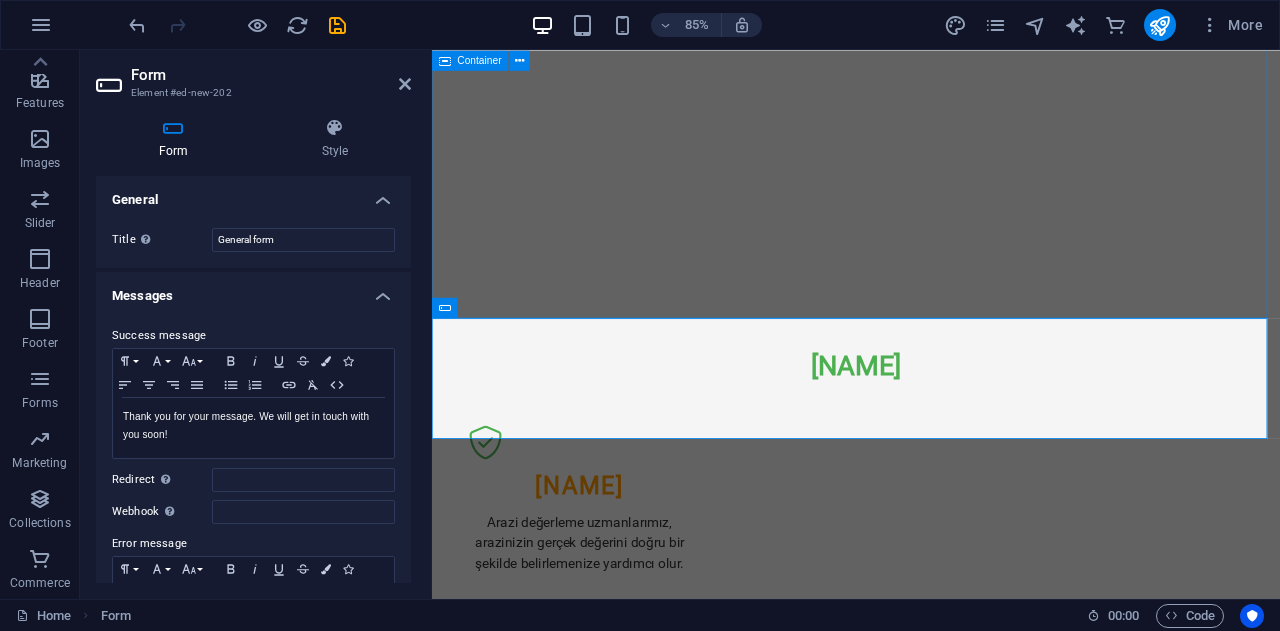 scroll, scrollTop: 817, scrollLeft: 0, axis: vertical 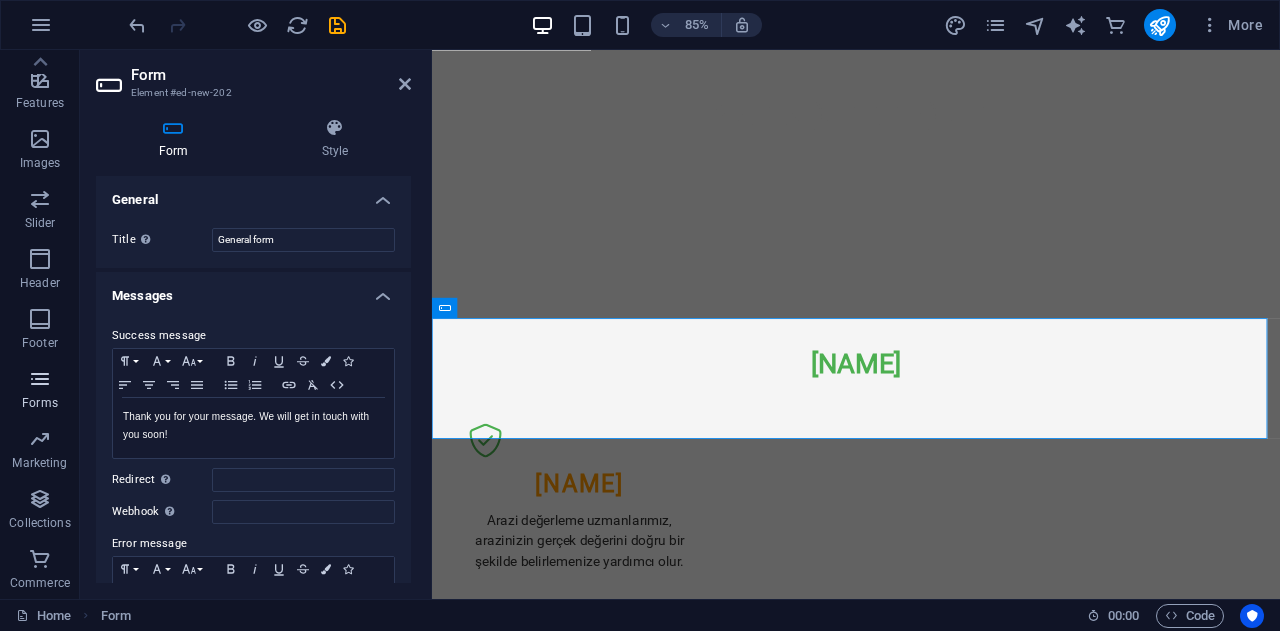 click on "Forms" at bounding box center (40, 403) 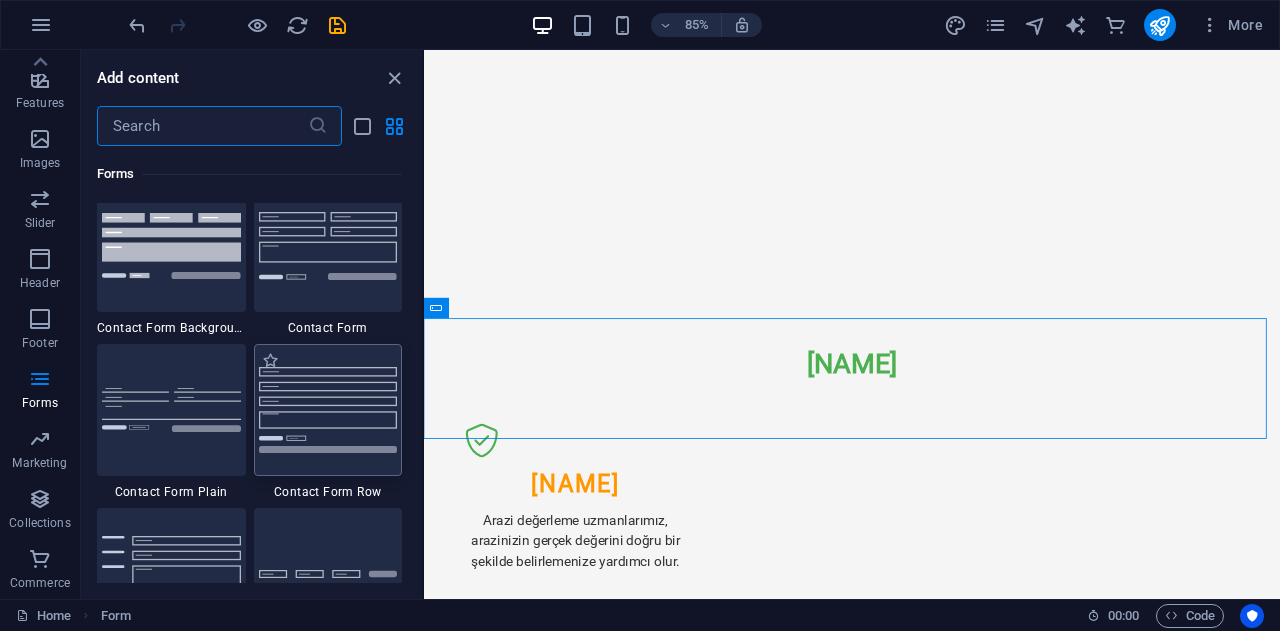 scroll, scrollTop: 14624, scrollLeft: 0, axis: vertical 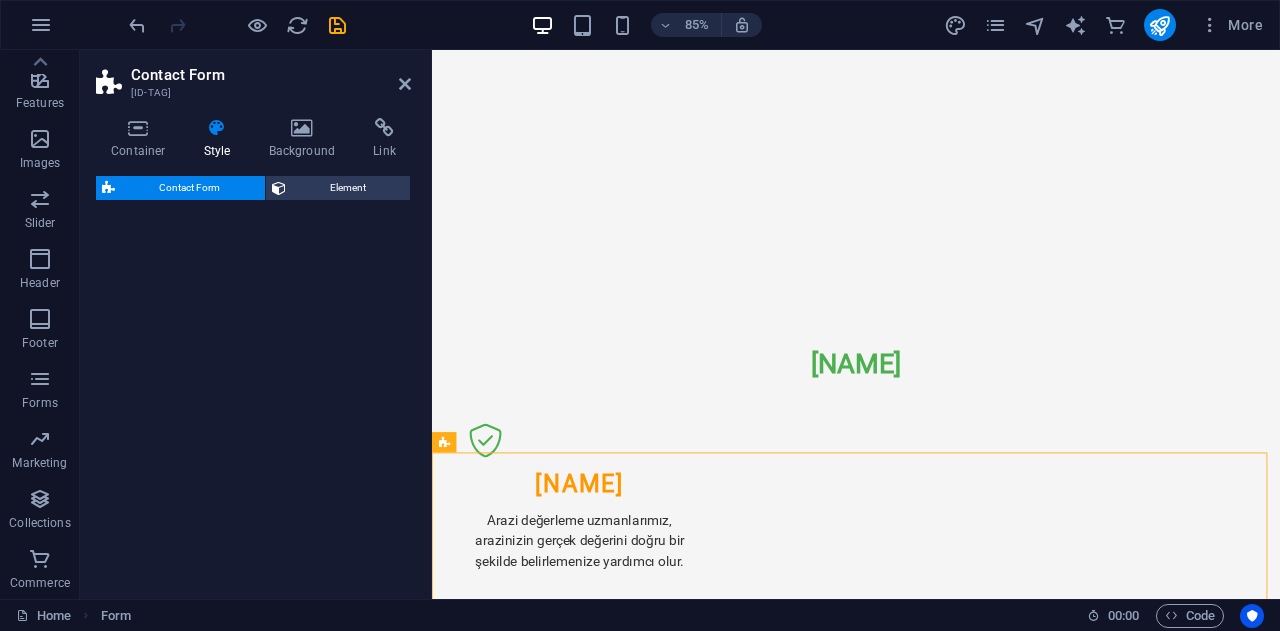 select on "rem" 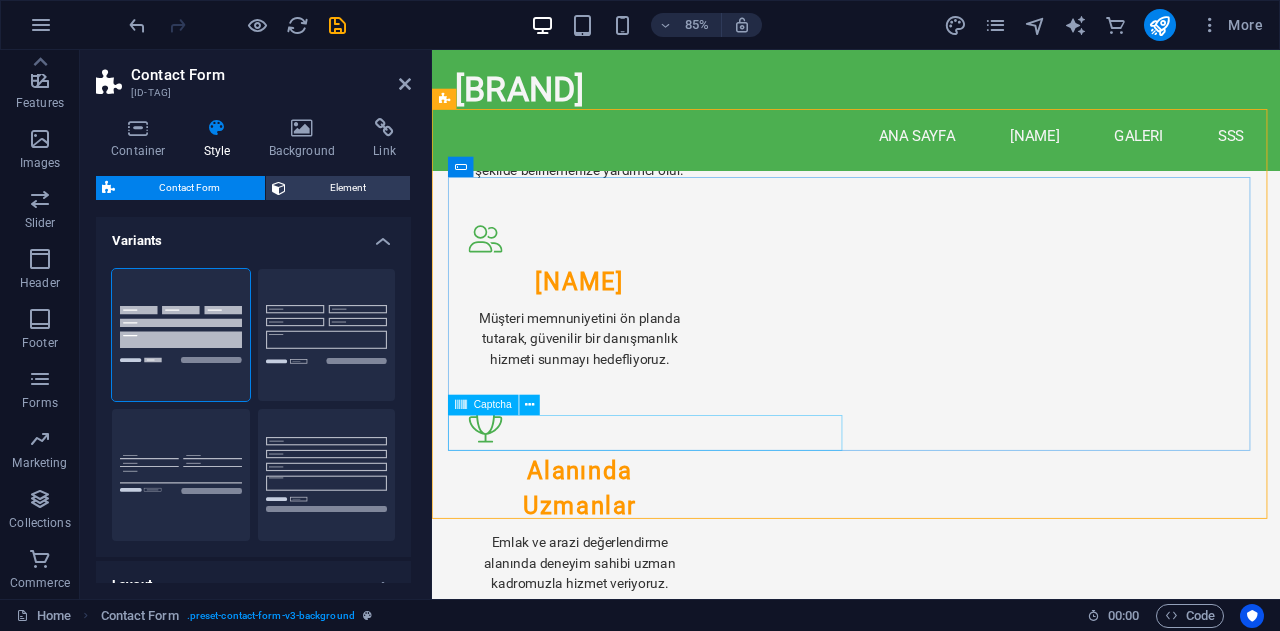 scroll, scrollTop: 1219, scrollLeft: 0, axis: vertical 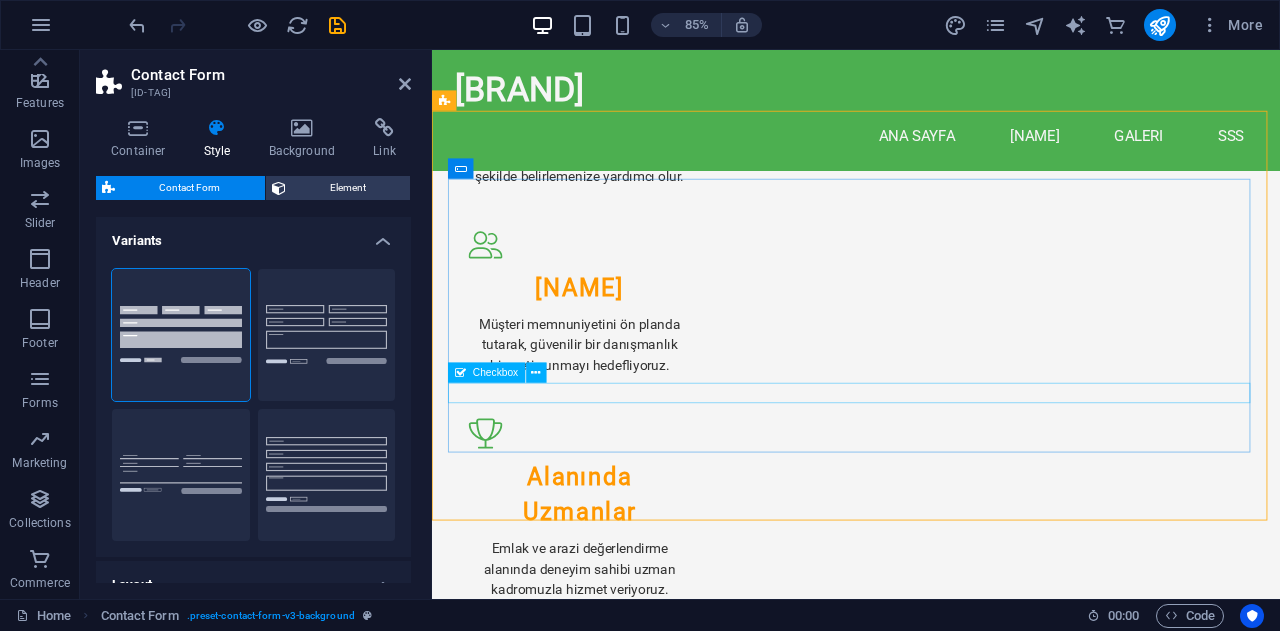 click on "{{ 'content.forms.privacy'|trans }}" at bounding box center [505, 1290] 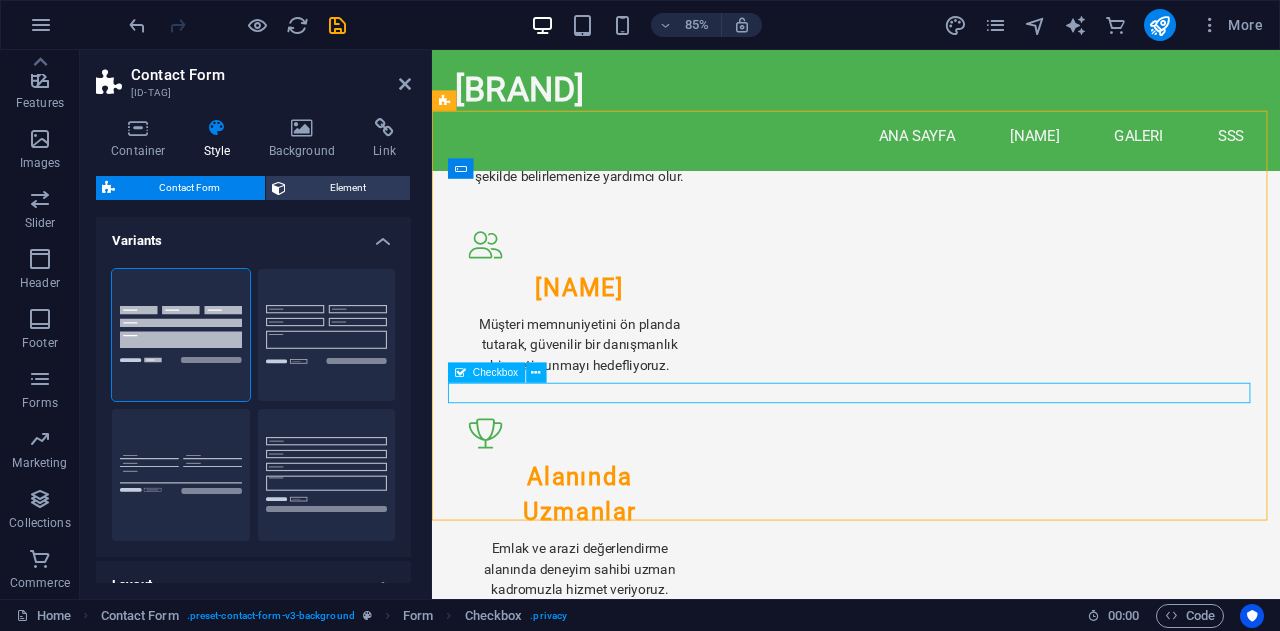 click on "{{ 'content.forms.privacy'|trans }}" at bounding box center [505, 1290] 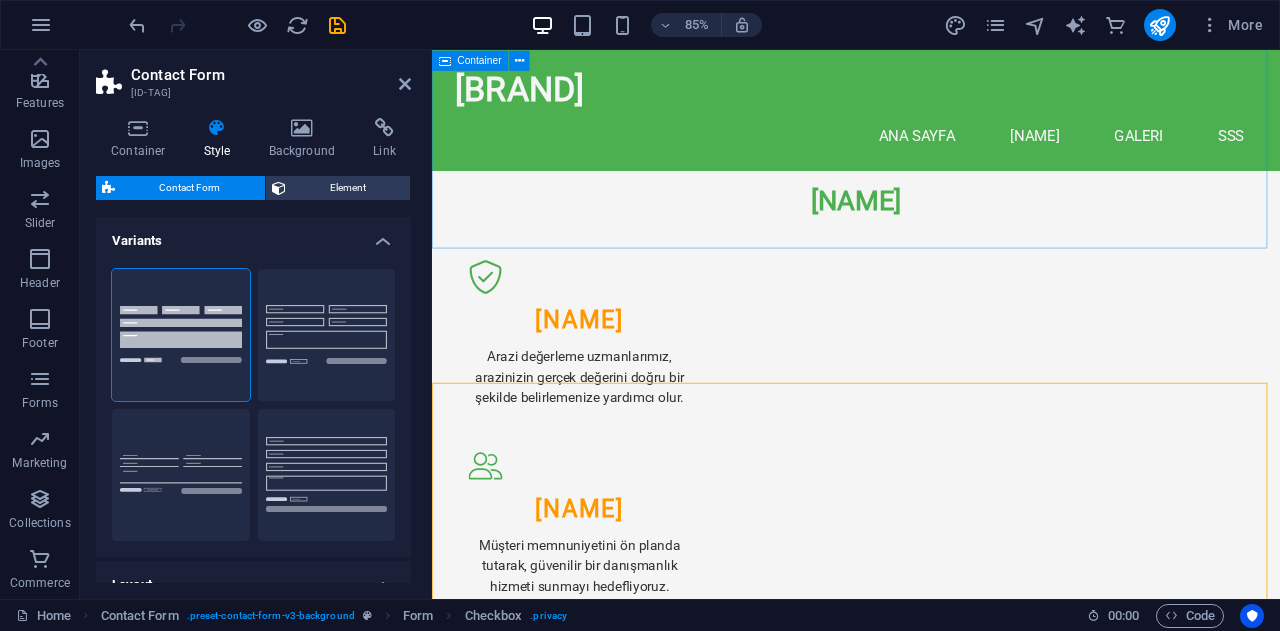 scroll, scrollTop: 890, scrollLeft: 0, axis: vertical 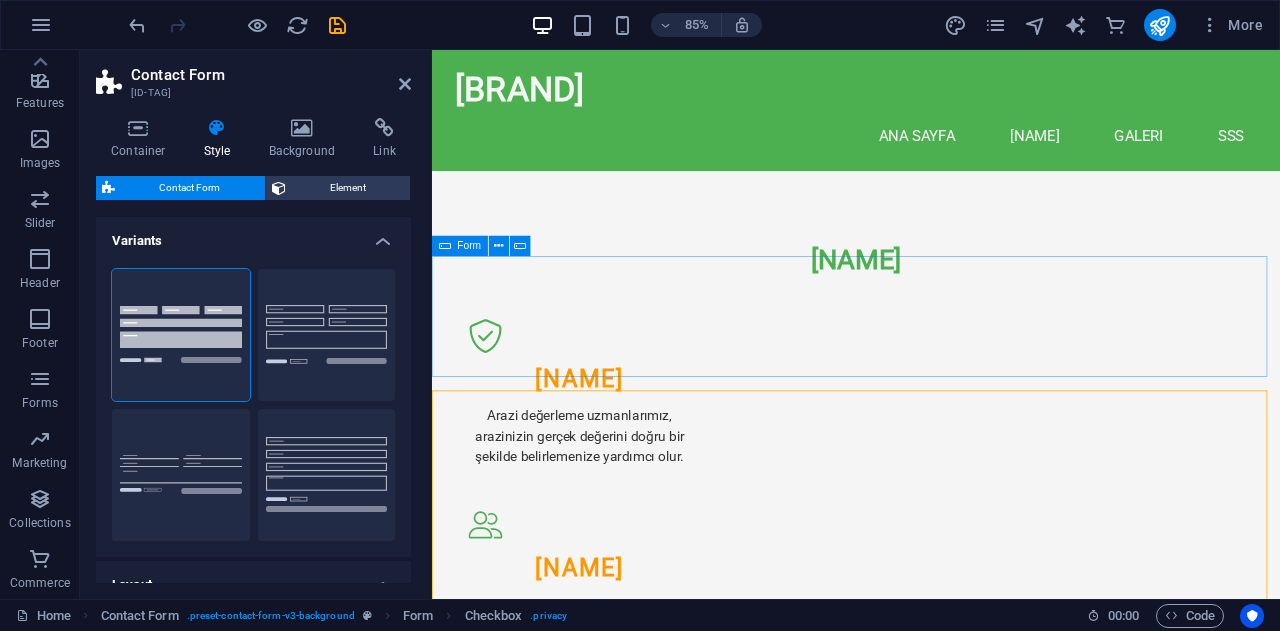 click on "Add elements" at bounding box center [872, 1223] 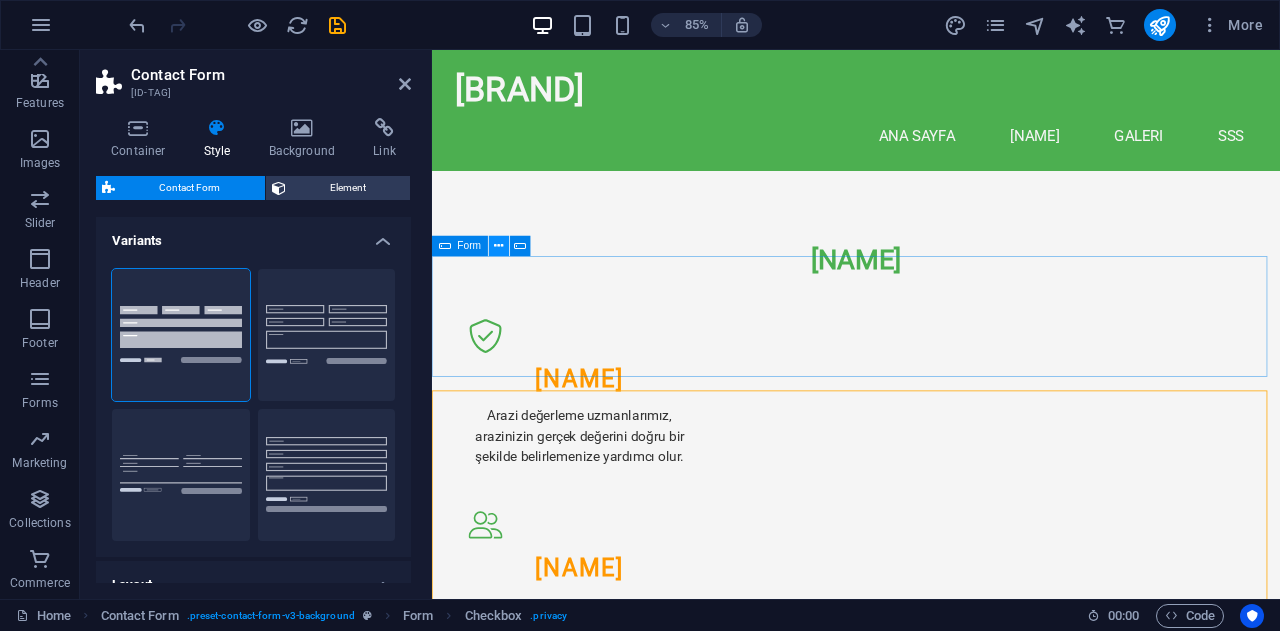 click at bounding box center [498, 246] 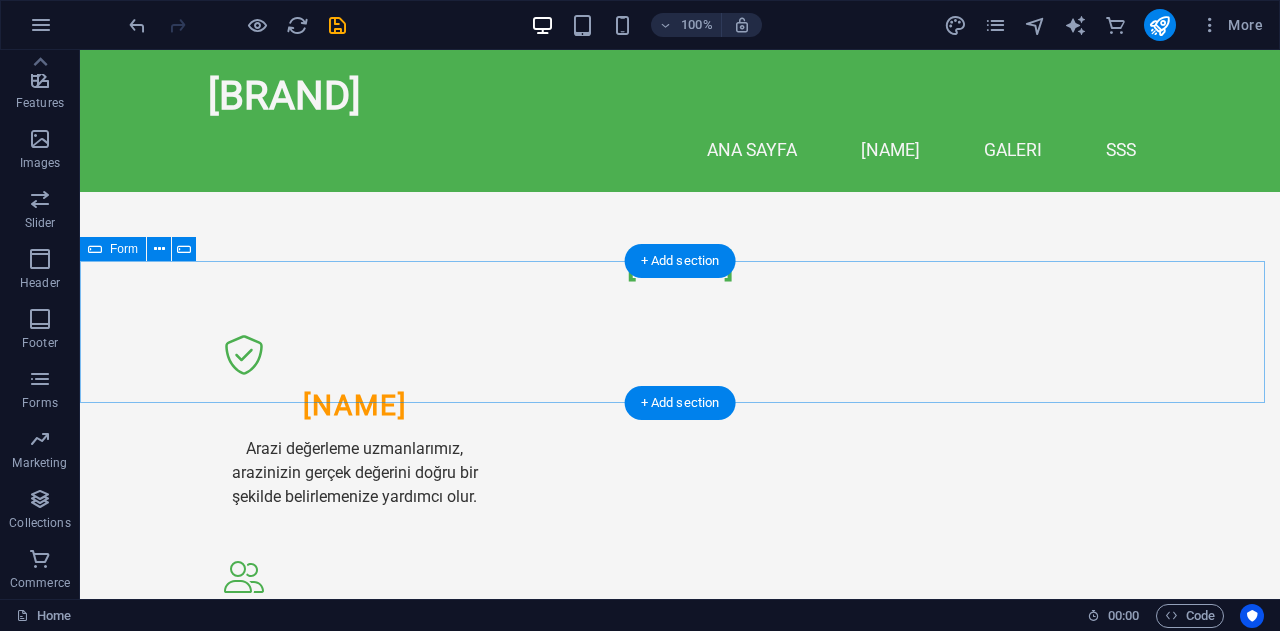 scroll, scrollTop: 823, scrollLeft: 0, axis: vertical 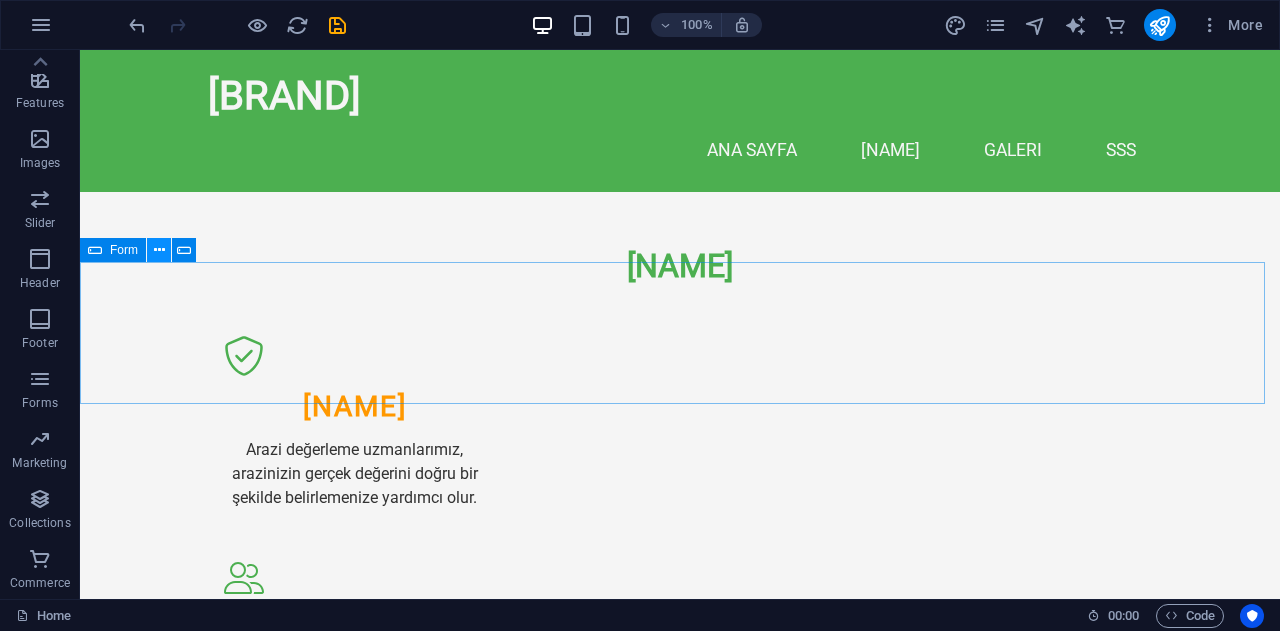 click at bounding box center (159, 250) 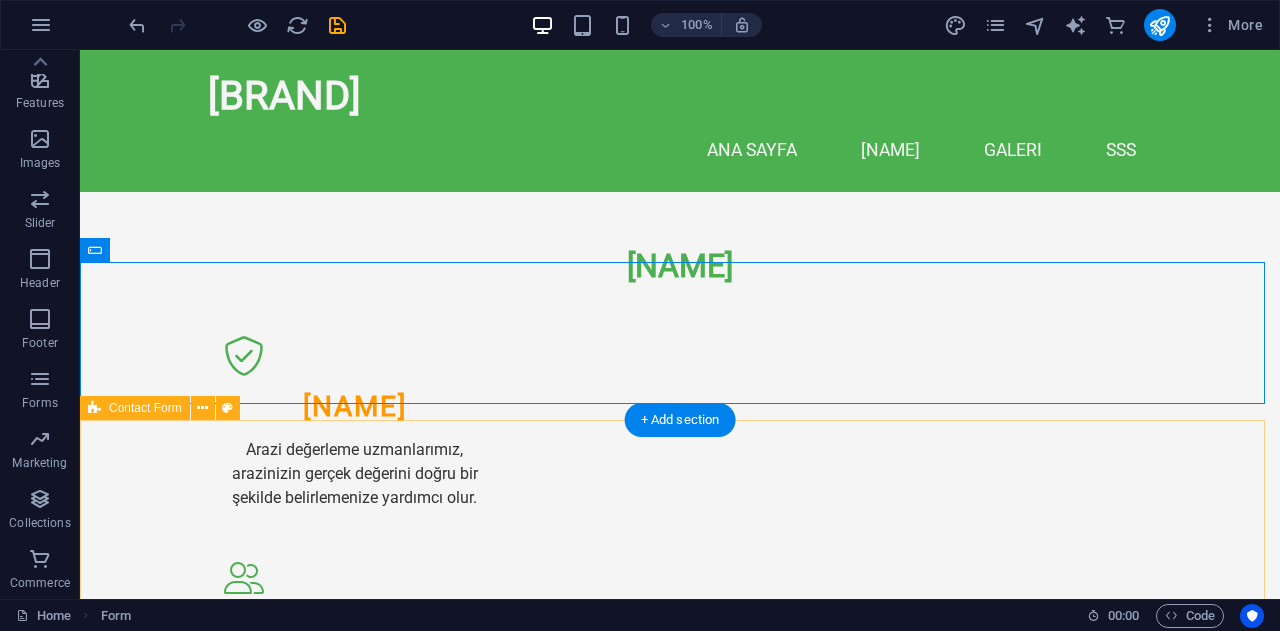click on "{{ 'content.forms.privacy'|trans }} Unreadable? Load new Submit" at bounding box center [680, 1494] 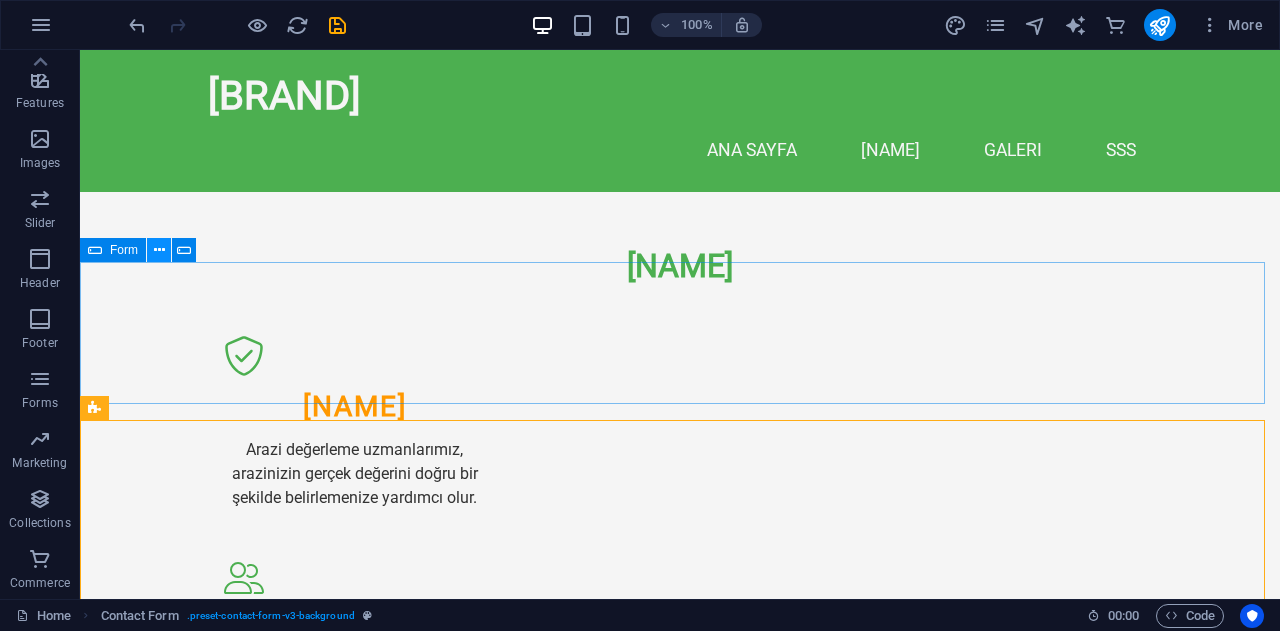 click at bounding box center [159, 250] 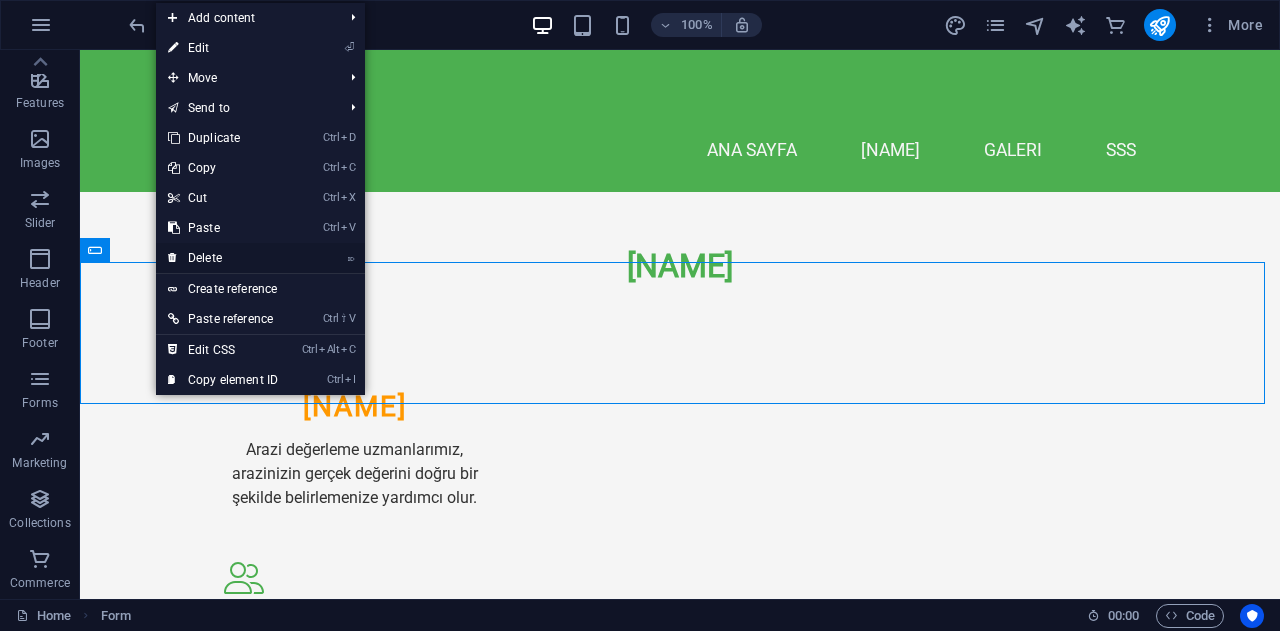 click on "⌦  Delete" at bounding box center (223, 258) 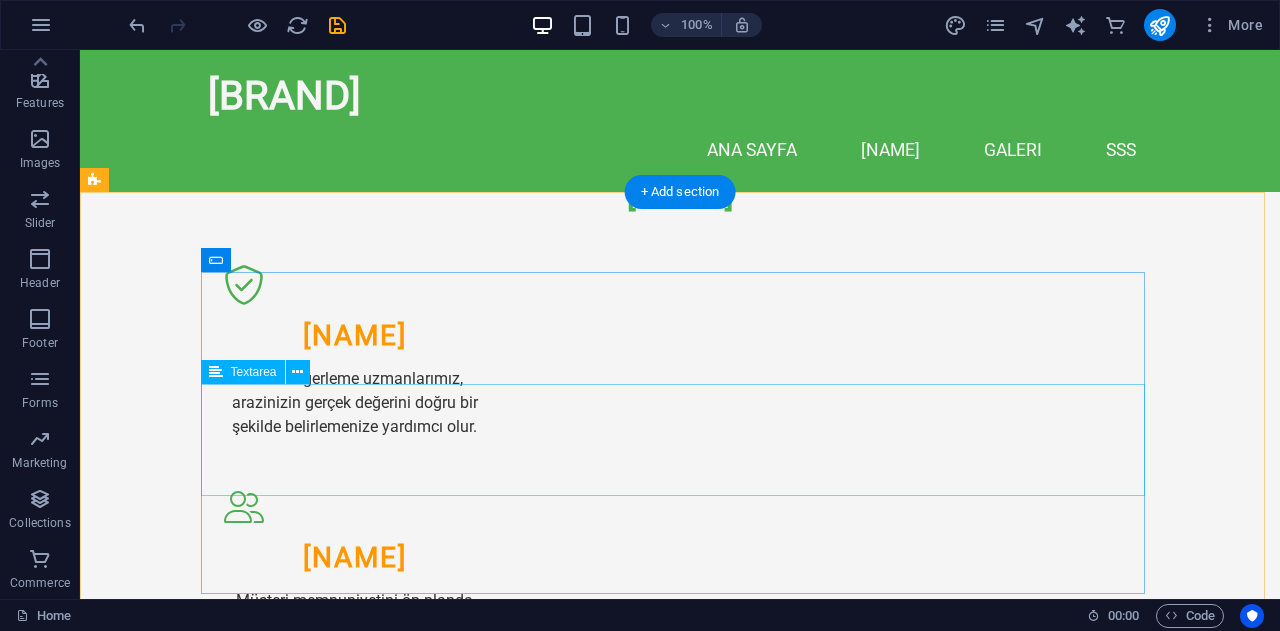 scroll, scrollTop: 883, scrollLeft: 0, axis: vertical 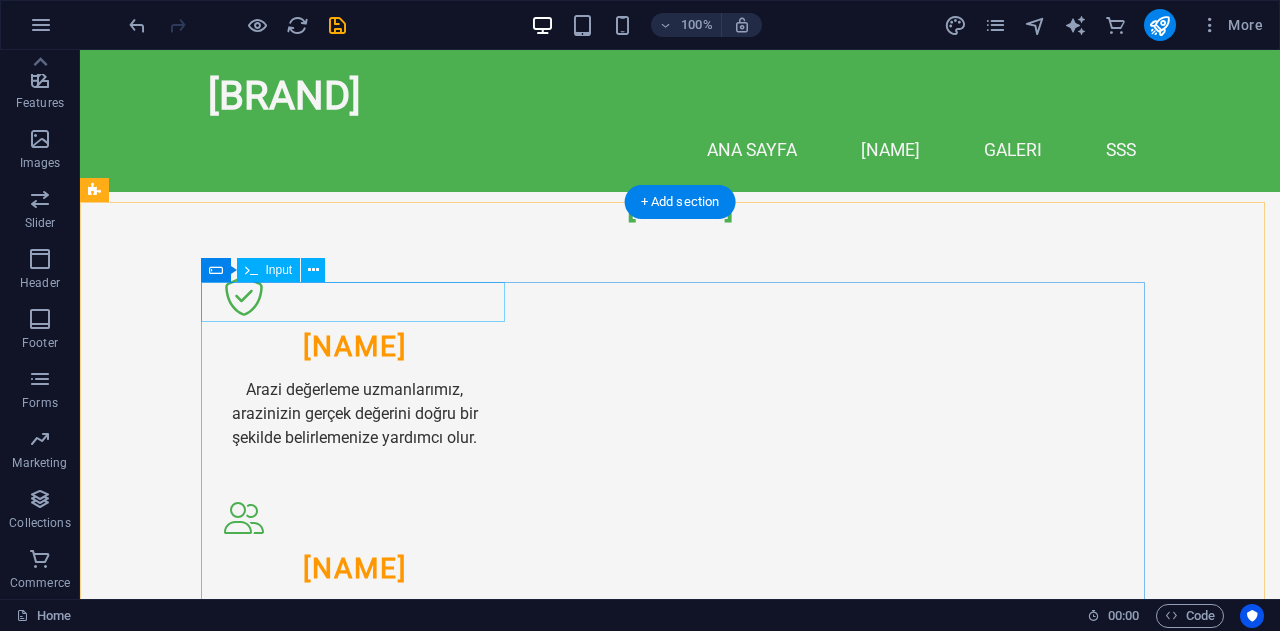 click at bounding box center (360, 1132) 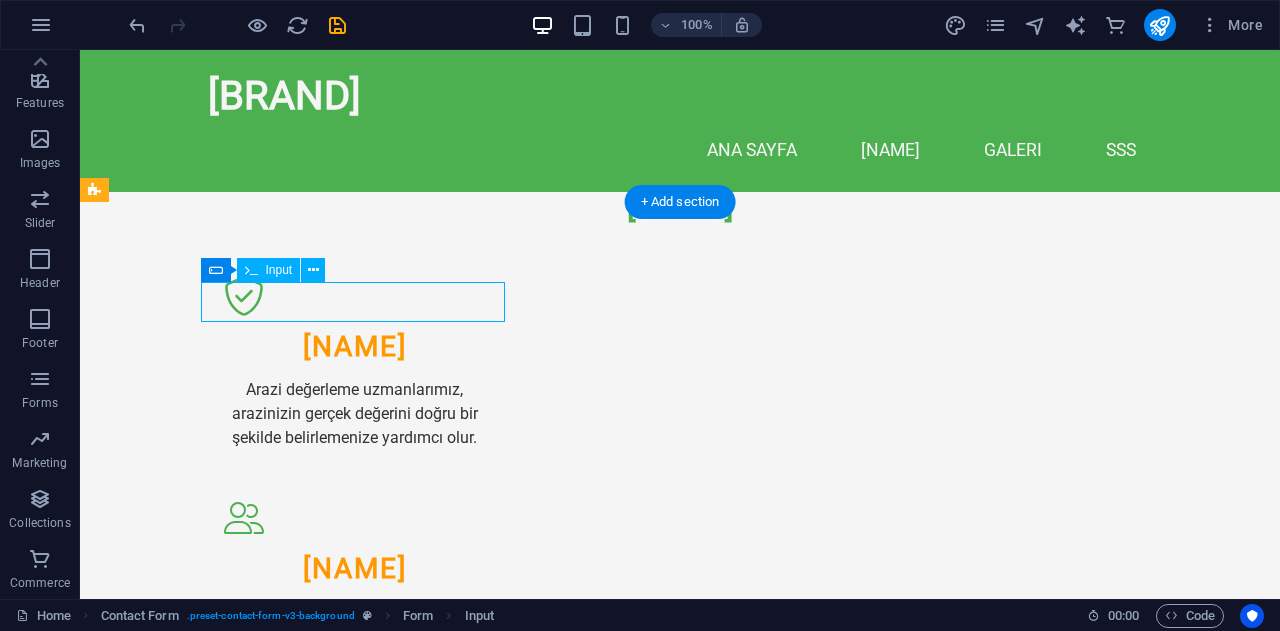 click at bounding box center (360, 1132) 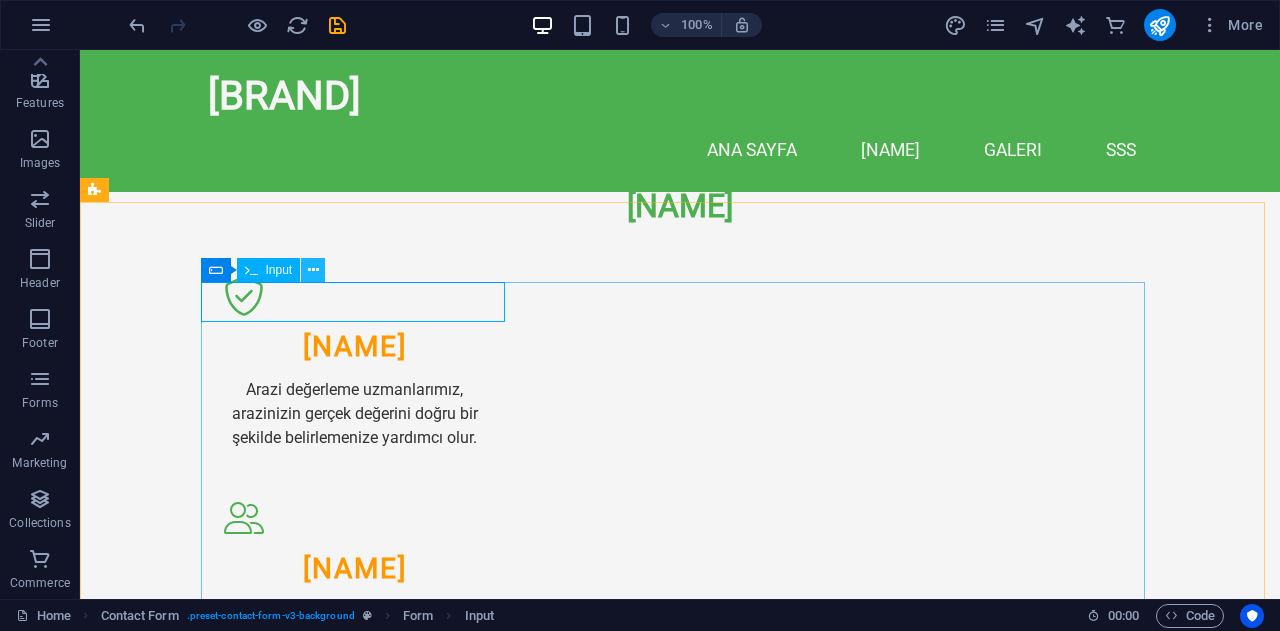 click at bounding box center [313, 270] 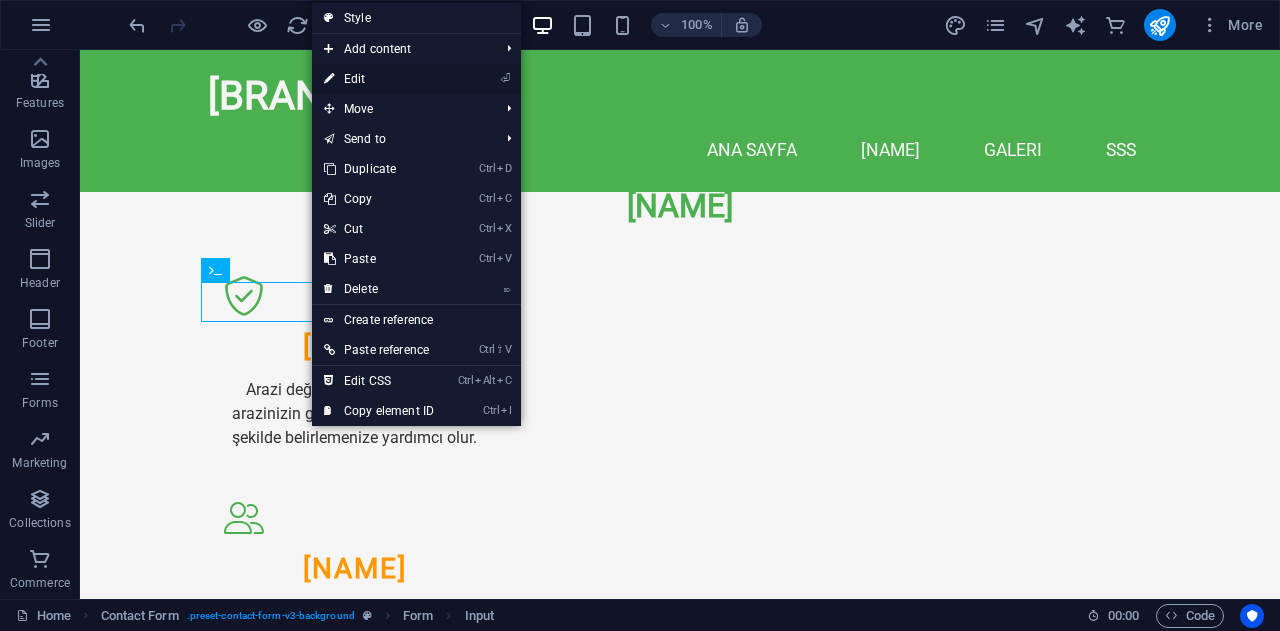 click on "⏎  Edit" at bounding box center [379, 79] 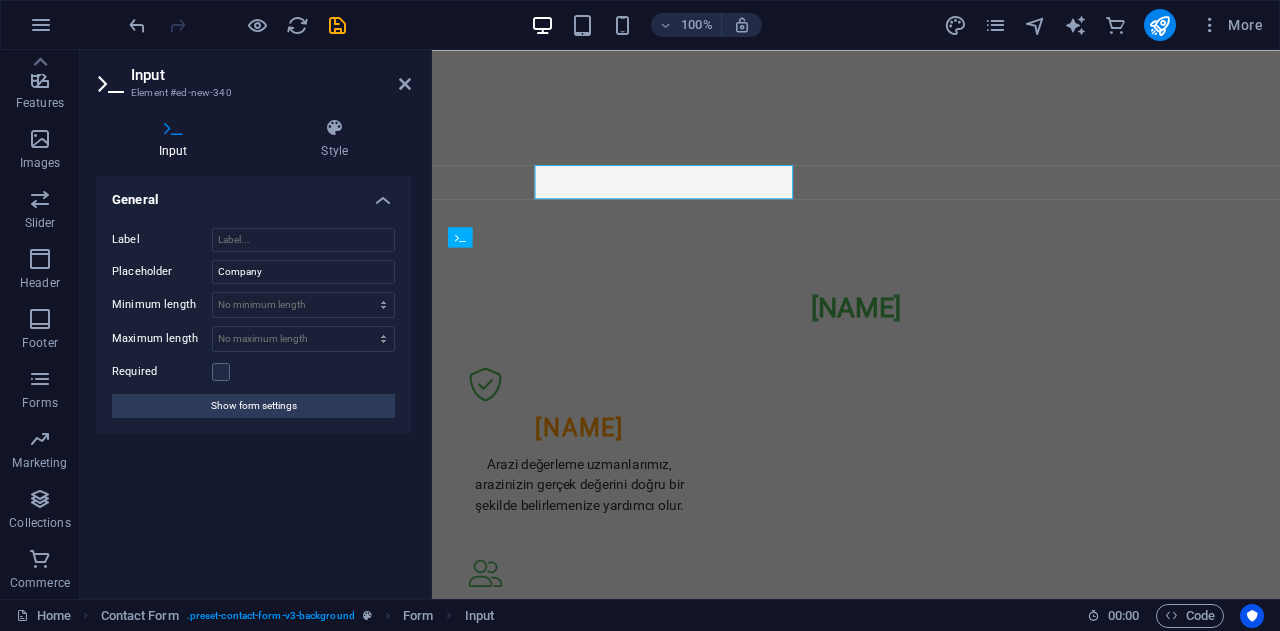 scroll, scrollTop: 980, scrollLeft: 0, axis: vertical 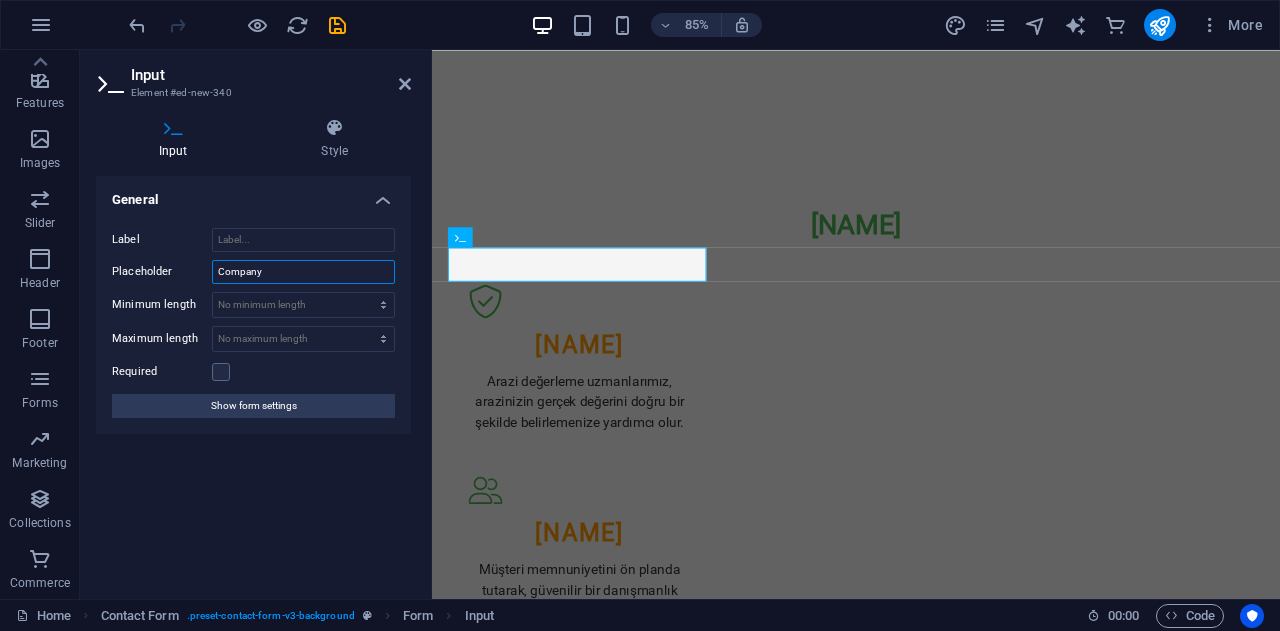 click on "Company" at bounding box center (303, 272) 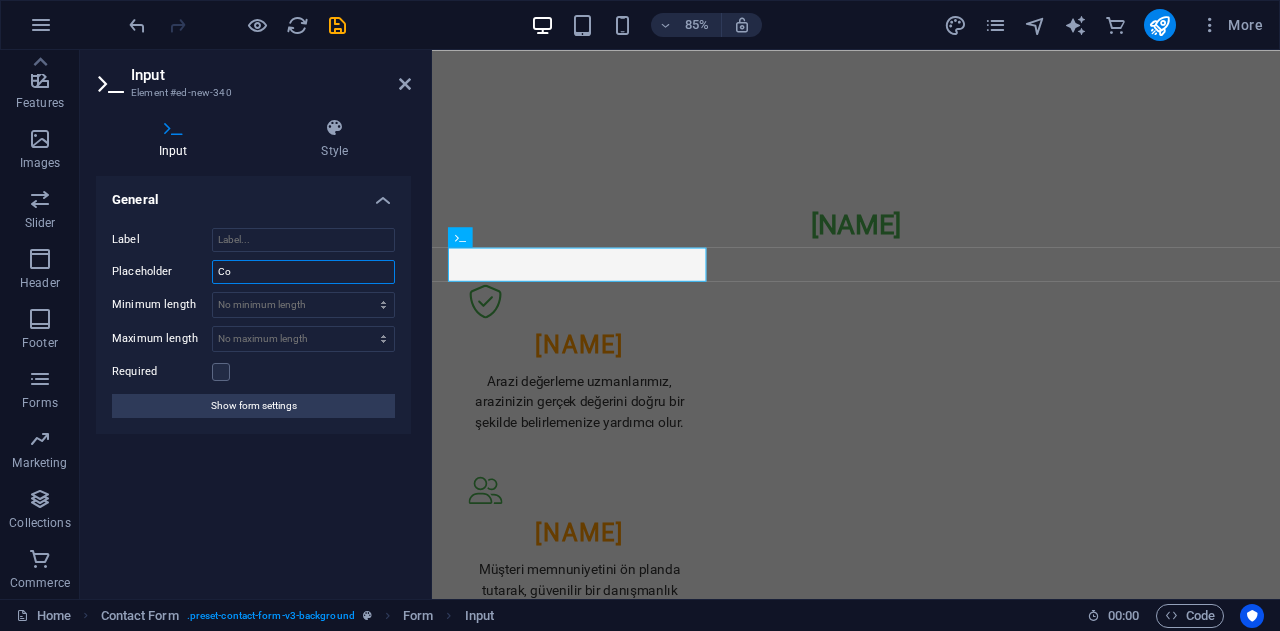 type on "C" 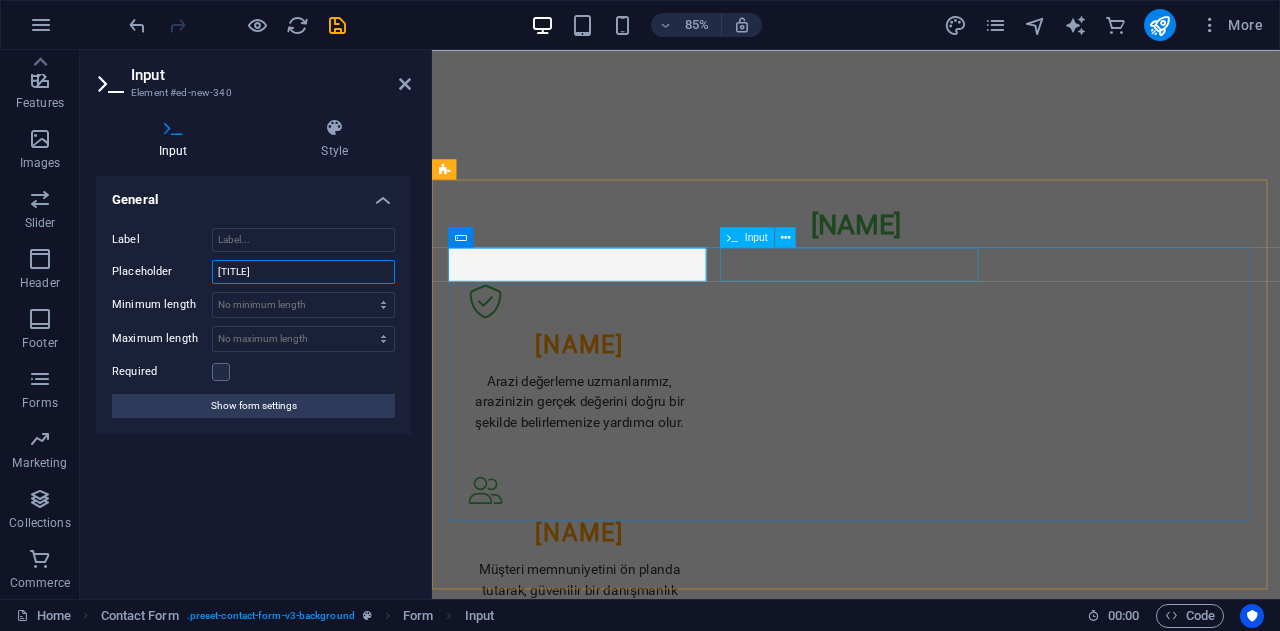 type on "Ünvan" 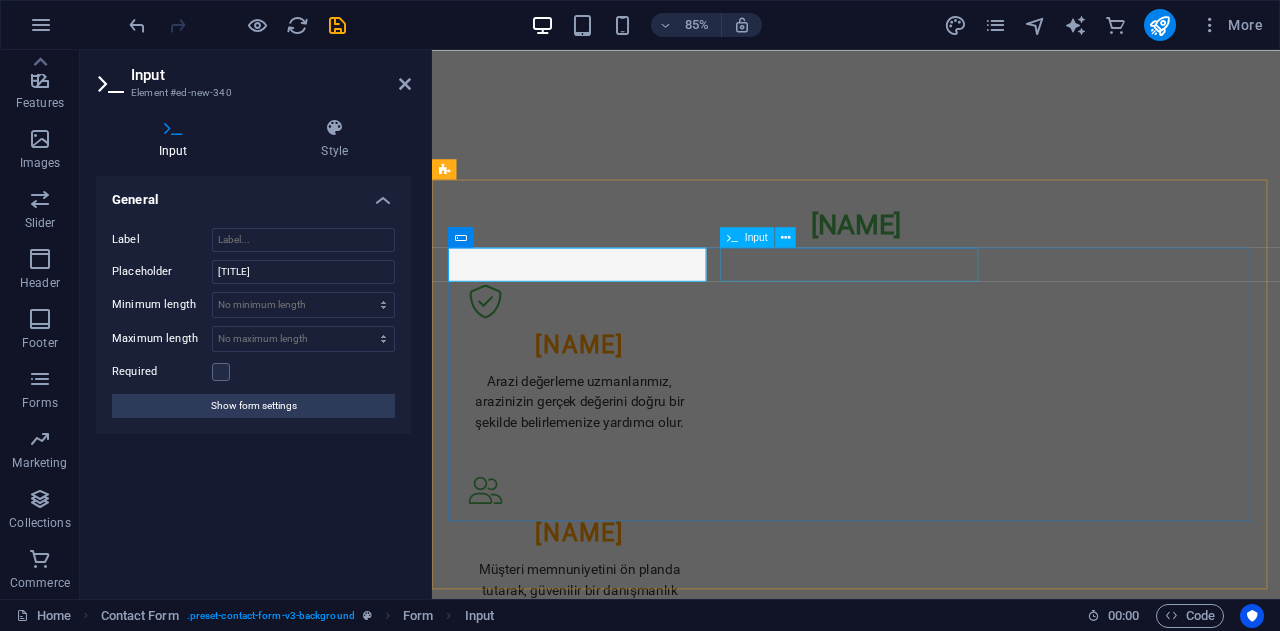 click at bounding box center (931, 1182) 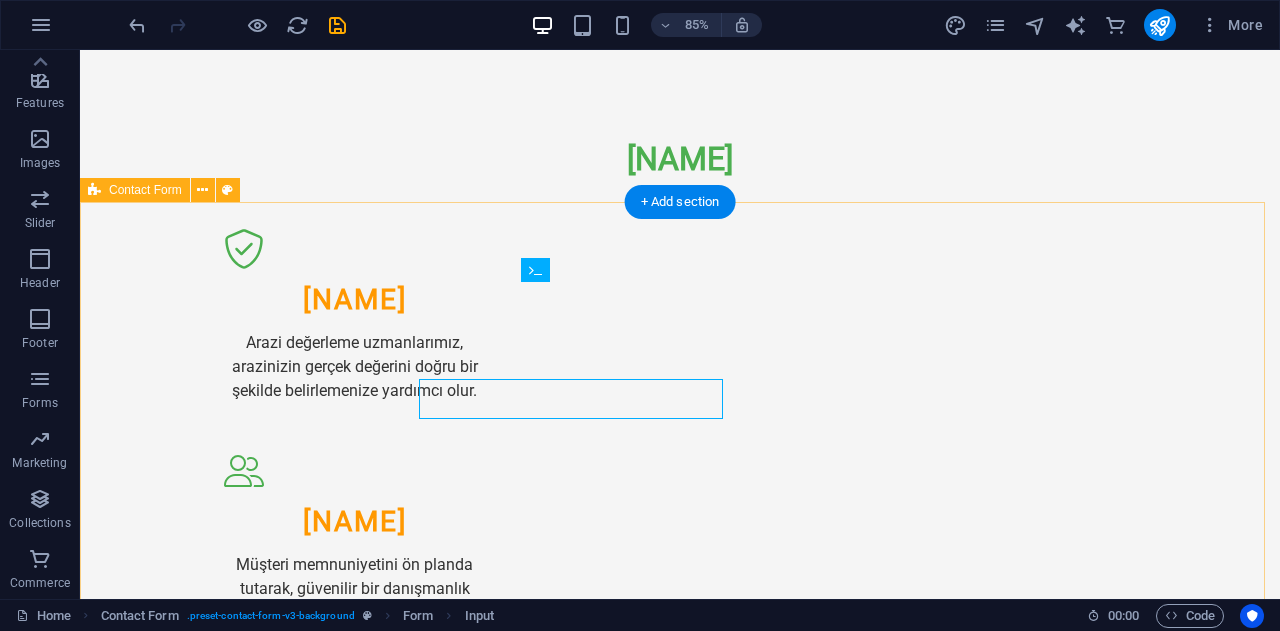 scroll, scrollTop: 883, scrollLeft: 0, axis: vertical 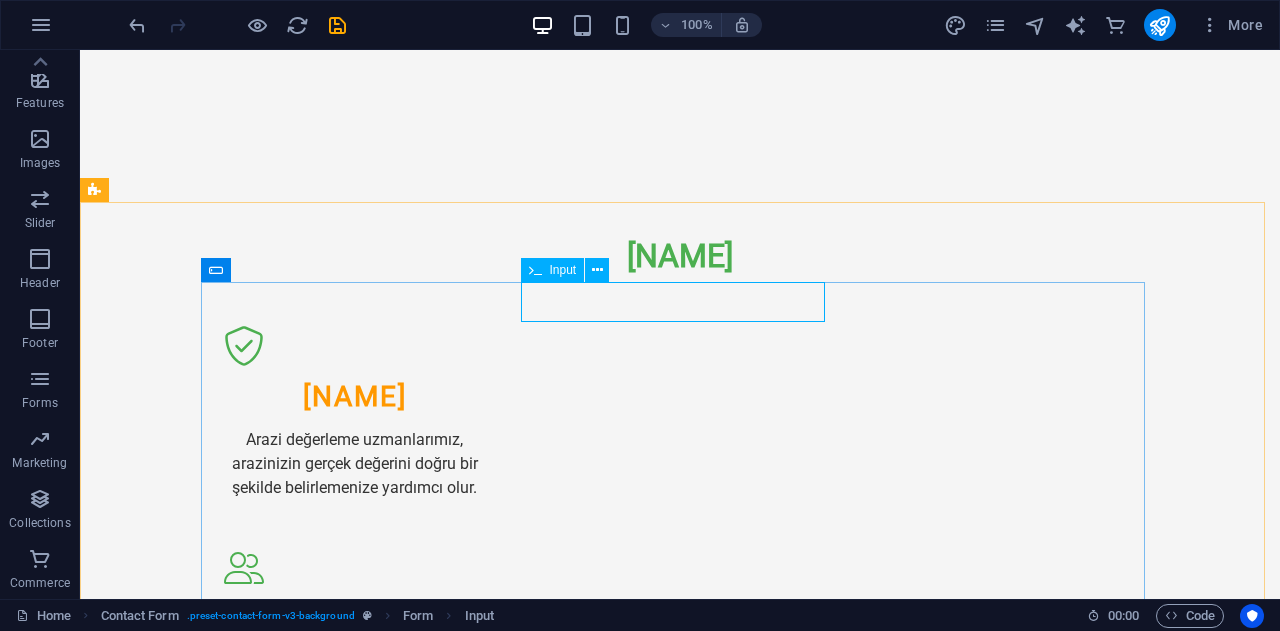 click on "Input" at bounding box center (563, 270) 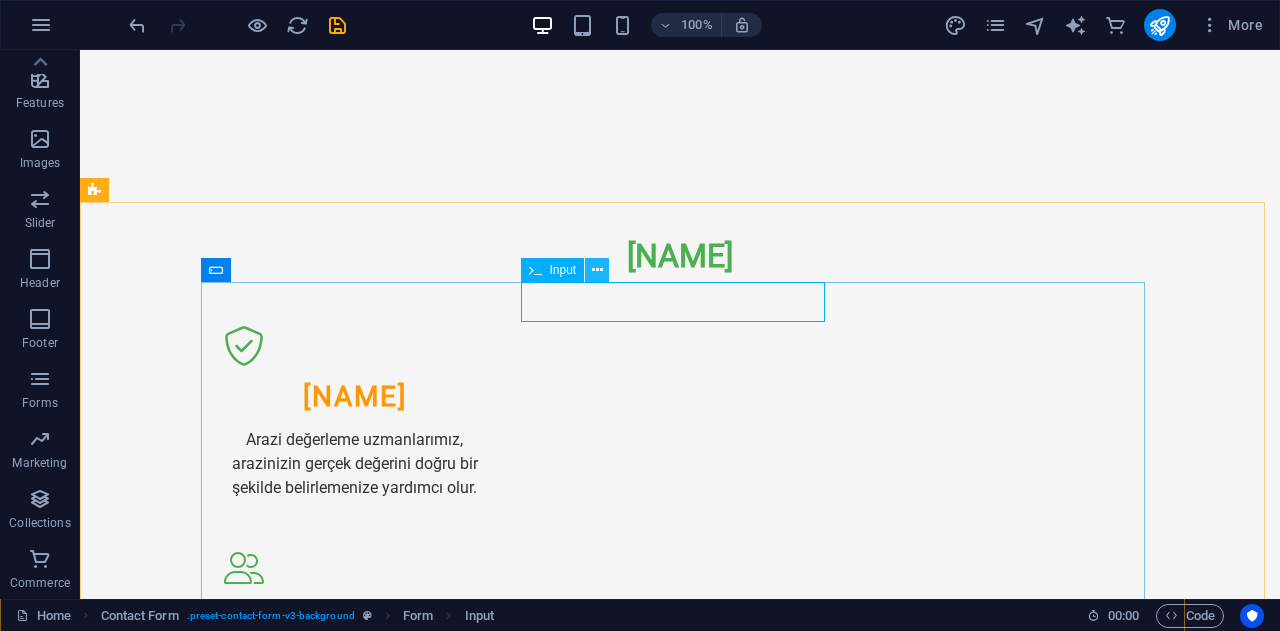 click at bounding box center [597, 270] 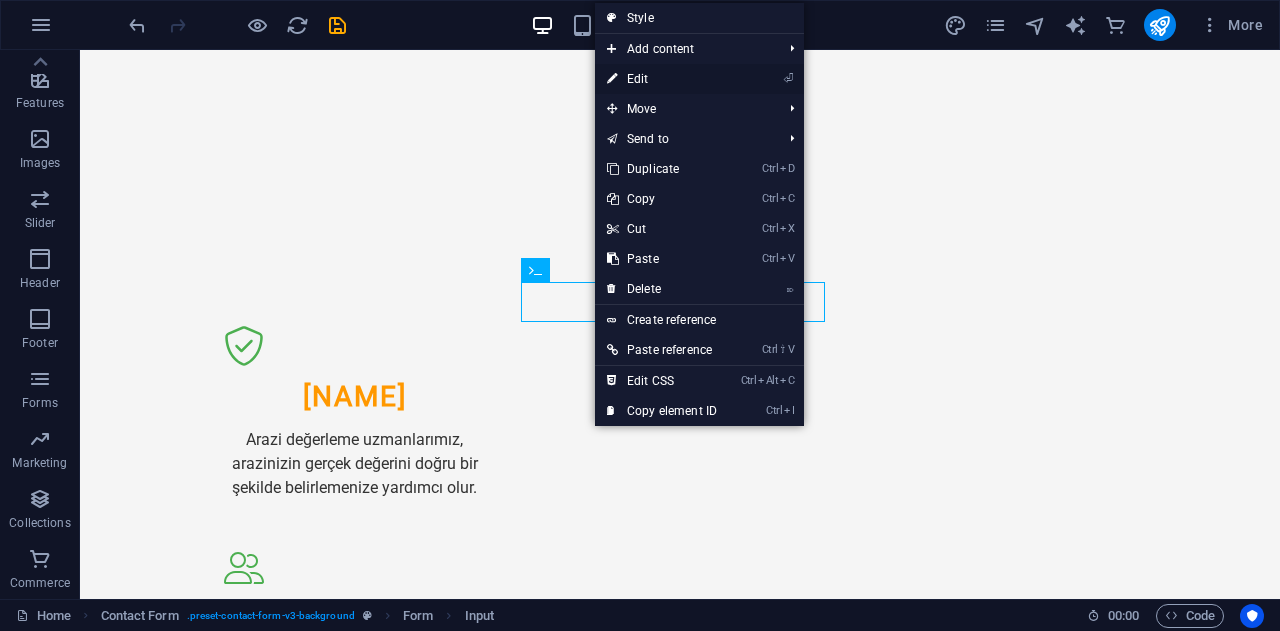 click on "⏎  Edit" at bounding box center (662, 79) 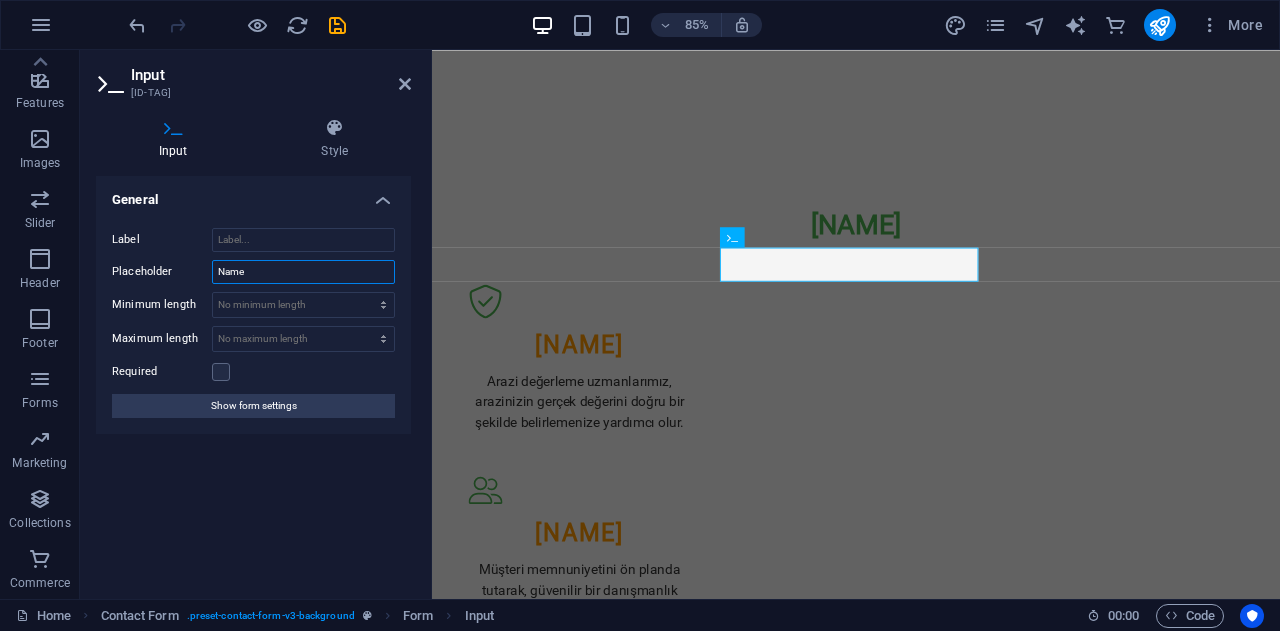 click on "Name" at bounding box center [303, 272] 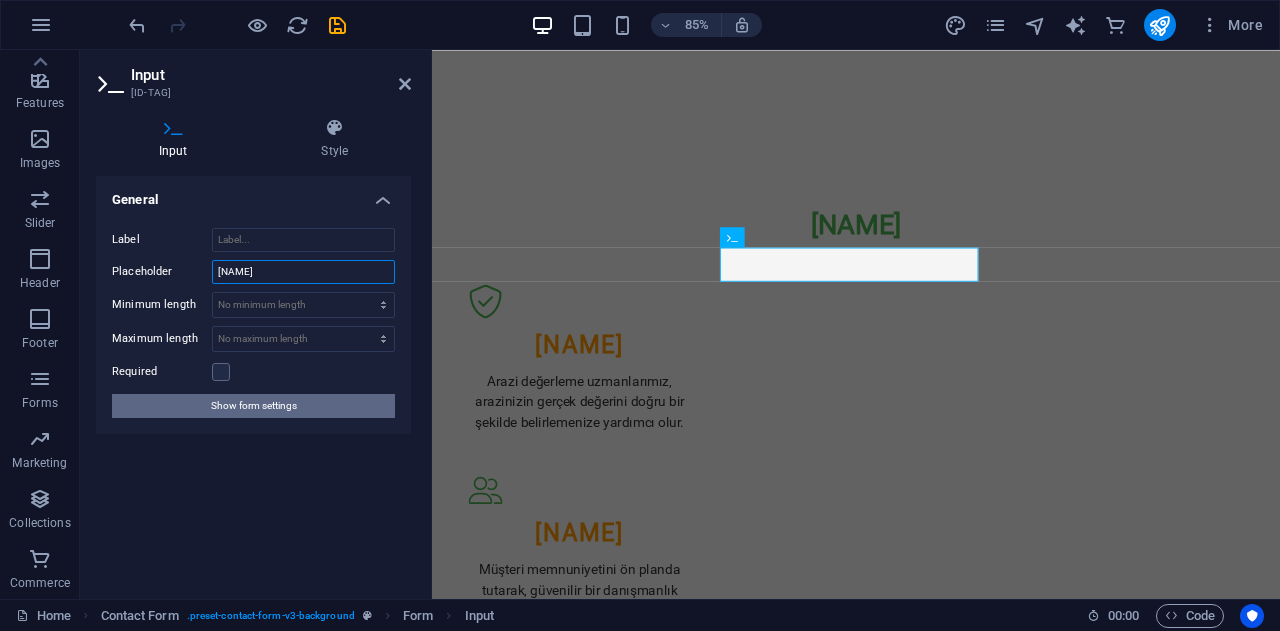type on "Ad Soyad" 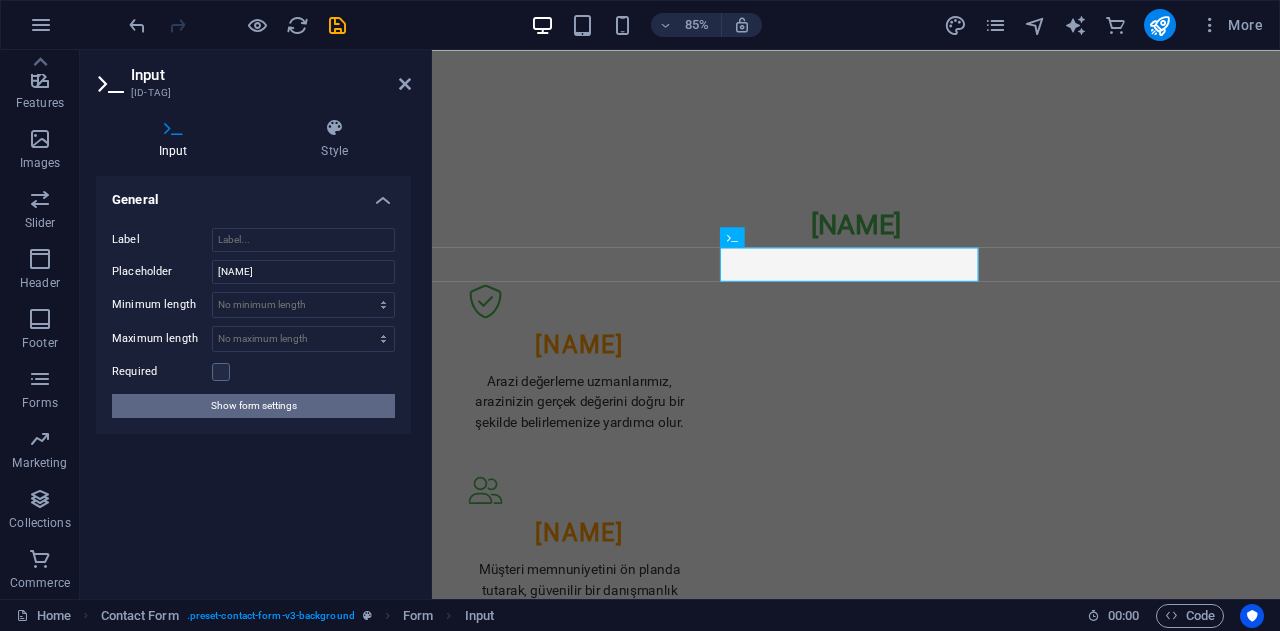 click on "Show form settings" at bounding box center (254, 406) 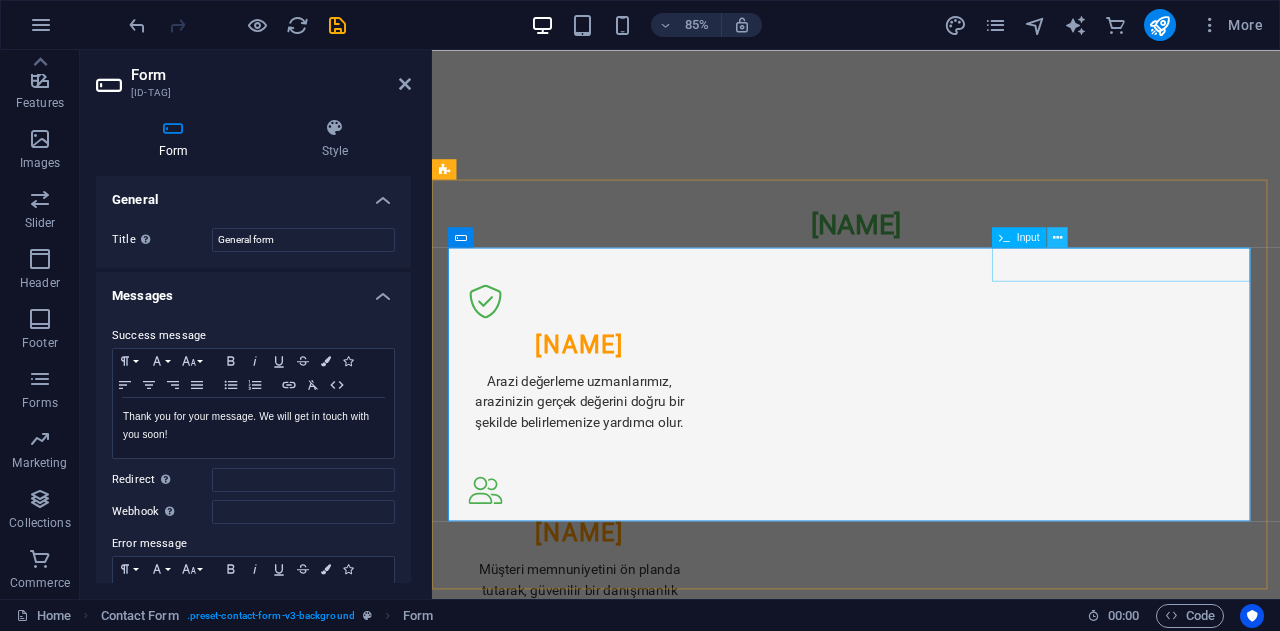 click at bounding box center (1057, 237) 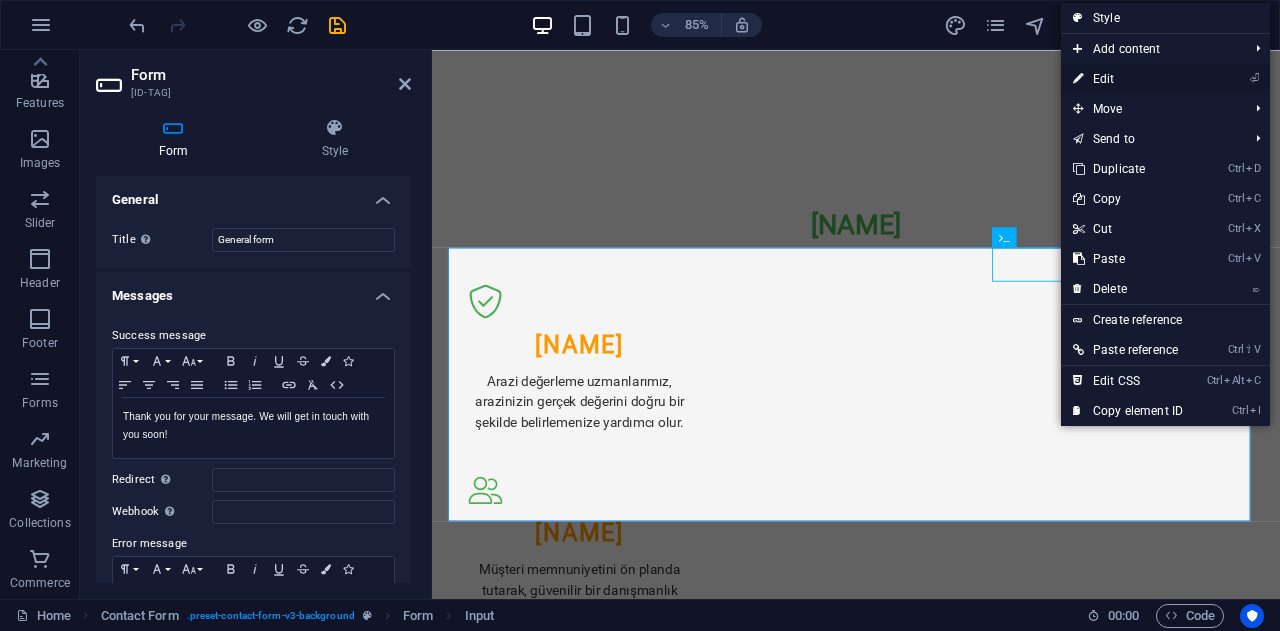 click on "⏎  Edit" at bounding box center [1128, 79] 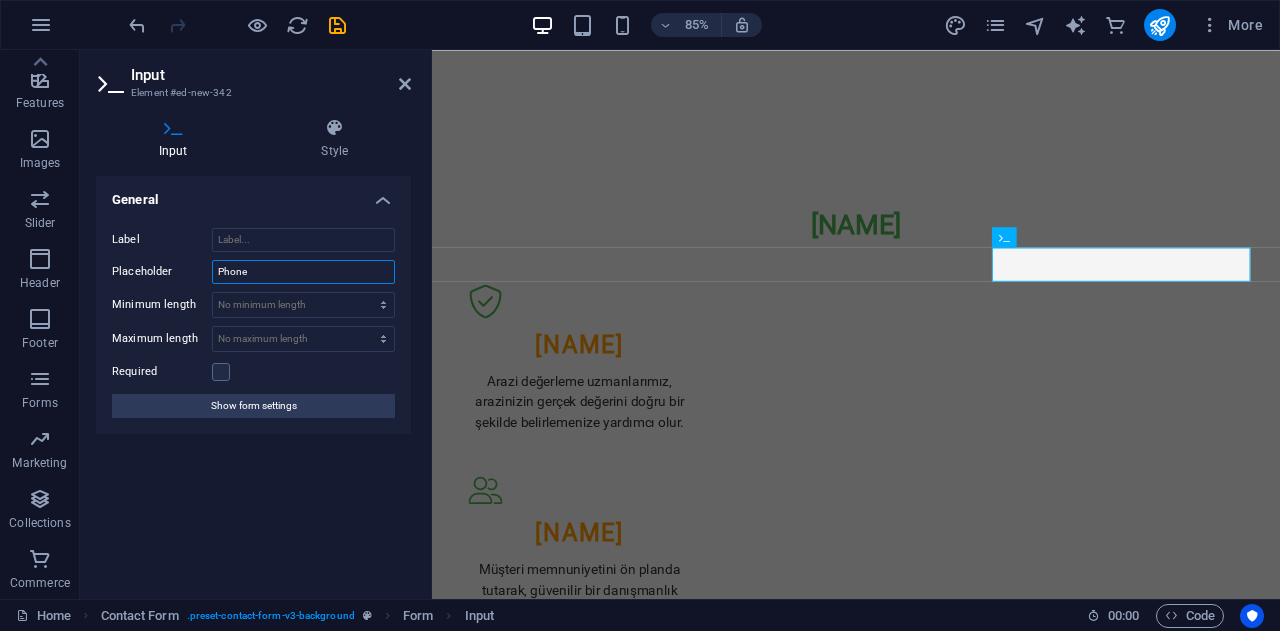 click on "Phone" at bounding box center (303, 272) 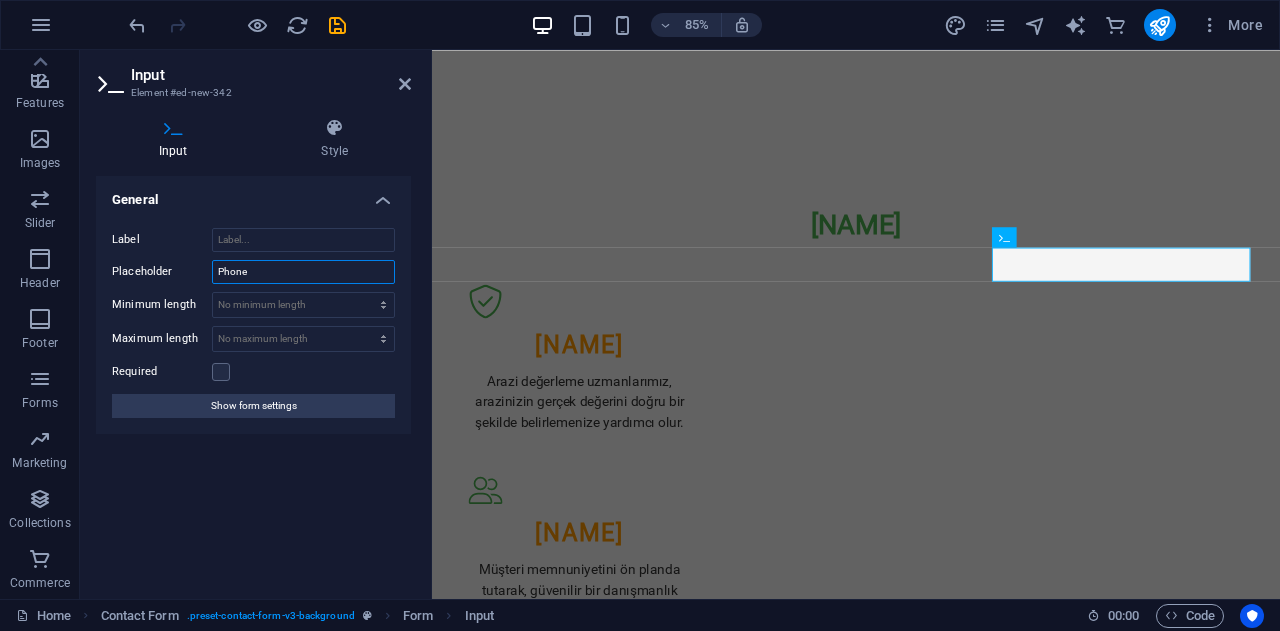 type on "İ" 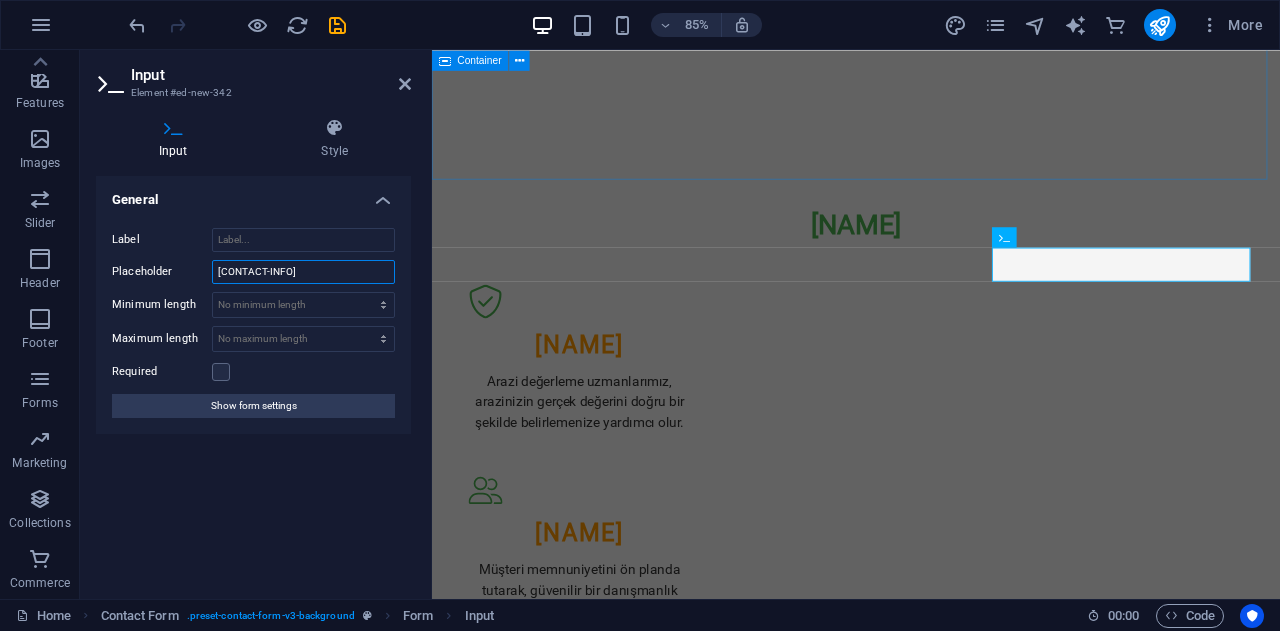 type on "İletişim No" 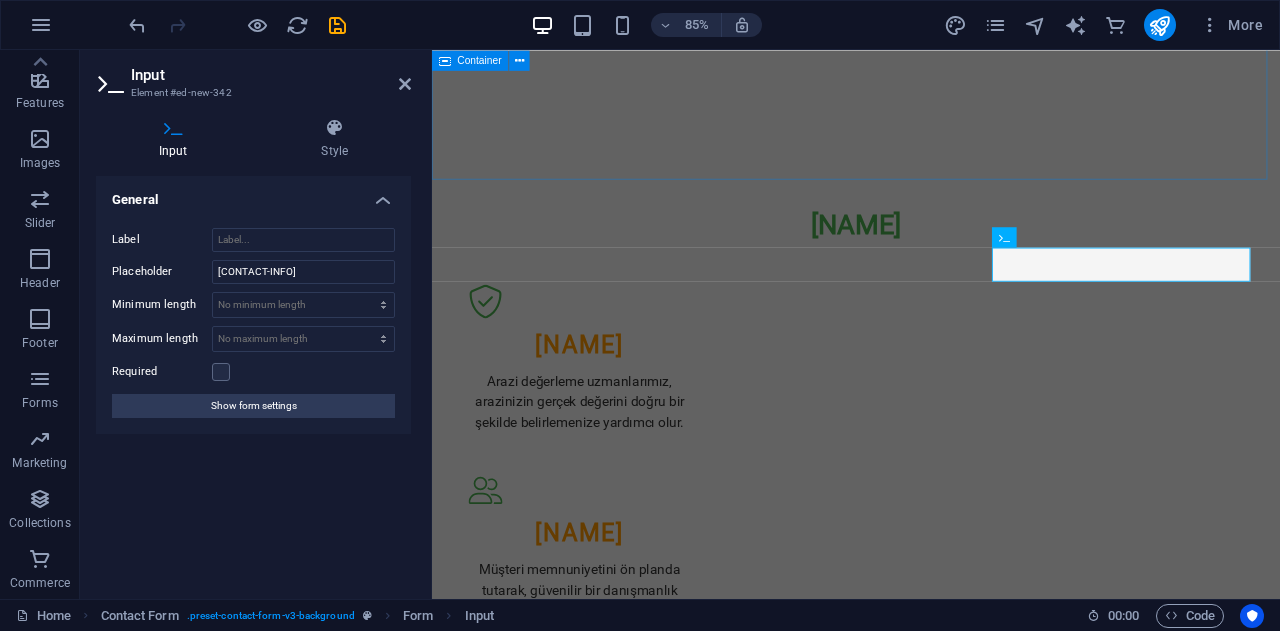 click on "Değerli Bilgi Doğru Değerleme Arazi değerleme uzmanlarımız, arazinizin gerçek değerini doğru bir şekilde belirlemenize yardımcı olur. Müşteri Memnuniyeti Müşteri memnuniyetini ön planda tutarak, güvenilir bir danışmanlık hizmeti sunmayı hedefliyoruz. Alanında Uzmanlar Emlak ve arazi değerlendirme alanında deneyim sahibi uzman kadromuzla hizmet veriyoruz." at bounding box center (931, 617) 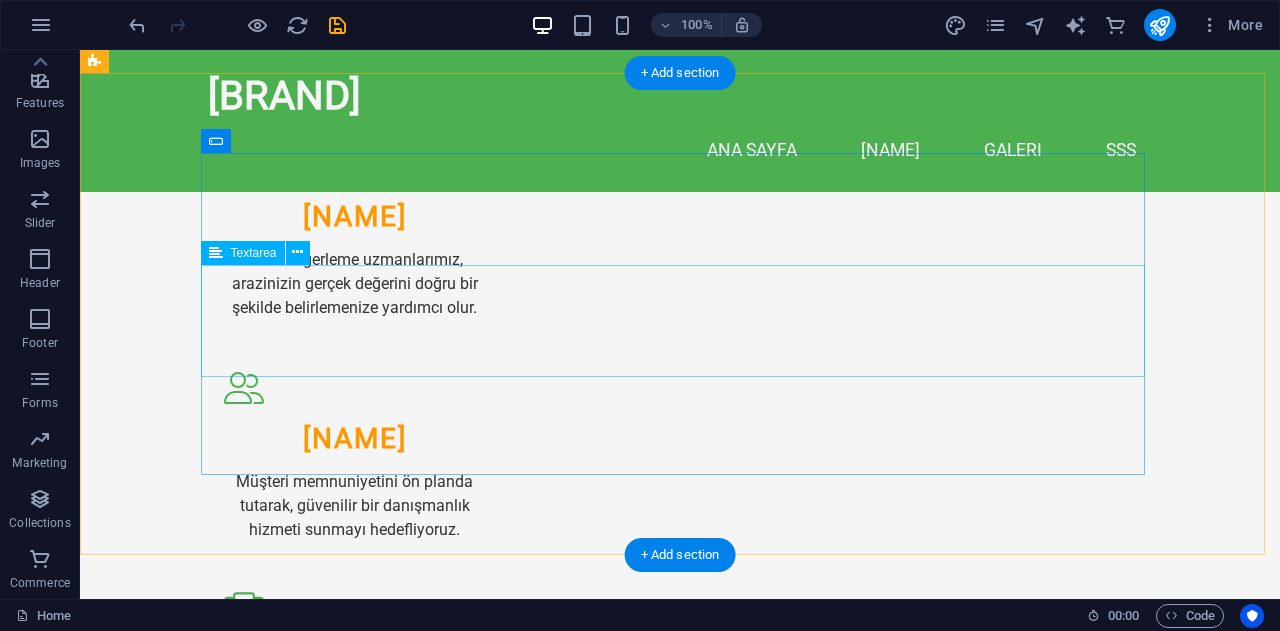 scroll, scrollTop: 1012, scrollLeft: 0, axis: vertical 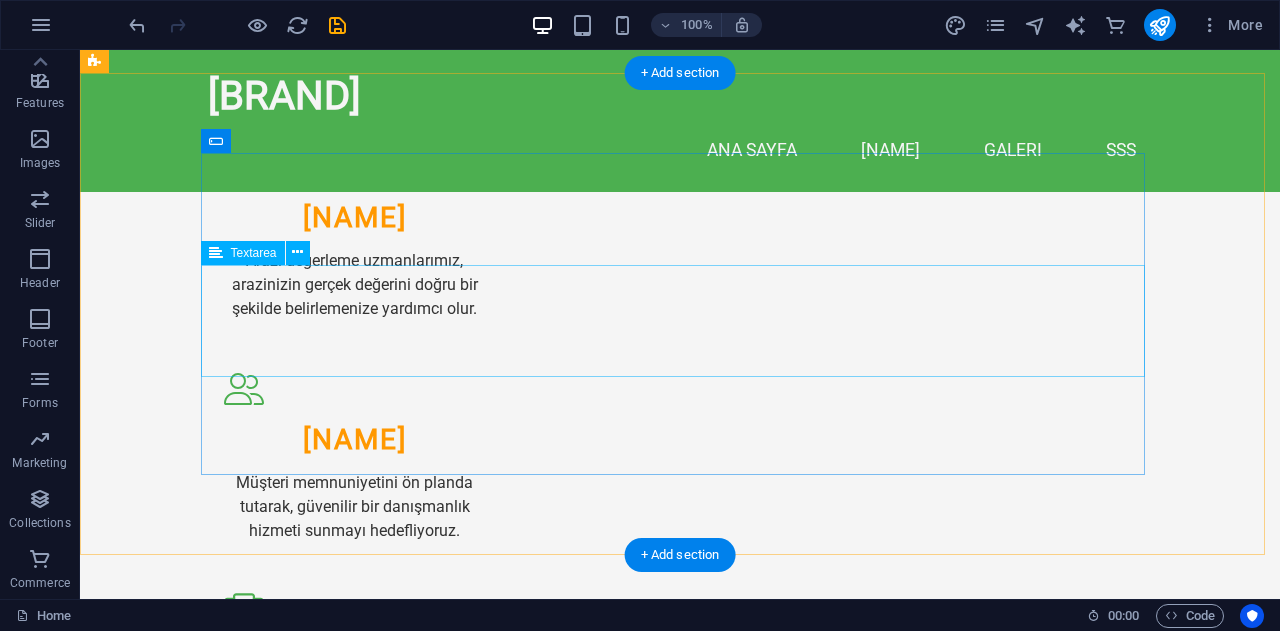 click at bounding box center (680, 1154) 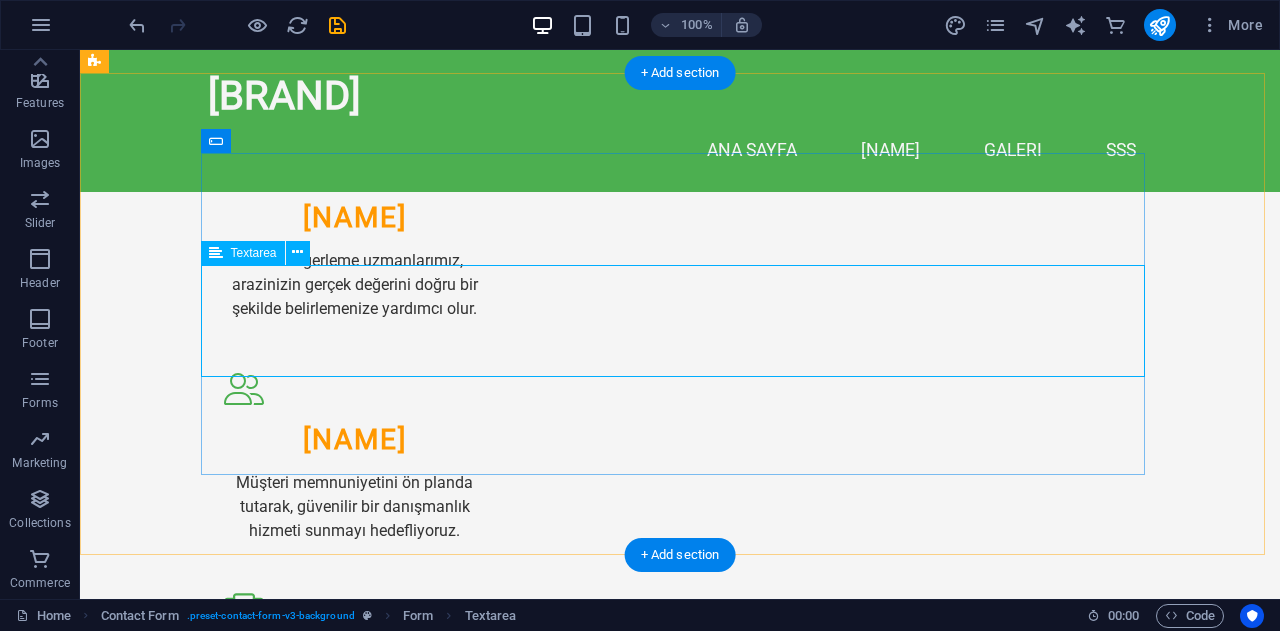click at bounding box center [680, 1154] 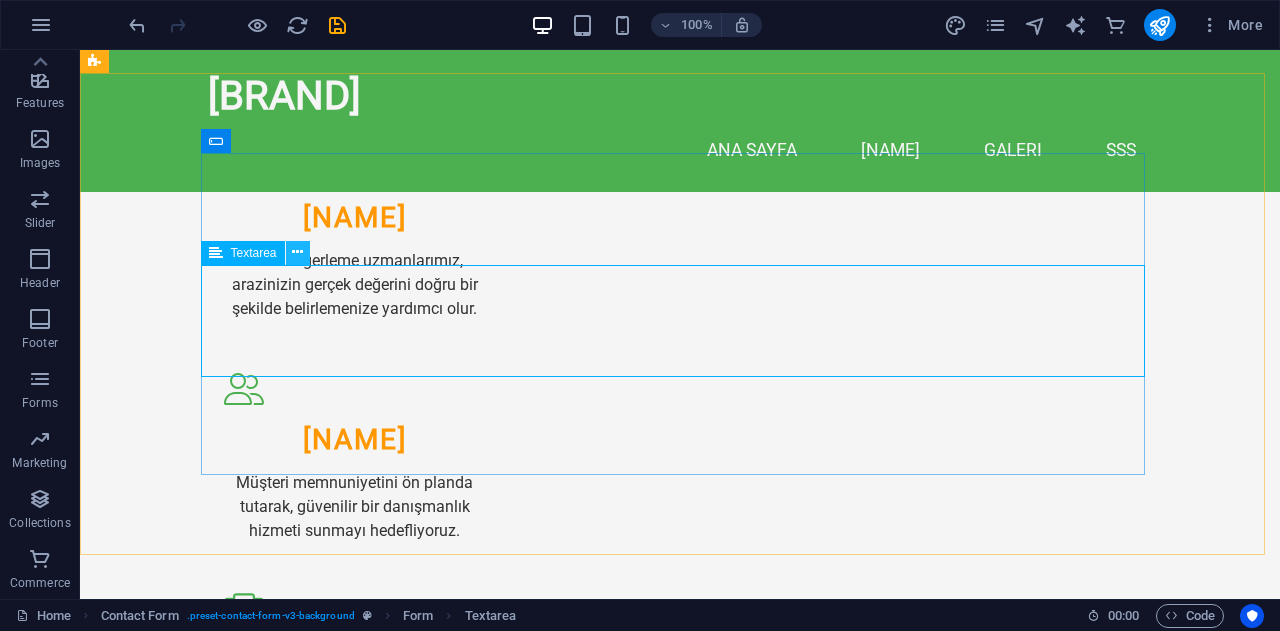 click at bounding box center (298, 253) 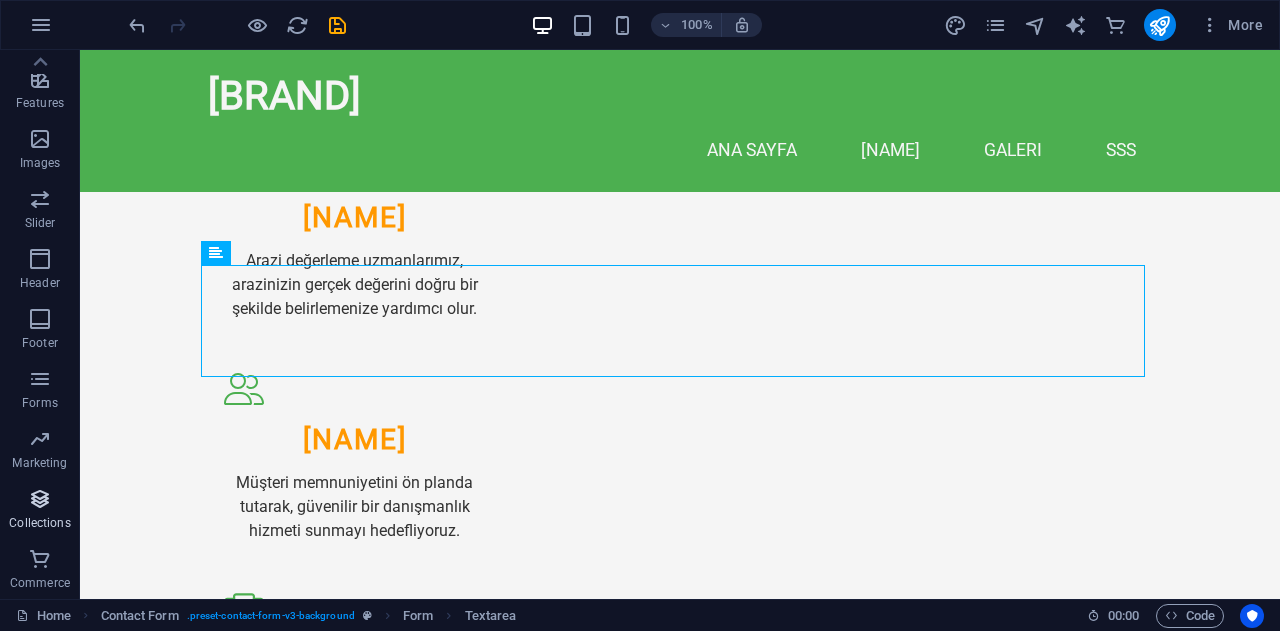 click on "Collections" at bounding box center (40, 511) 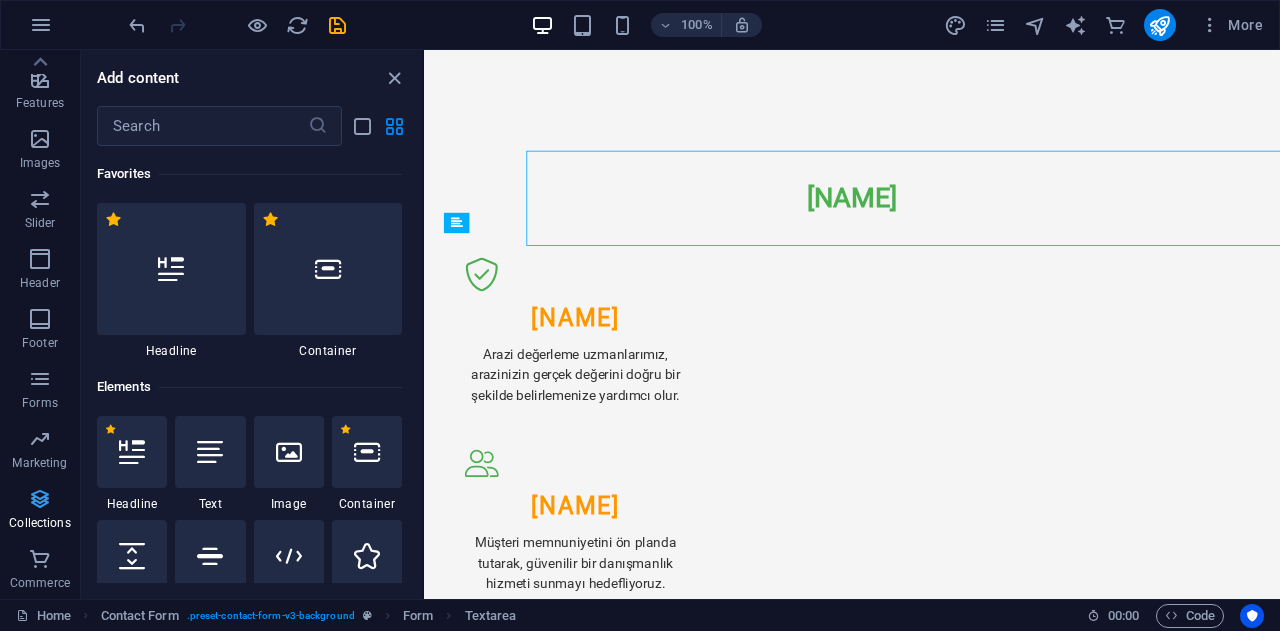 click on "Collections" at bounding box center [40, 511] 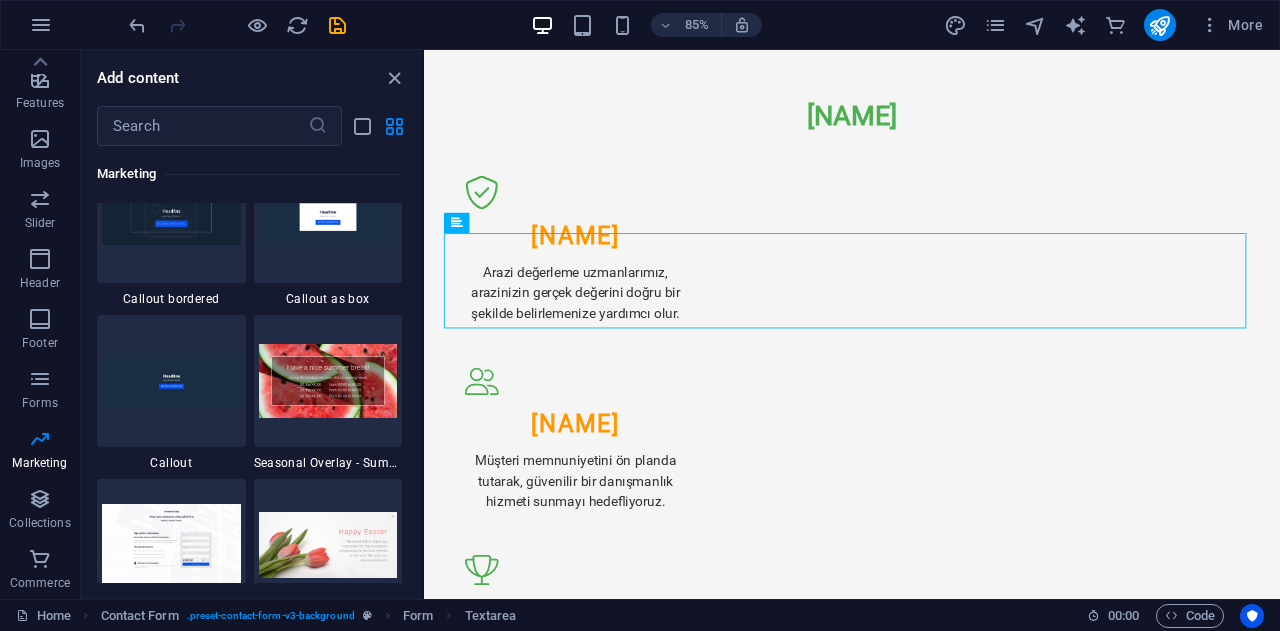 scroll, scrollTop: 16499, scrollLeft: 0, axis: vertical 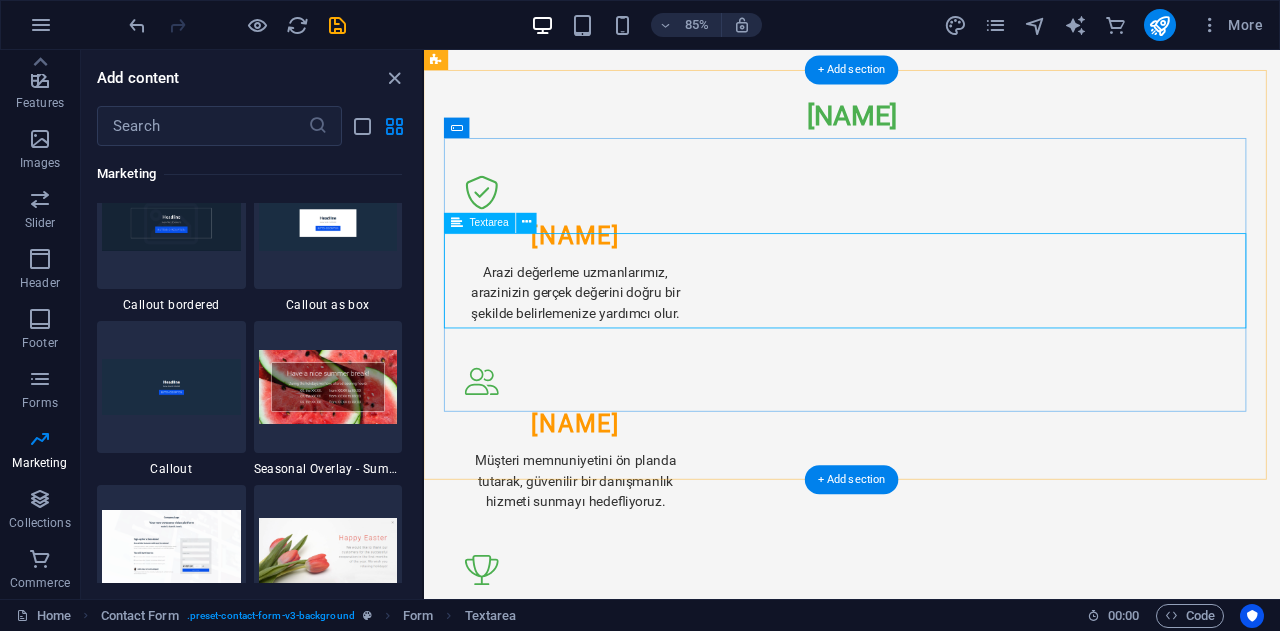 click at bounding box center [928, 1204] 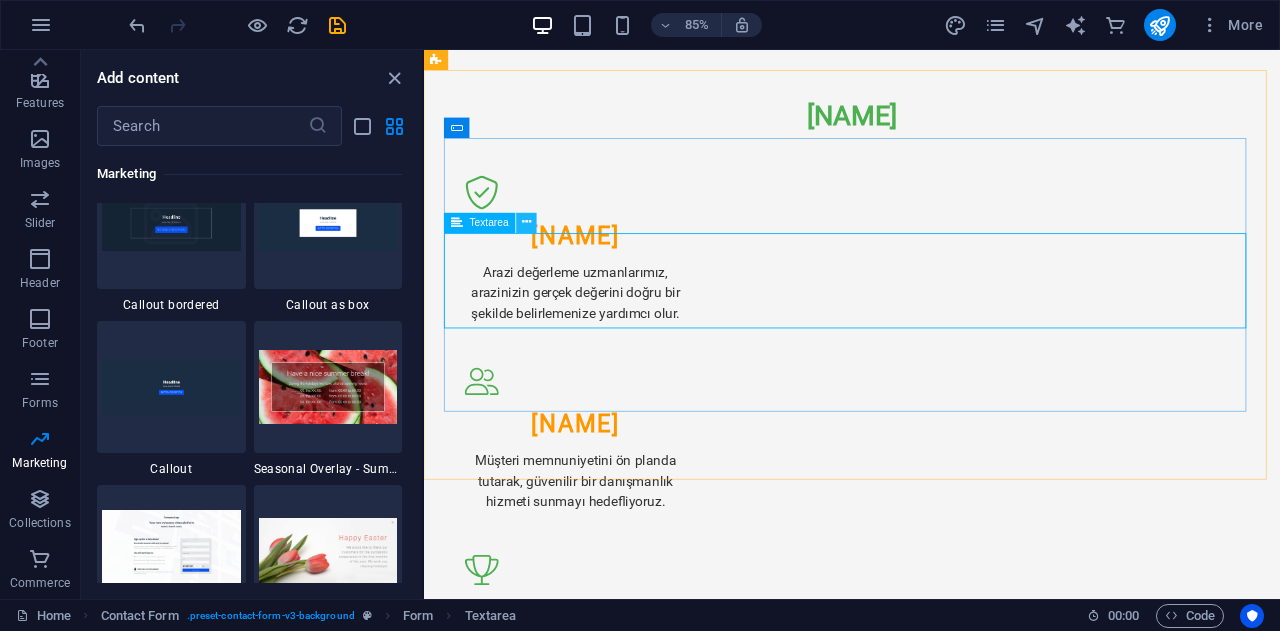 click at bounding box center [526, 222] 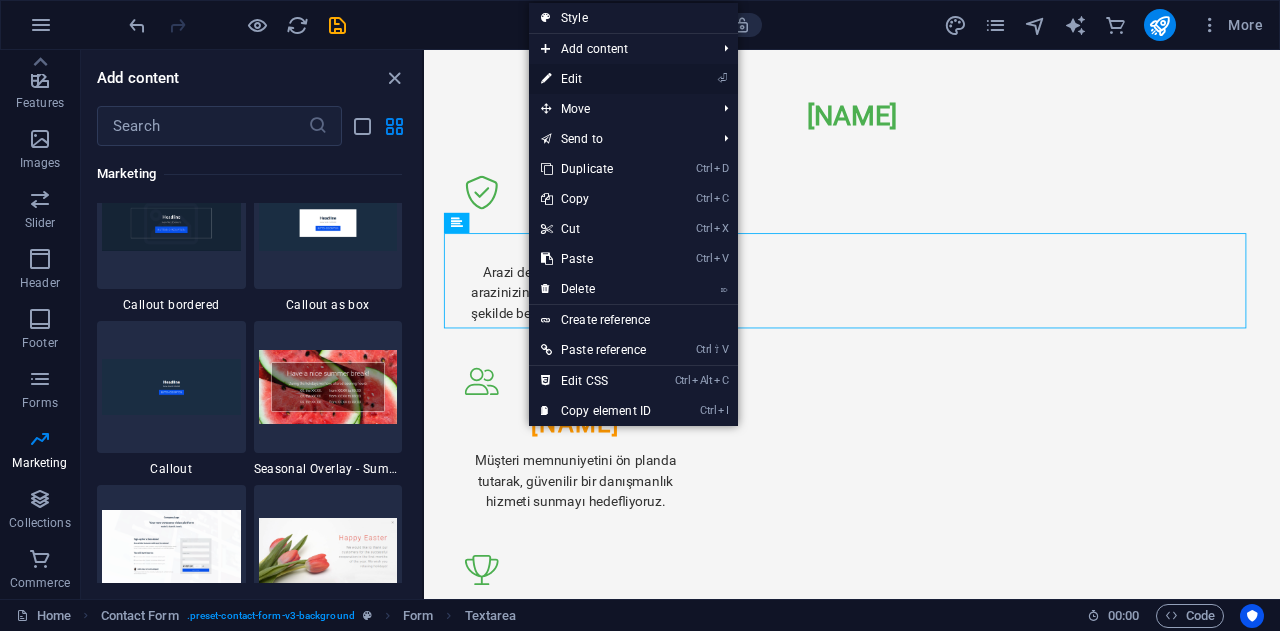click on "⏎  Edit" at bounding box center [596, 79] 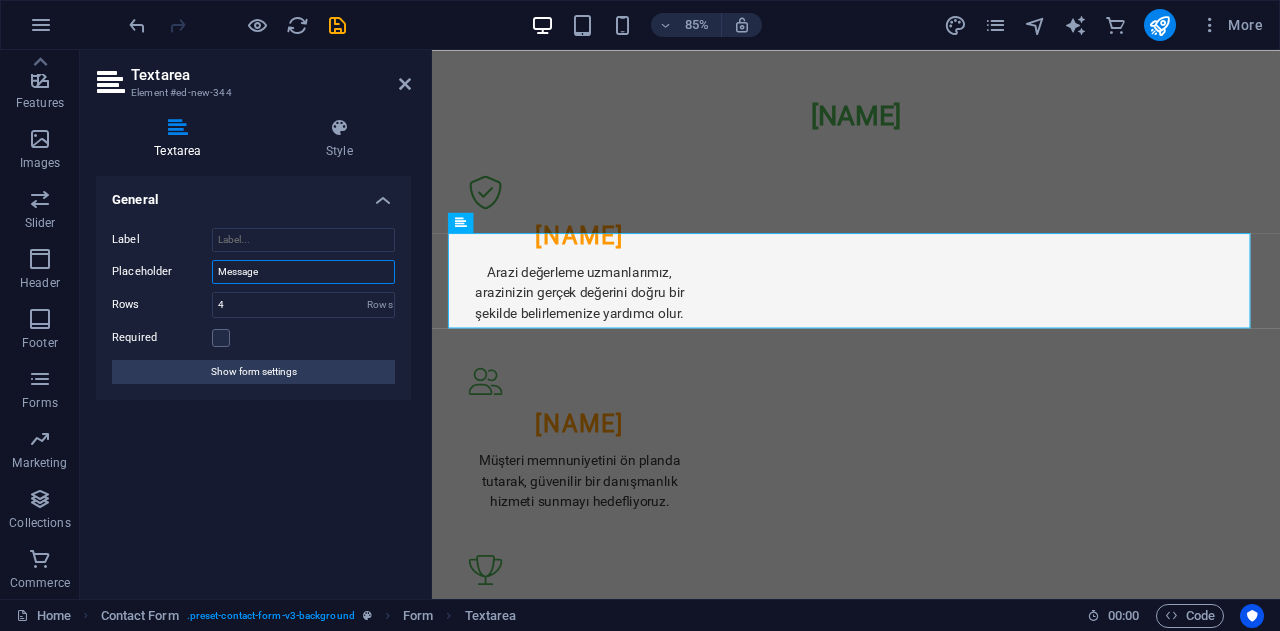 click on "Message" at bounding box center [303, 272] 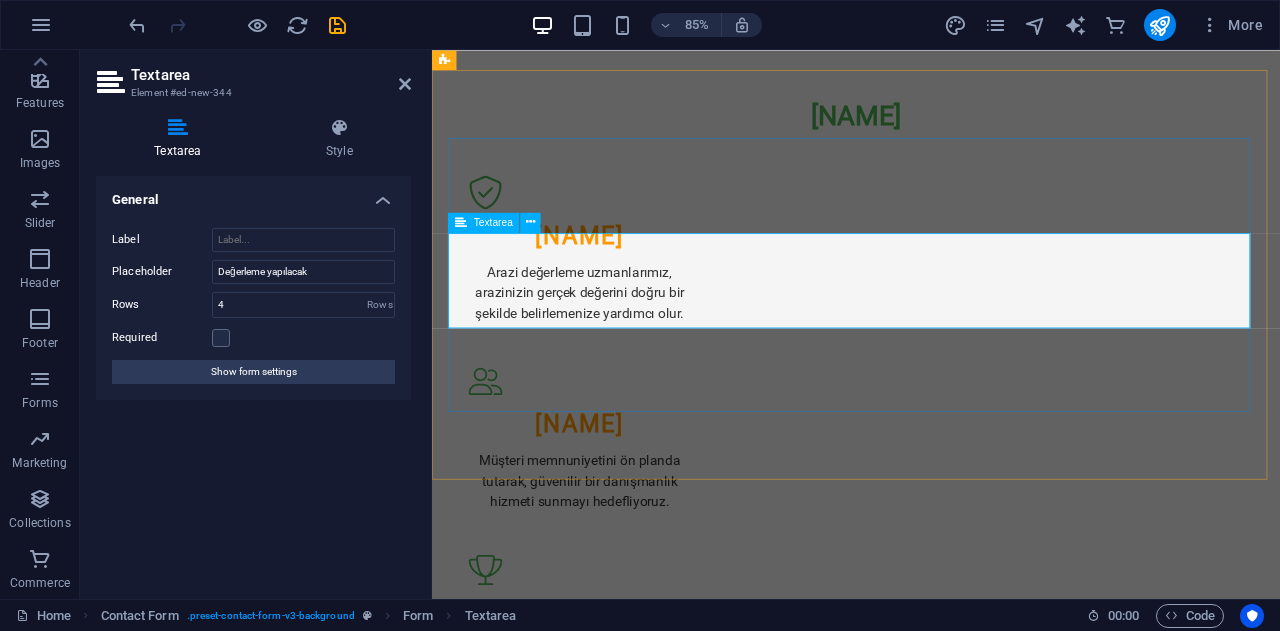 click at bounding box center [608, 1201] 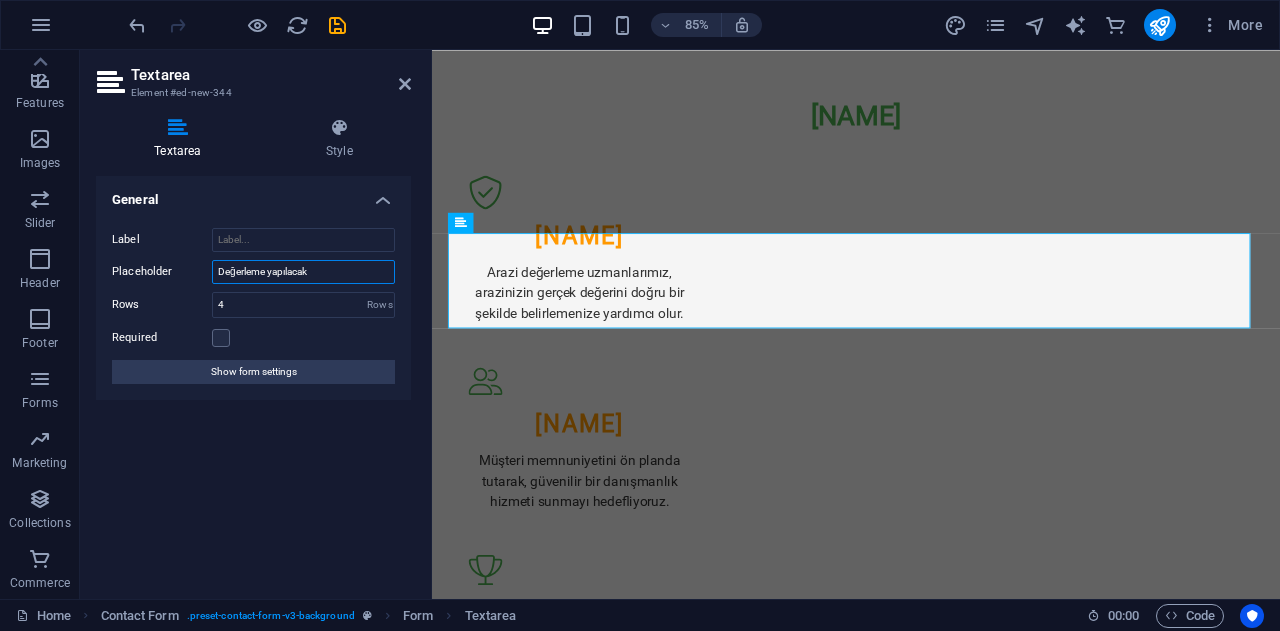 click on "Değerleme yapılacak" at bounding box center (303, 272) 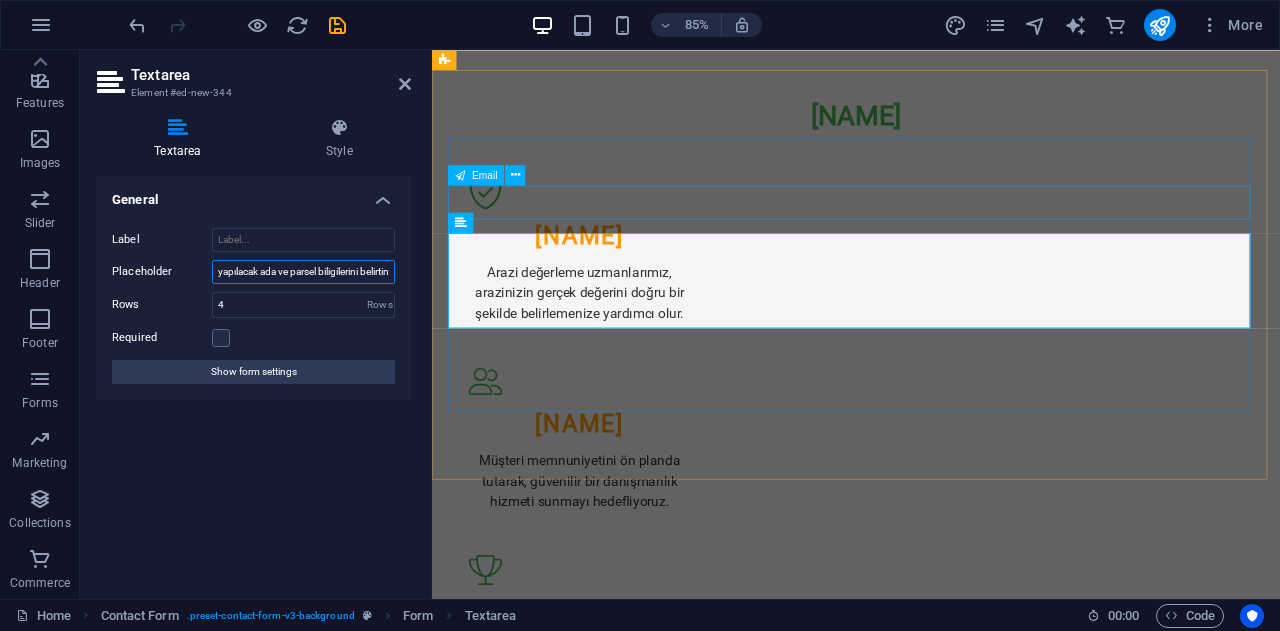 scroll, scrollTop: 0, scrollLeft: 60, axis: horizontal 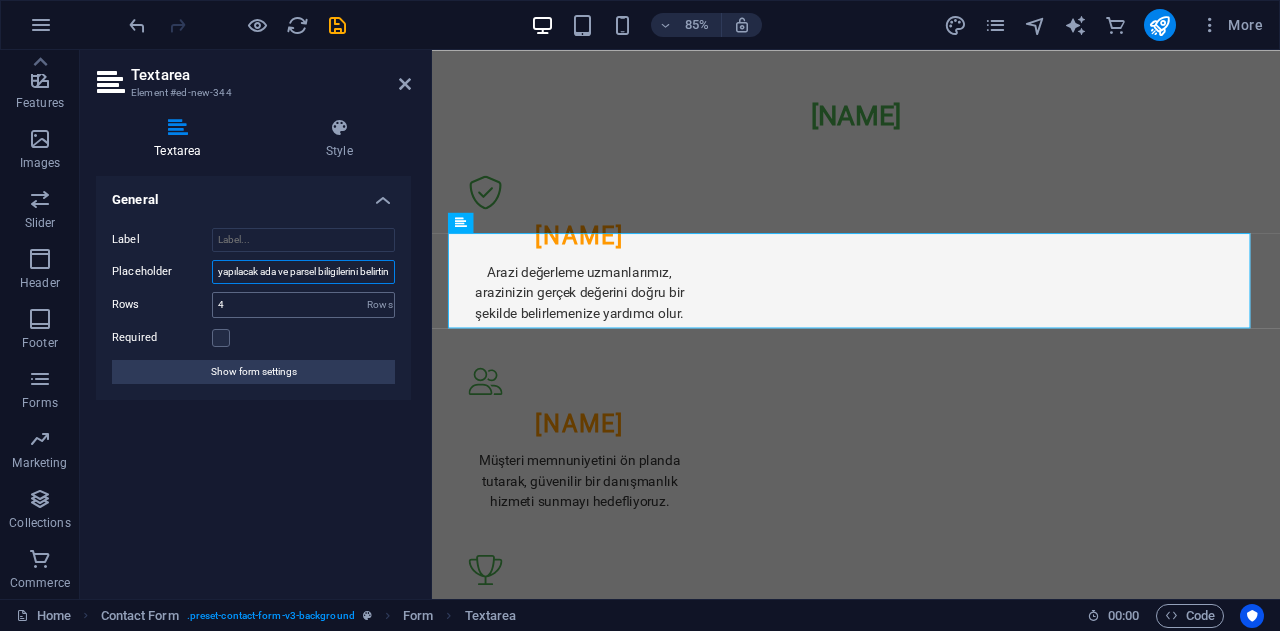 type on "Değerleme yapılacak ada ve parsel biligilerini belirtin" 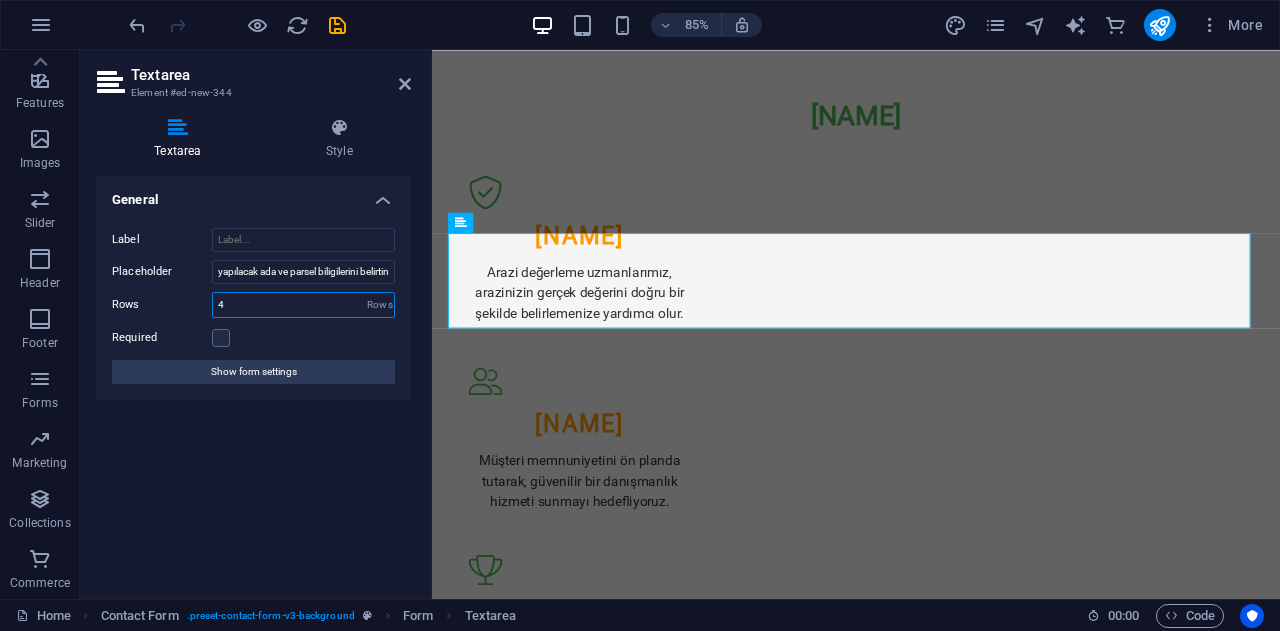 scroll, scrollTop: 0, scrollLeft: 0, axis: both 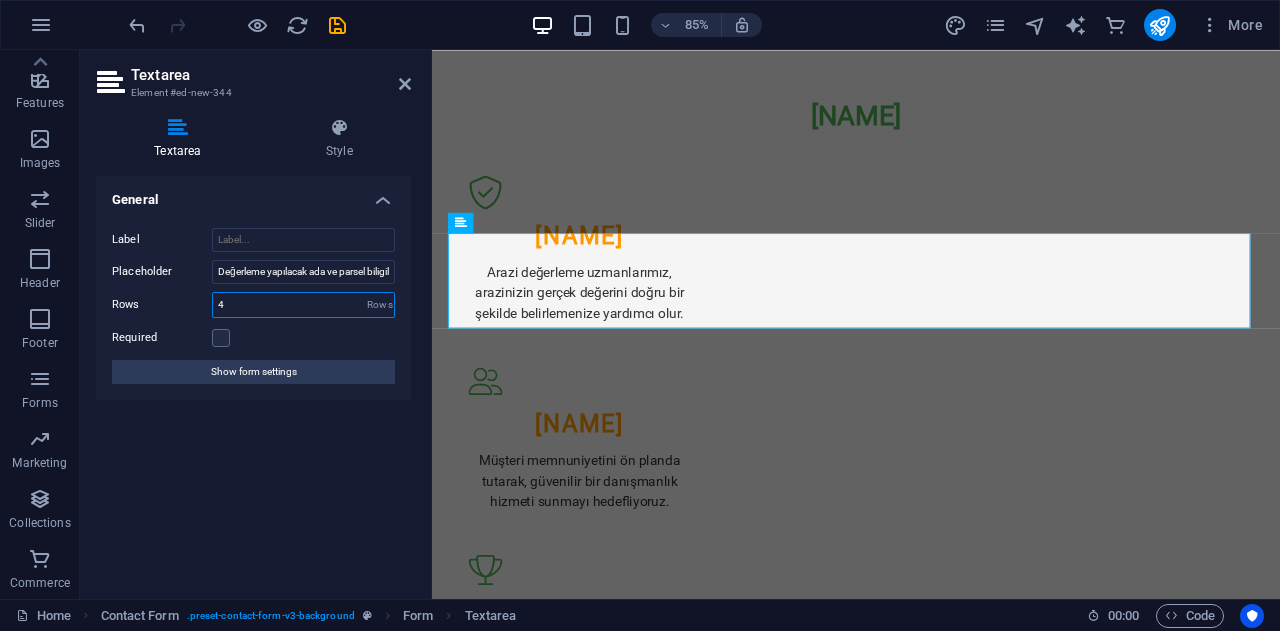 click on "4" at bounding box center (303, 305) 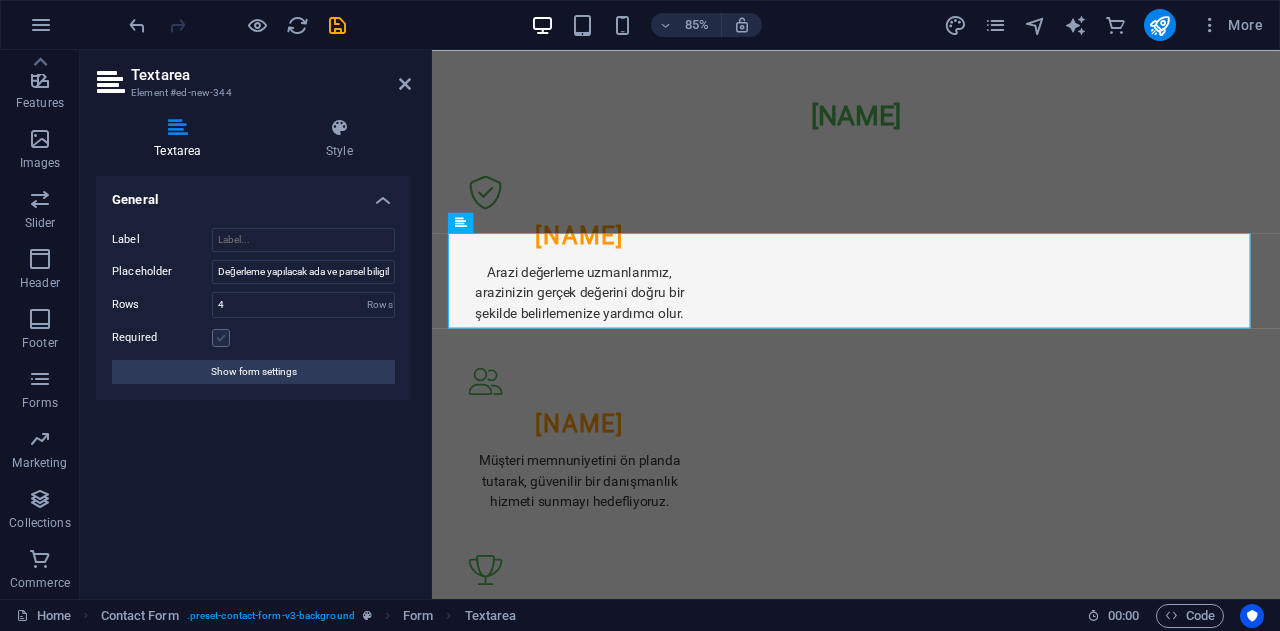 click at bounding box center [221, 338] 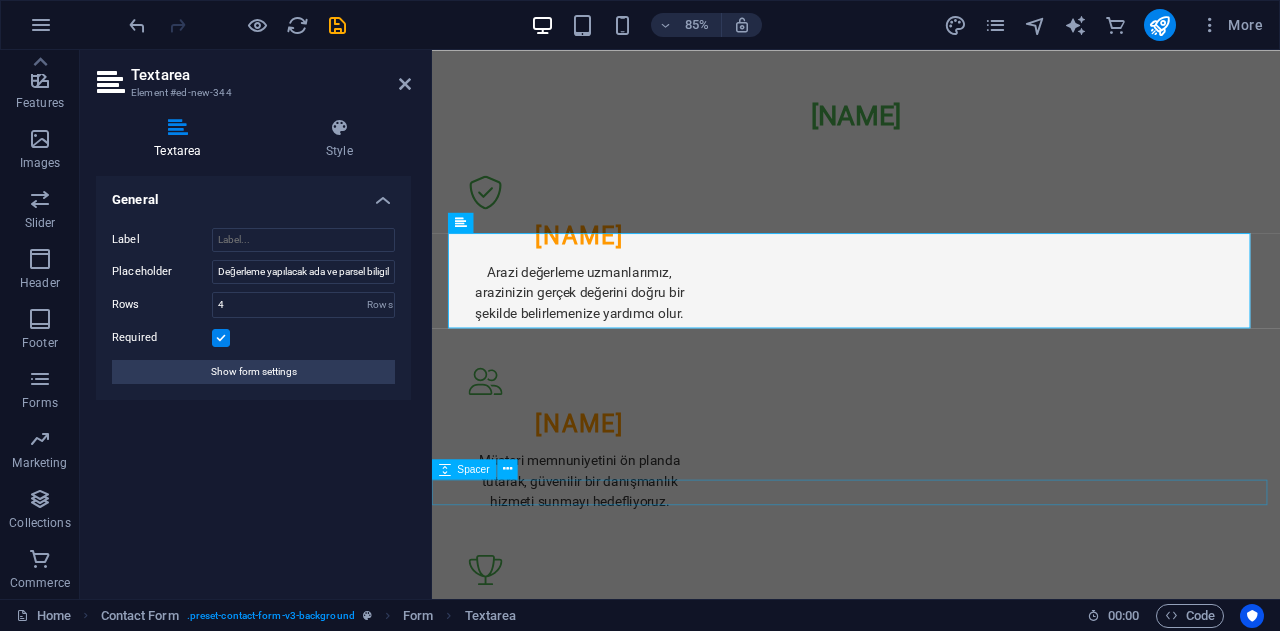 click at bounding box center (931, 1457) 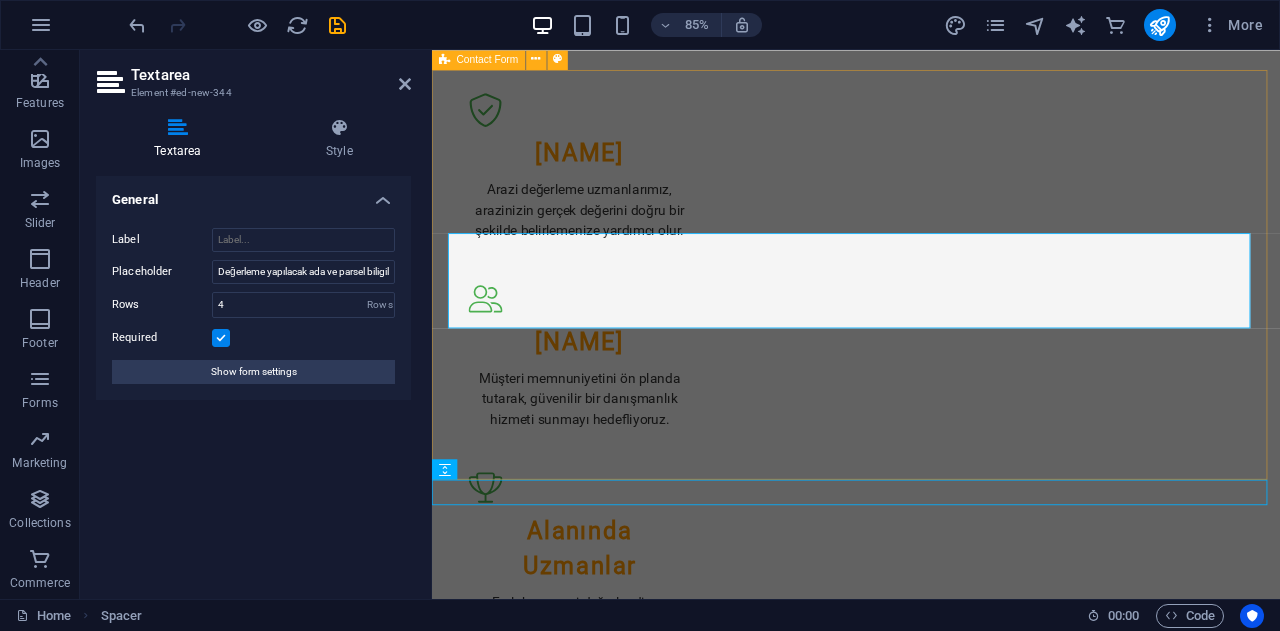 scroll, scrollTop: 1012, scrollLeft: 0, axis: vertical 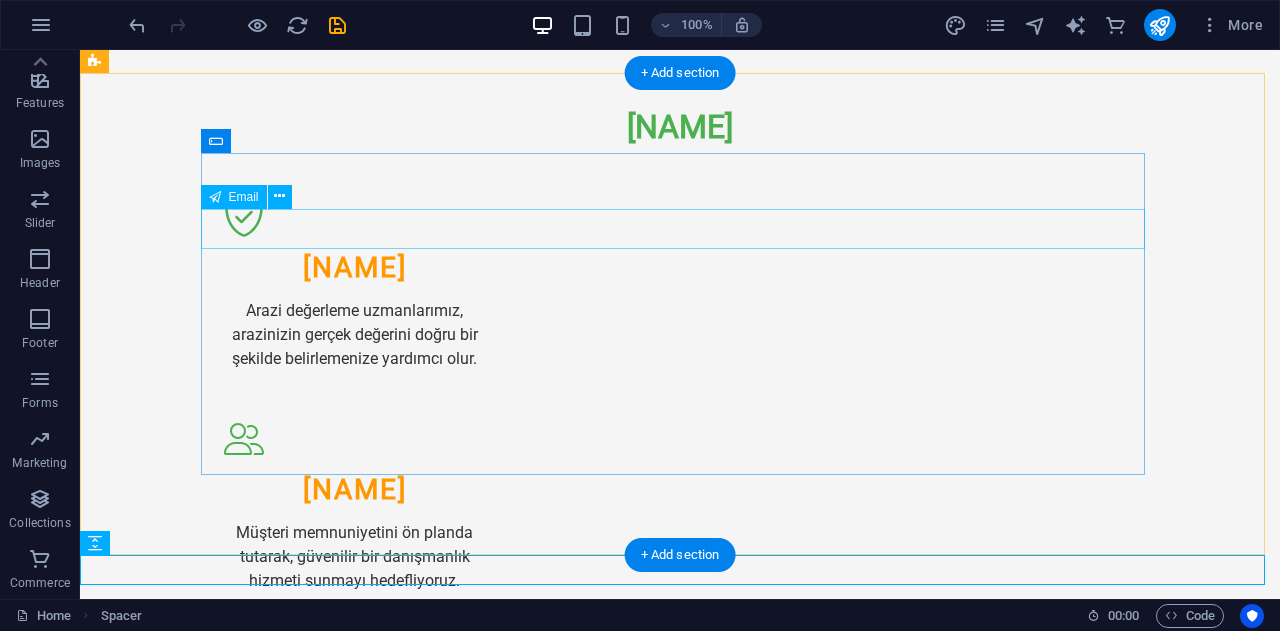 click at bounding box center (680, 1109) 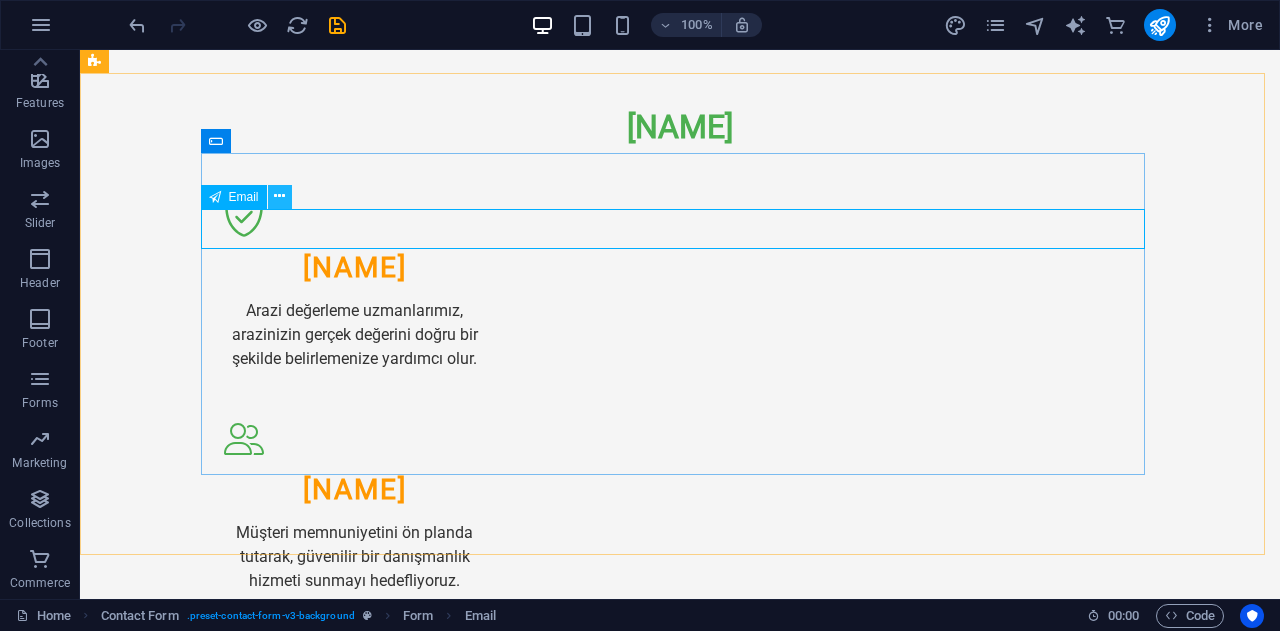 click at bounding box center [279, 196] 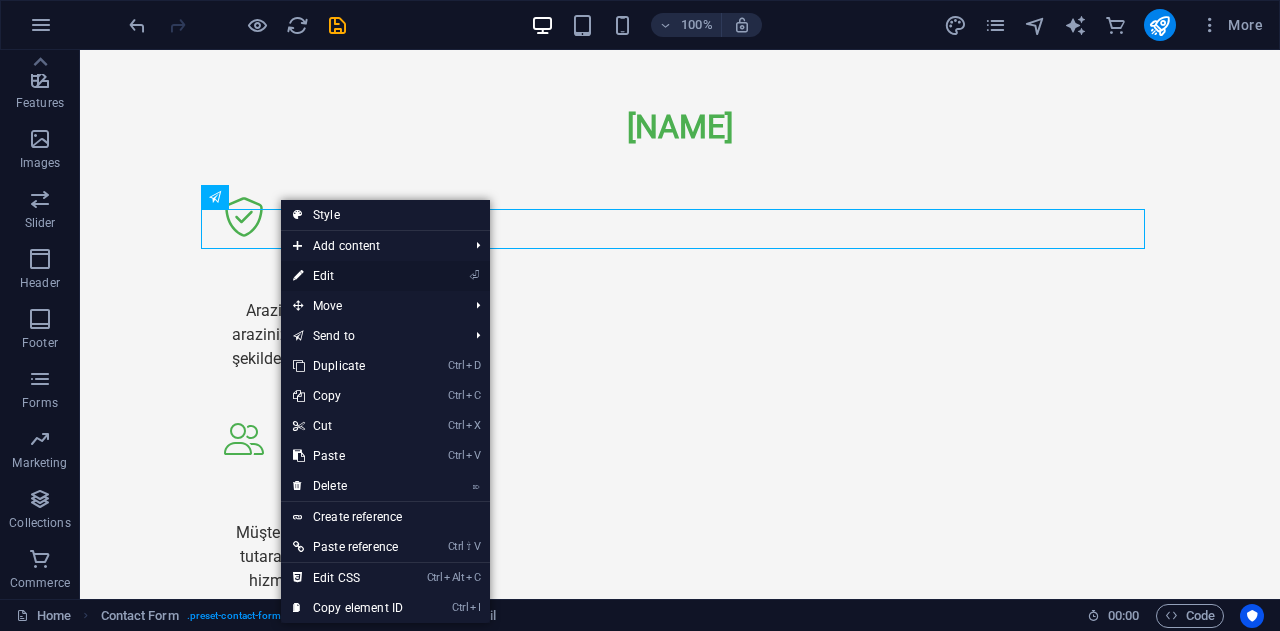 click on "⏎  Edit" at bounding box center (348, 276) 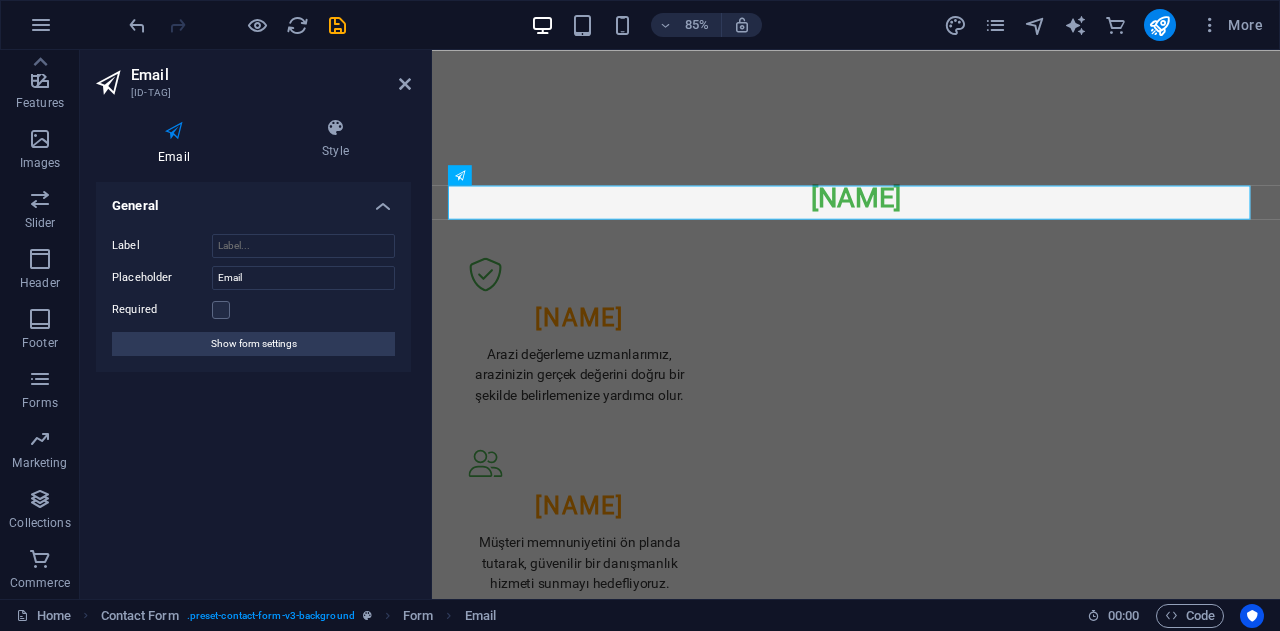 scroll, scrollTop: 1109, scrollLeft: 0, axis: vertical 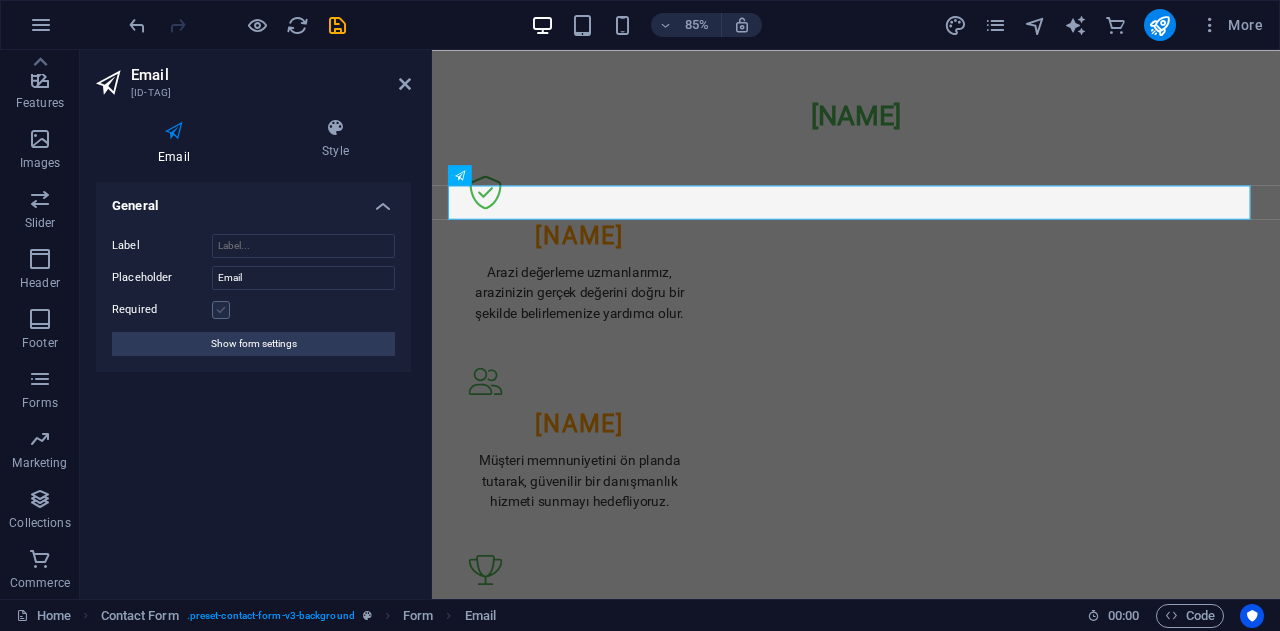 click at bounding box center [221, 310] 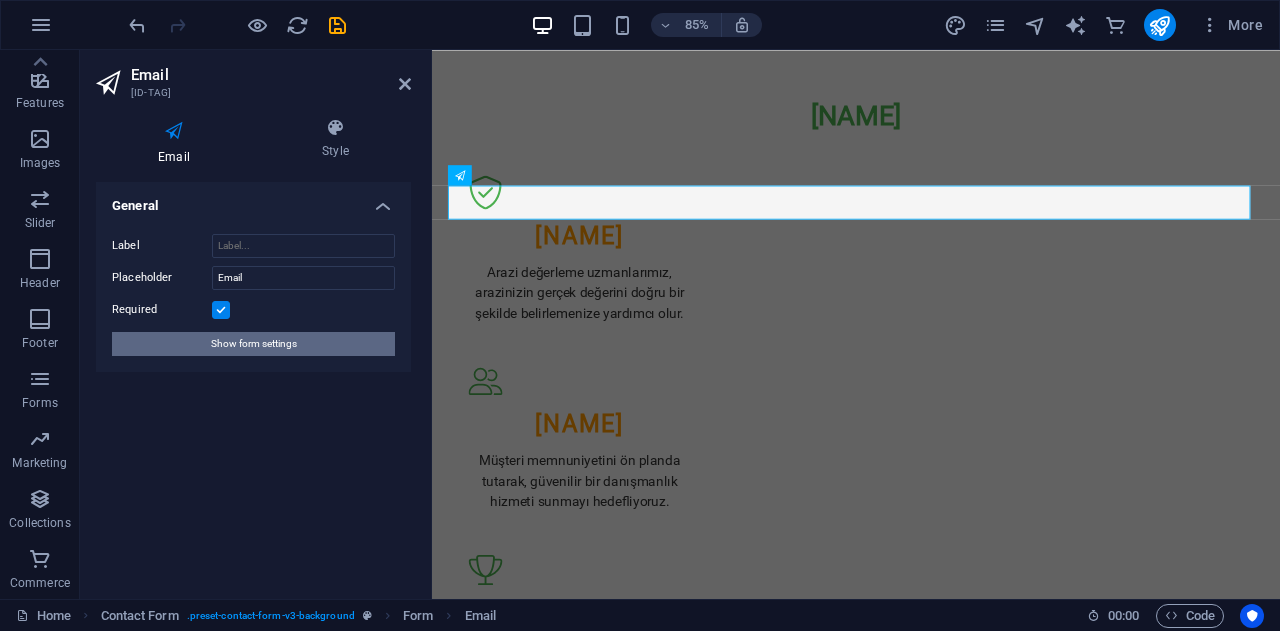 click on "Show form settings" at bounding box center [253, 344] 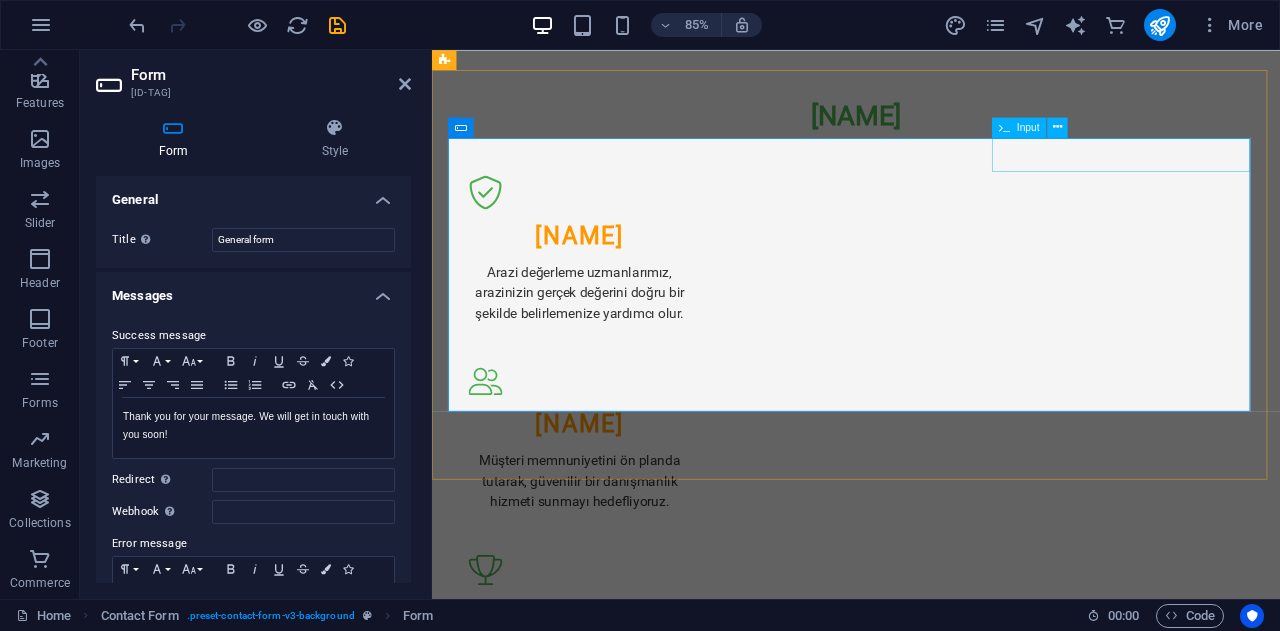 click at bounding box center (1206, 1053) 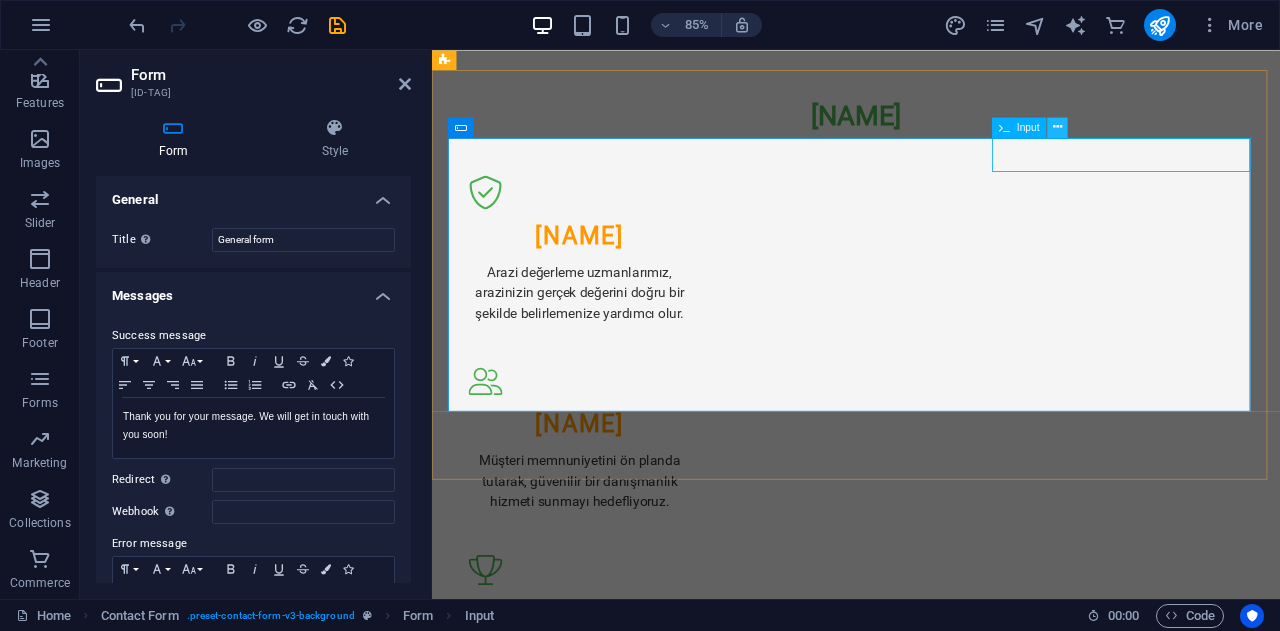 click at bounding box center (1057, 127) 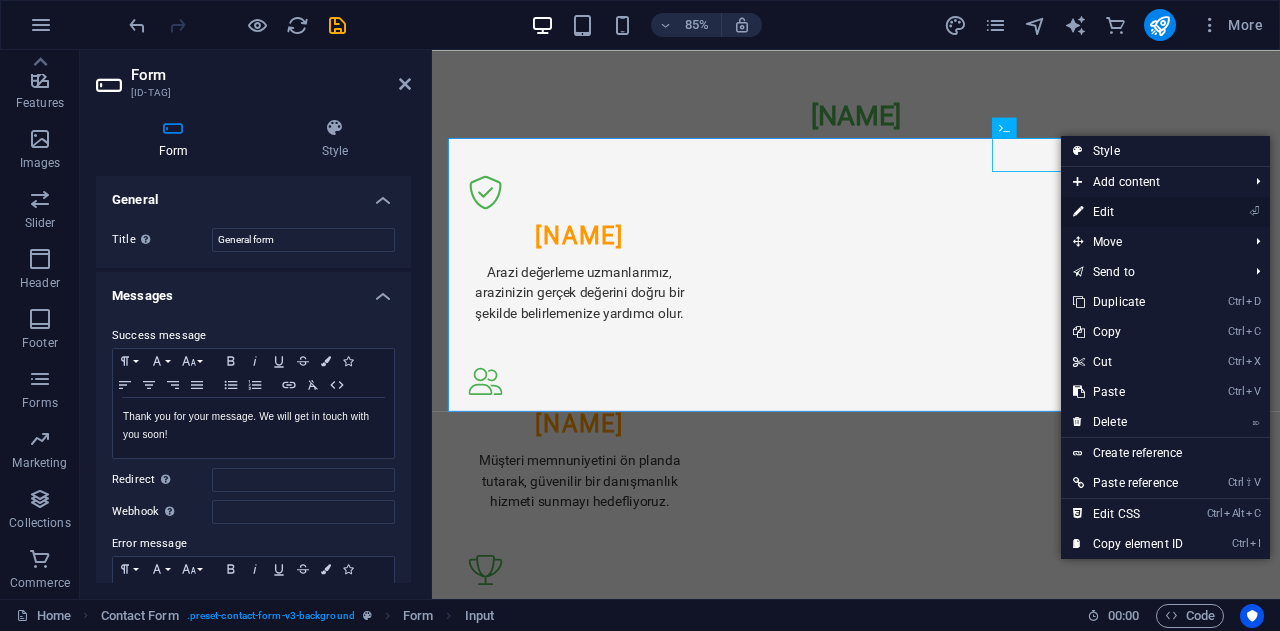 click at bounding box center [1078, 212] 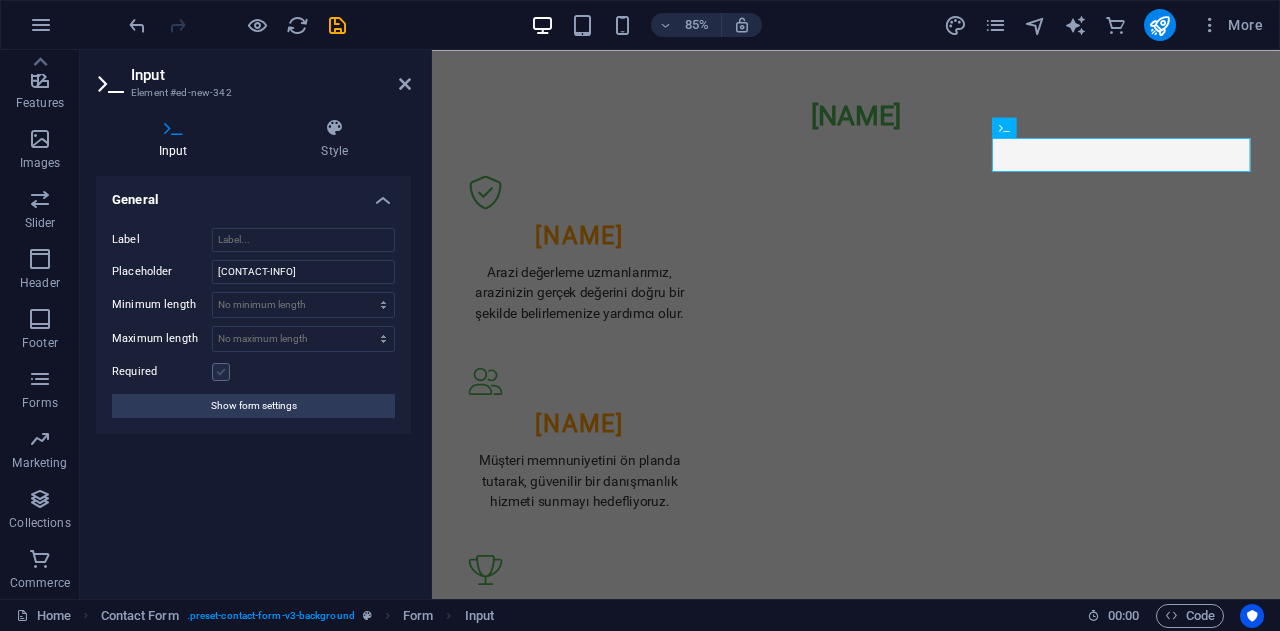 click at bounding box center [221, 372] 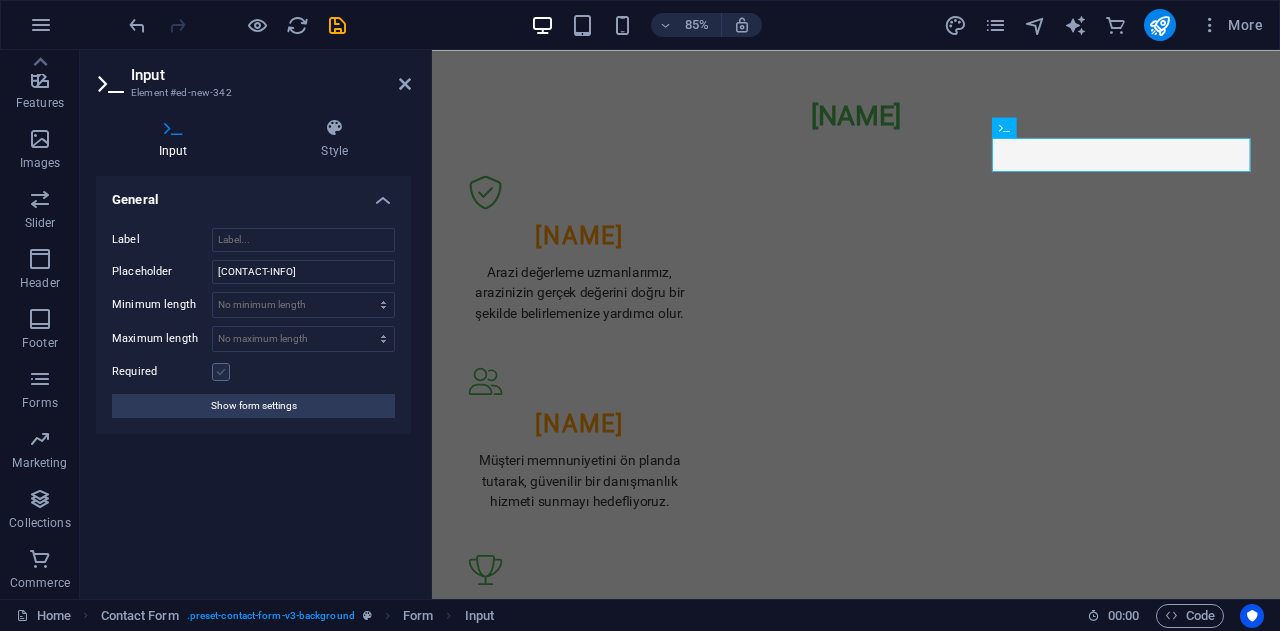 click on "Required" at bounding box center [0, 0] 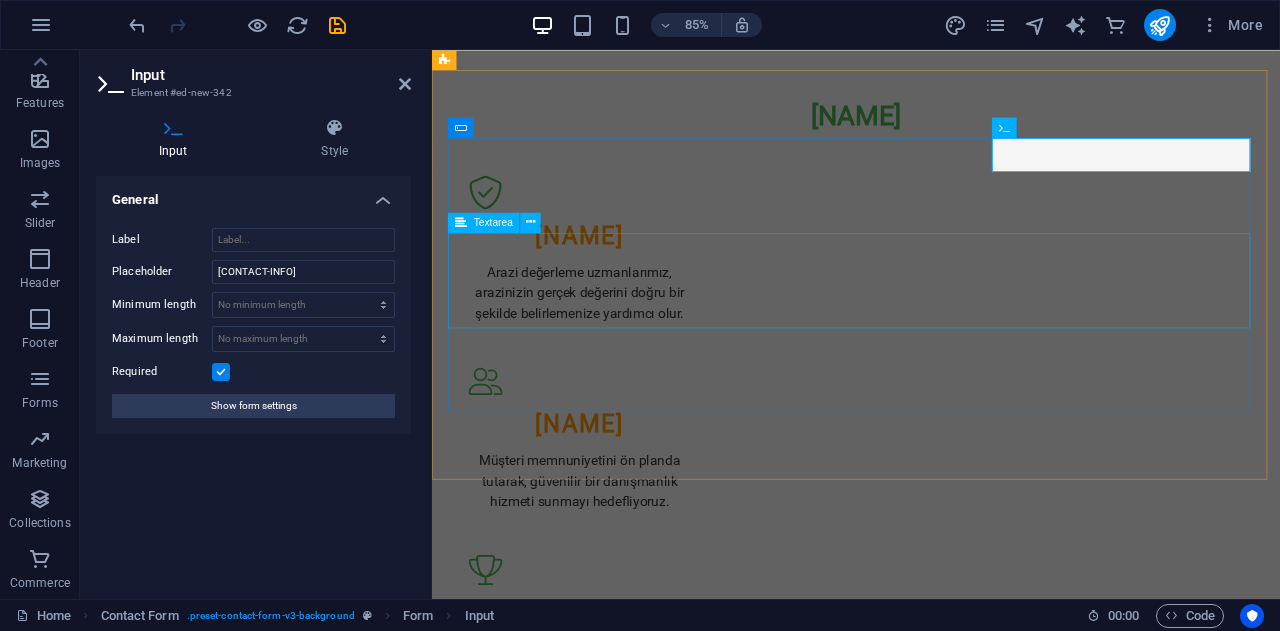 click at bounding box center [931, 1204] 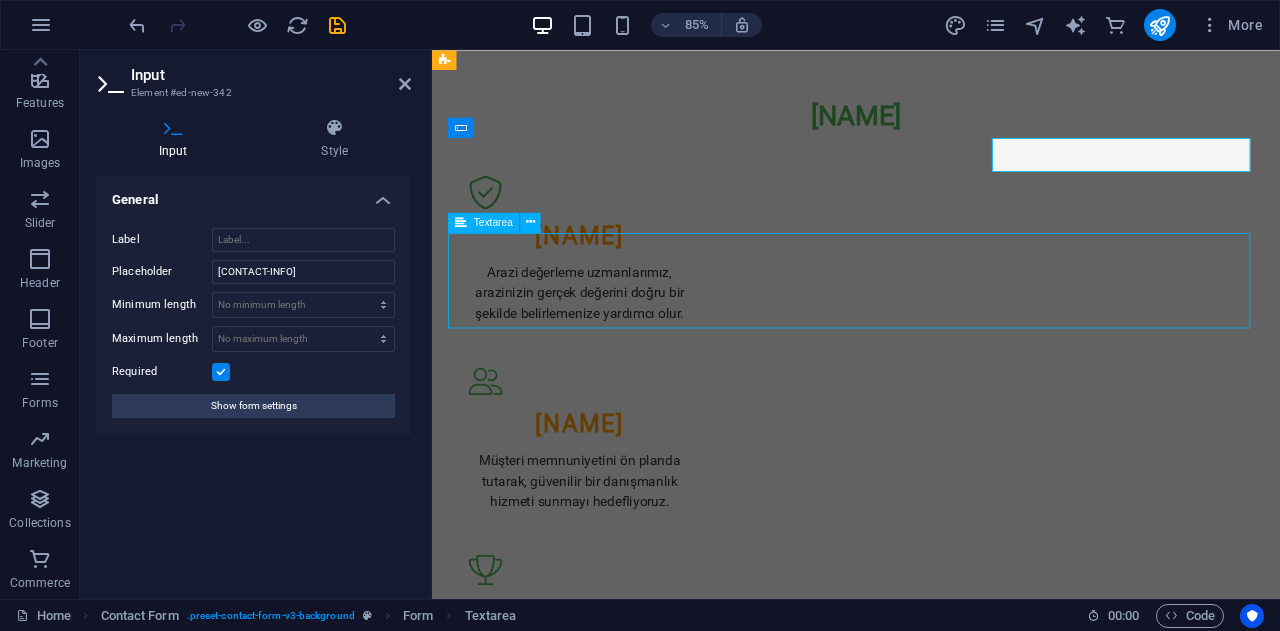 scroll, scrollTop: 1012, scrollLeft: 0, axis: vertical 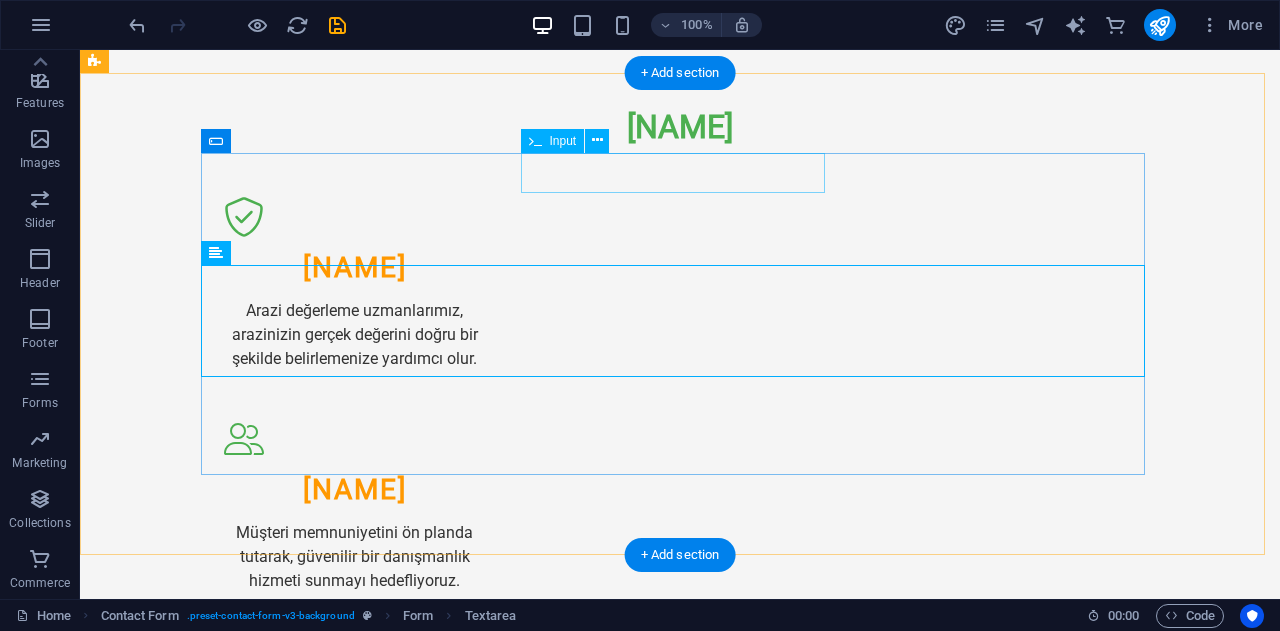 click at bounding box center [680, 1053] 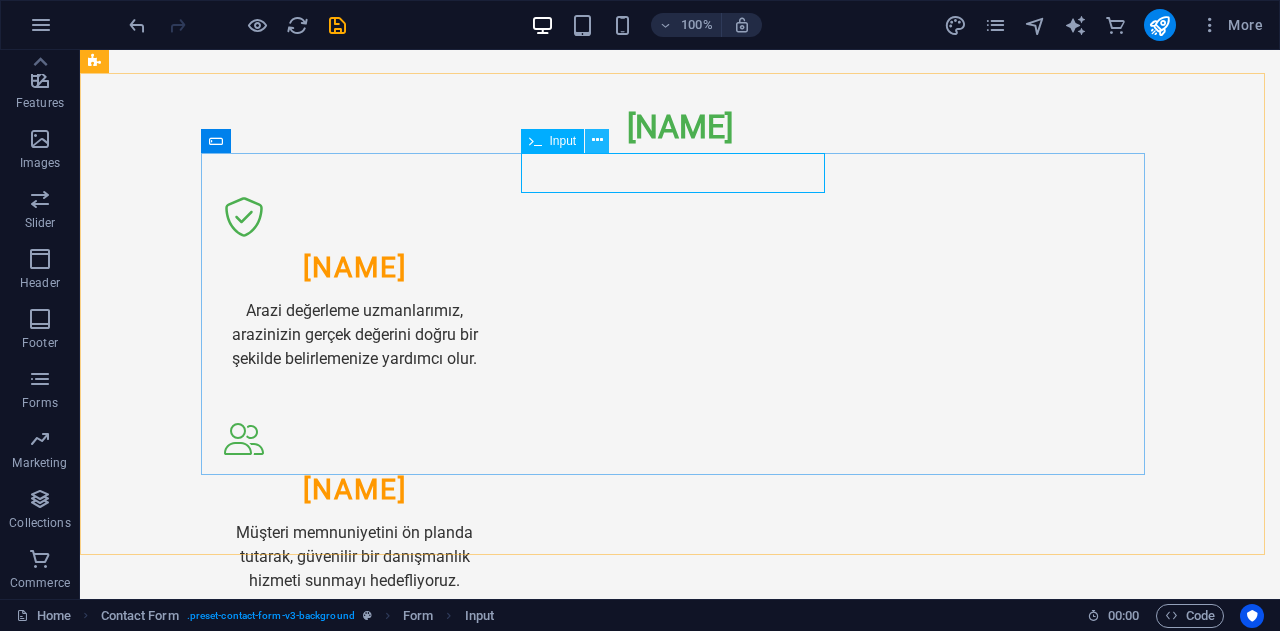 click at bounding box center (597, 141) 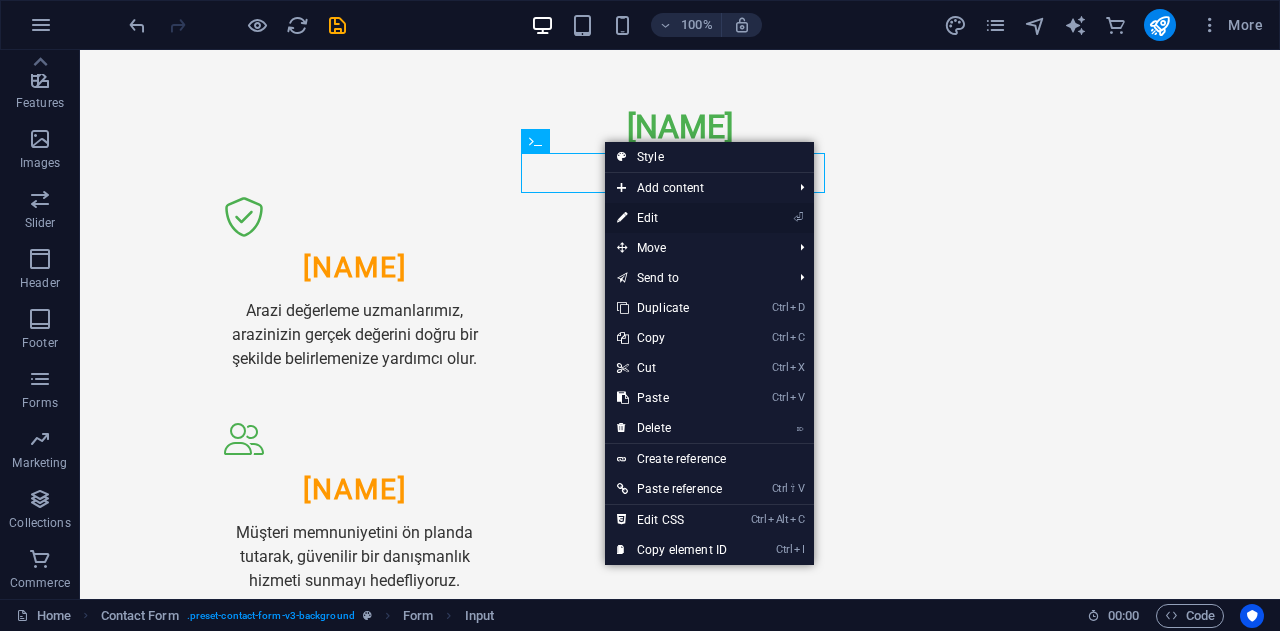 click on "⏎  Edit" at bounding box center [672, 218] 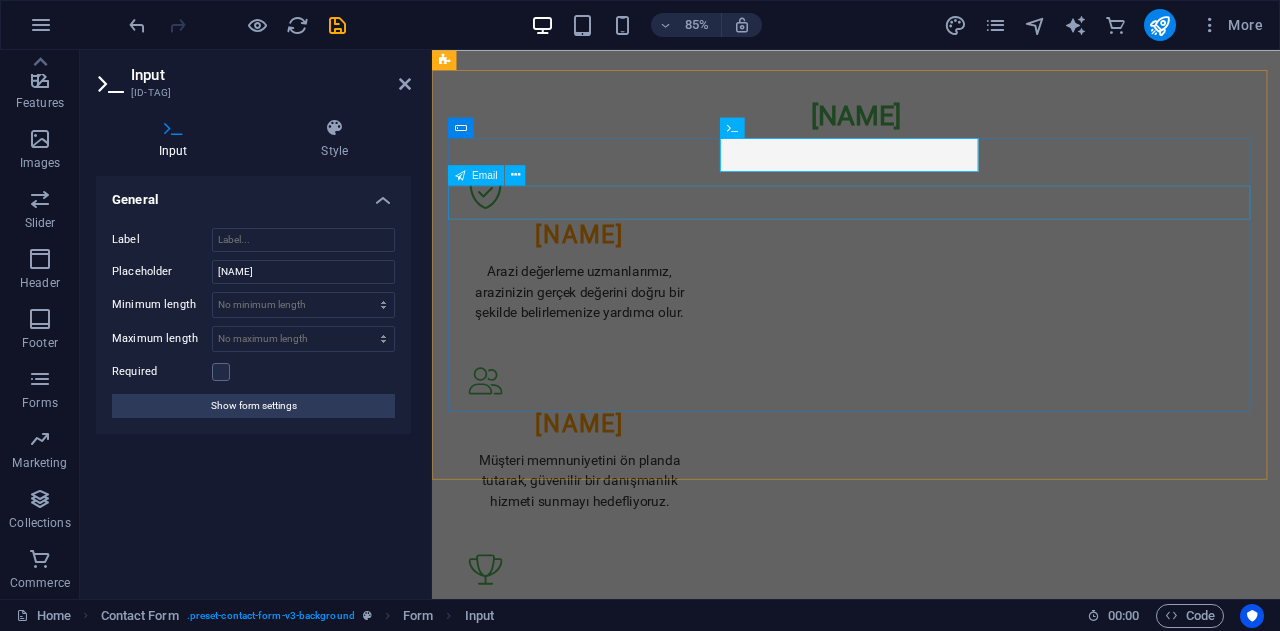scroll, scrollTop: 1109, scrollLeft: 0, axis: vertical 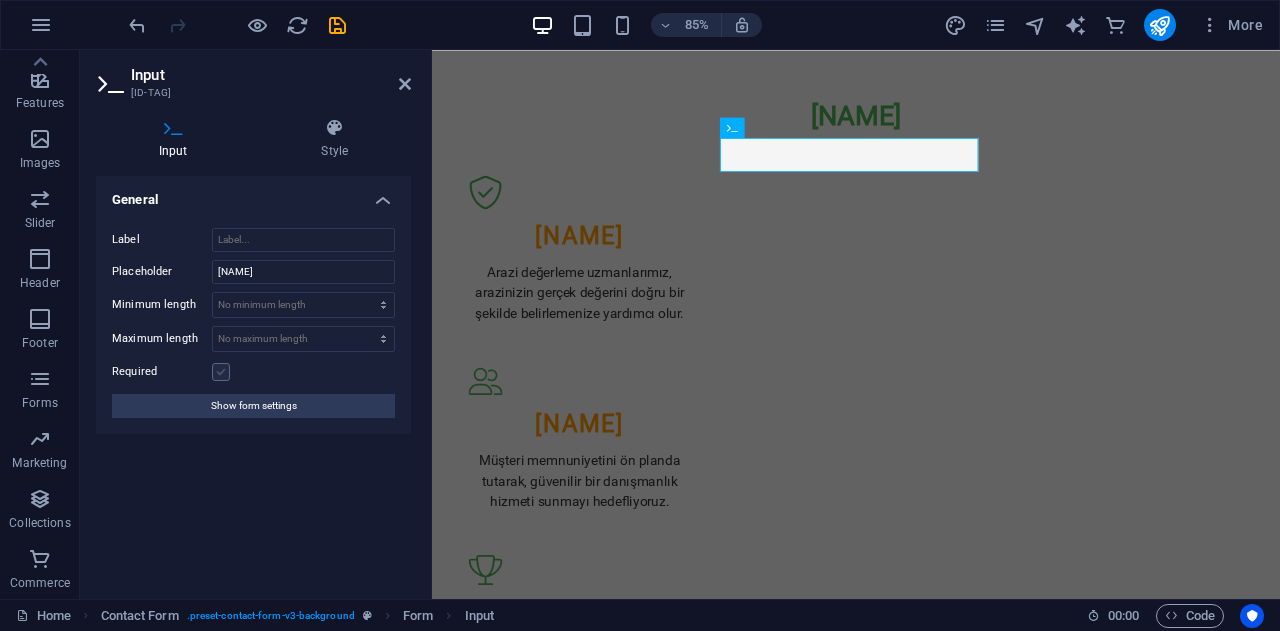 click at bounding box center (221, 372) 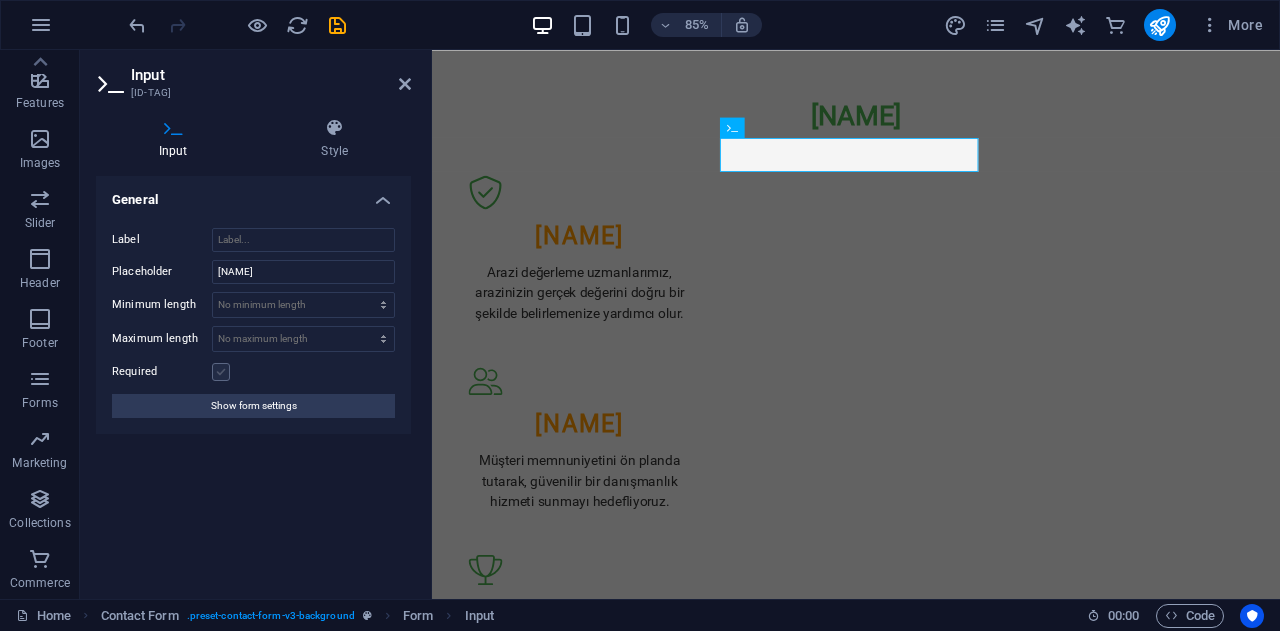 click on "Required" at bounding box center (0, 0) 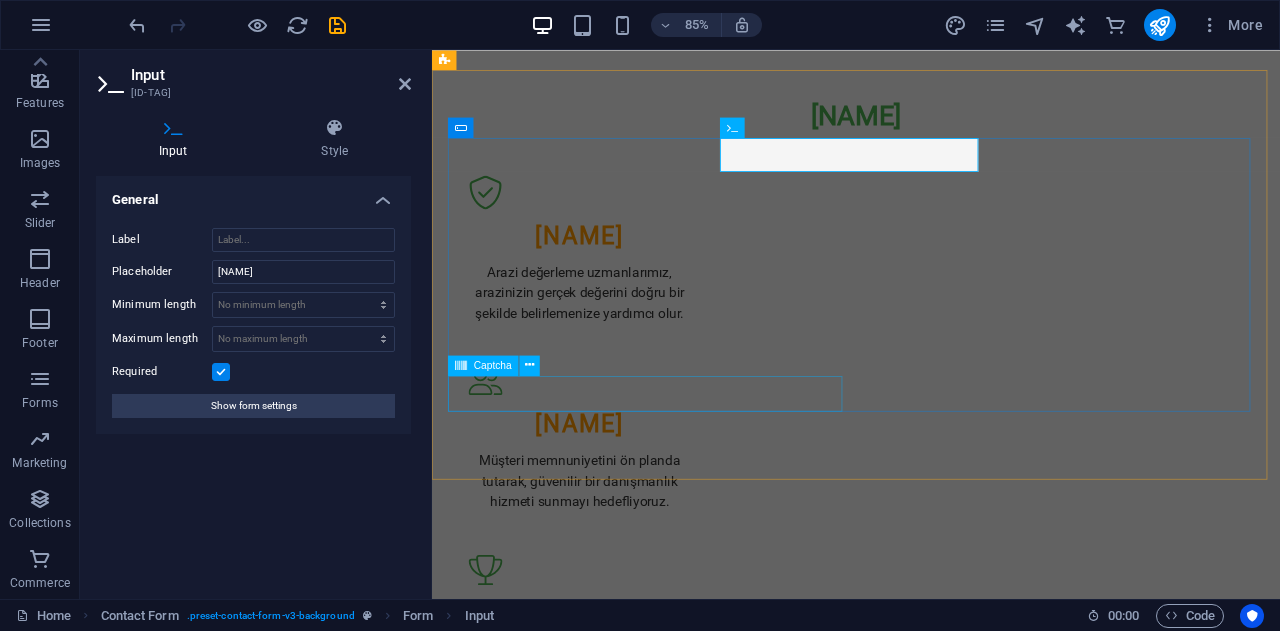 click on "Unreadable? Load new" at bounding box center [691, 1341] 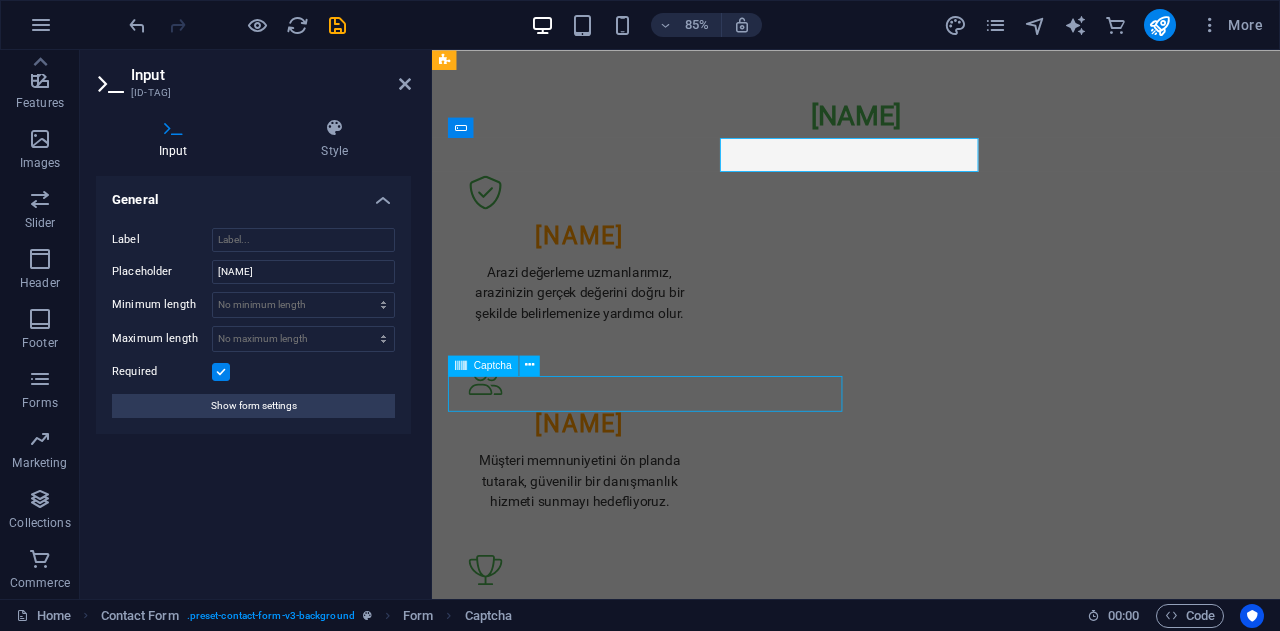scroll, scrollTop: 1012, scrollLeft: 0, axis: vertical 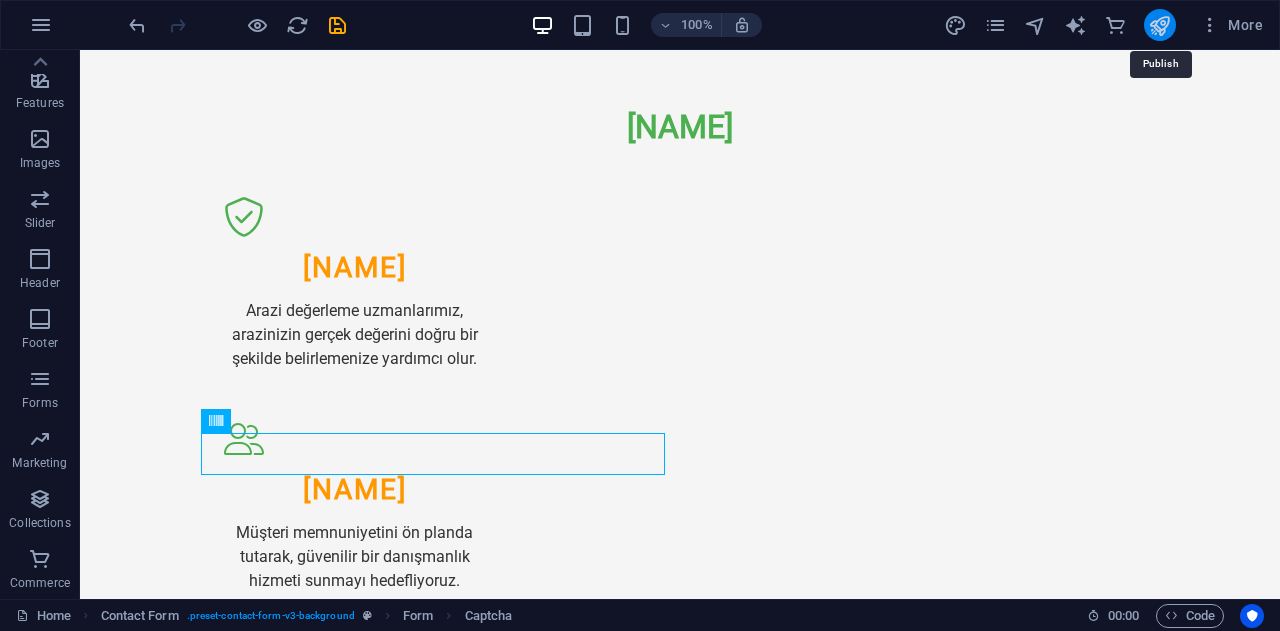 click at bounding box center [1159, 25] 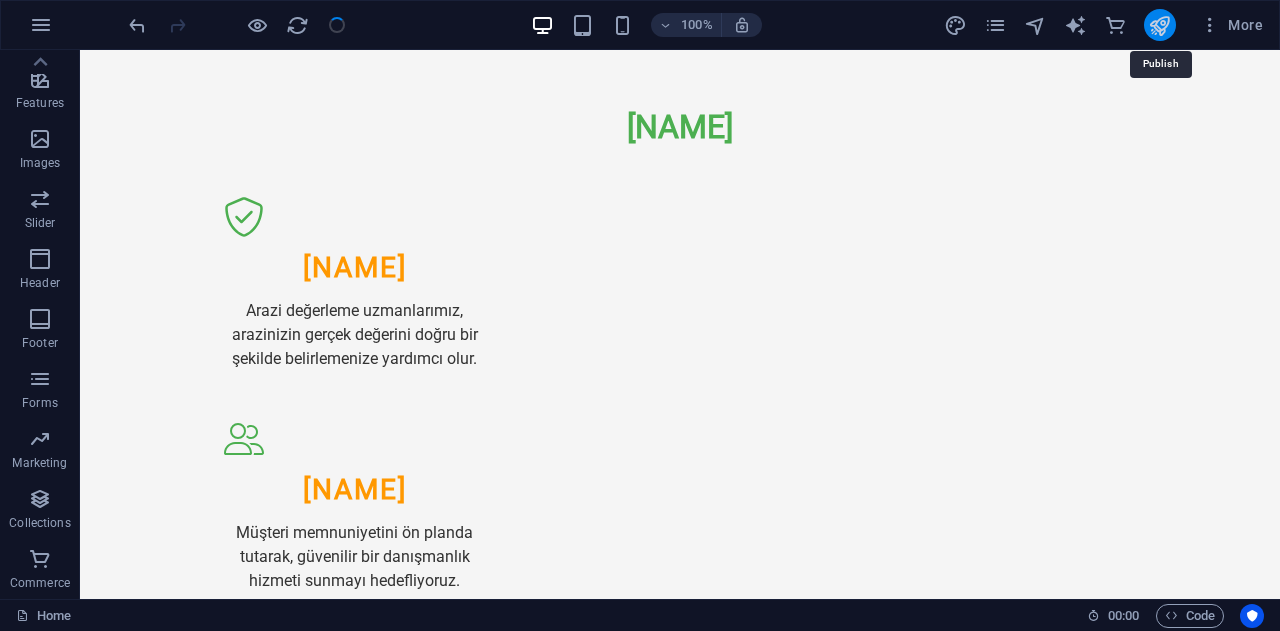 click at bounding box center (1159, 25) 